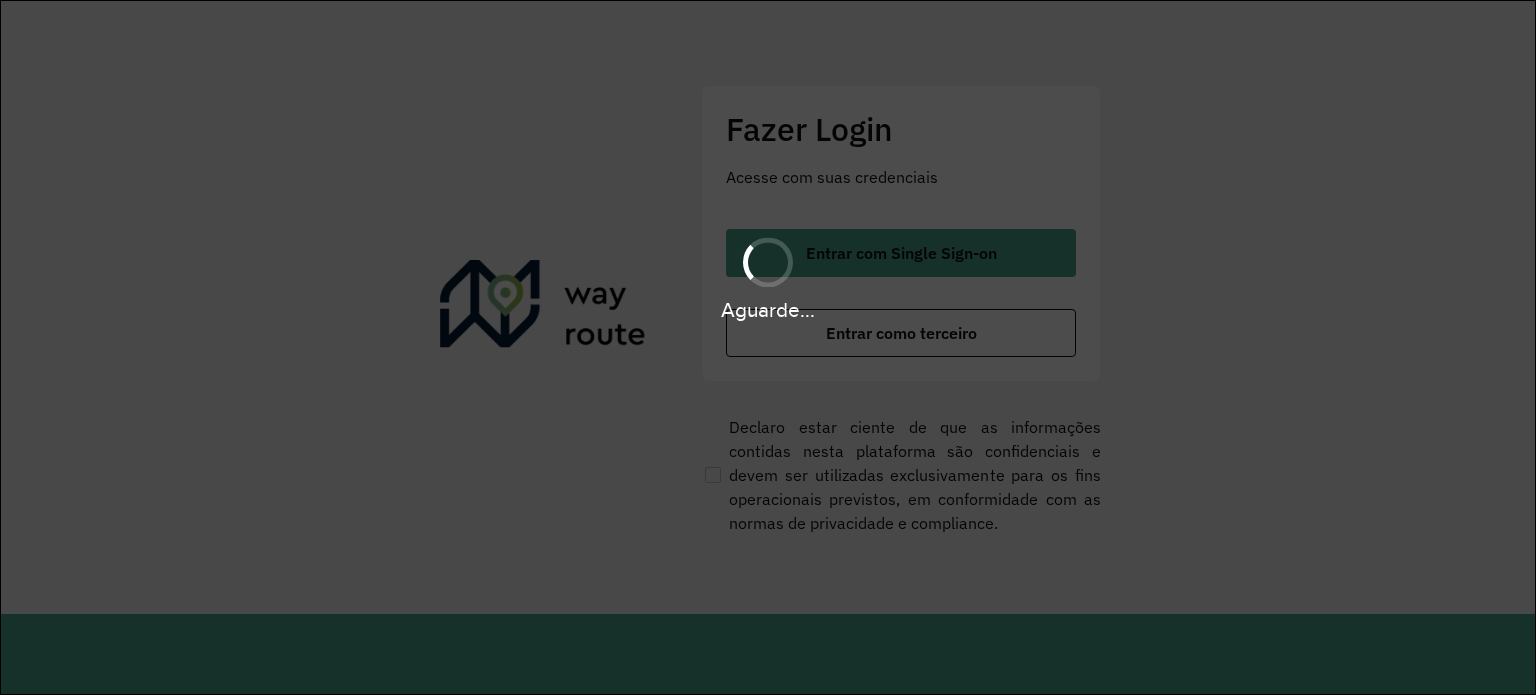 scroll, scrollTop: 0, scrollLeft: 0, axis: both 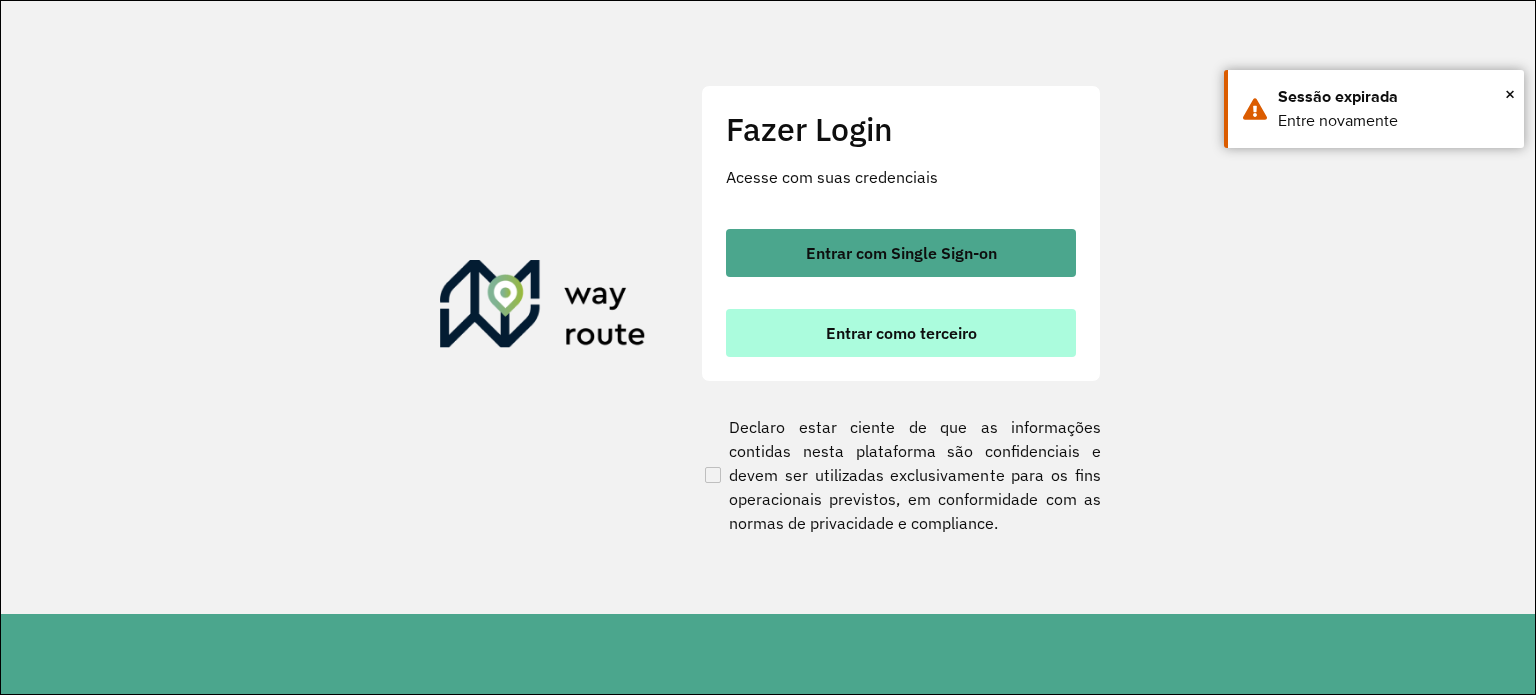 click on "Entrar como terceiro" at bounding box center [901, 333] 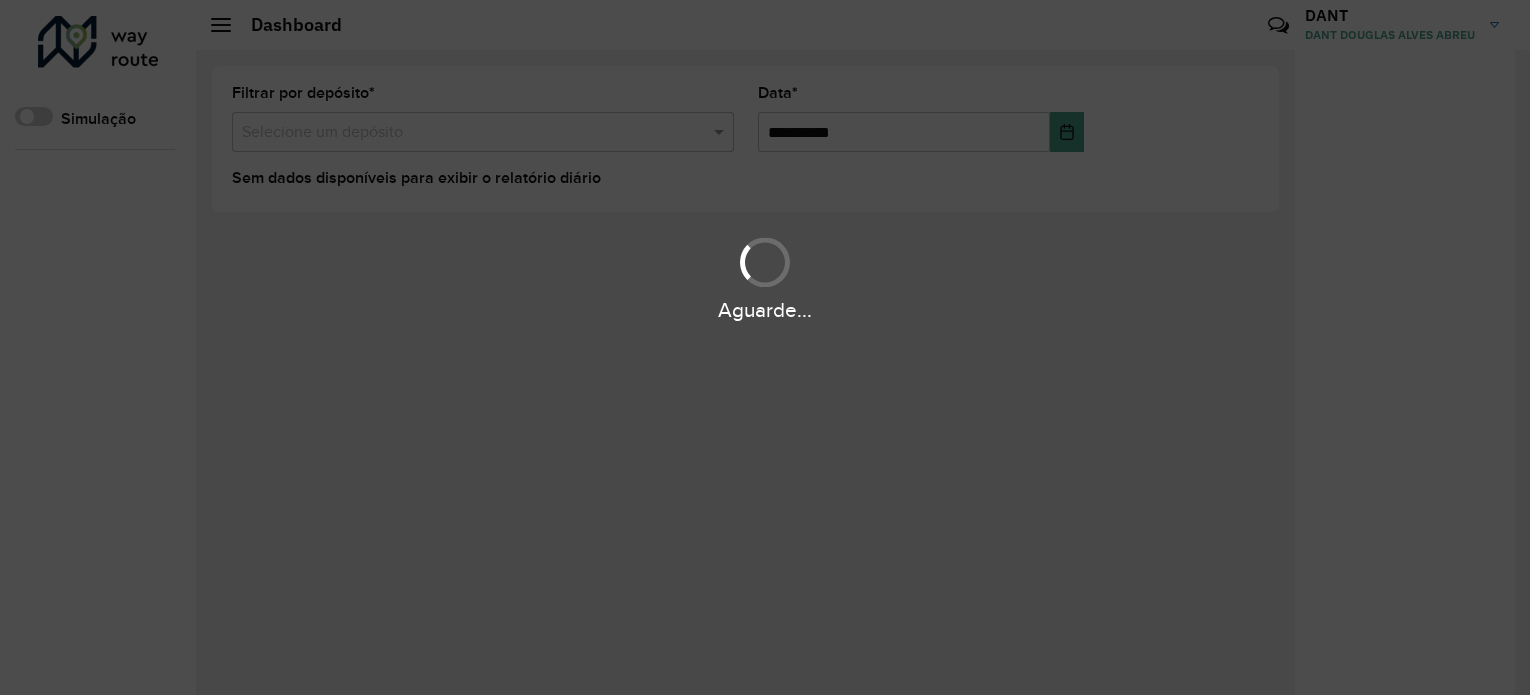 scroll, scrollTop: 0, scrollLeft: 0, axis: both 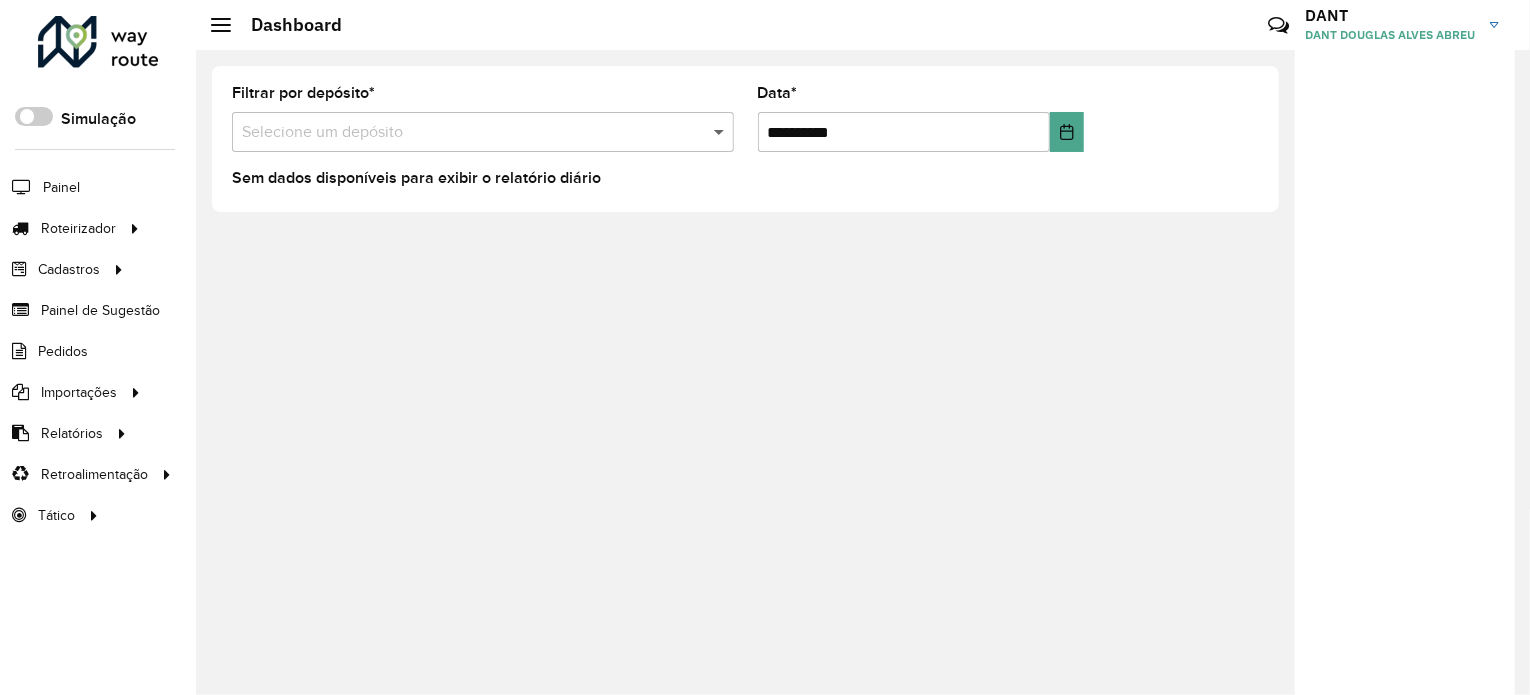 click at bounding box center (721, 132) 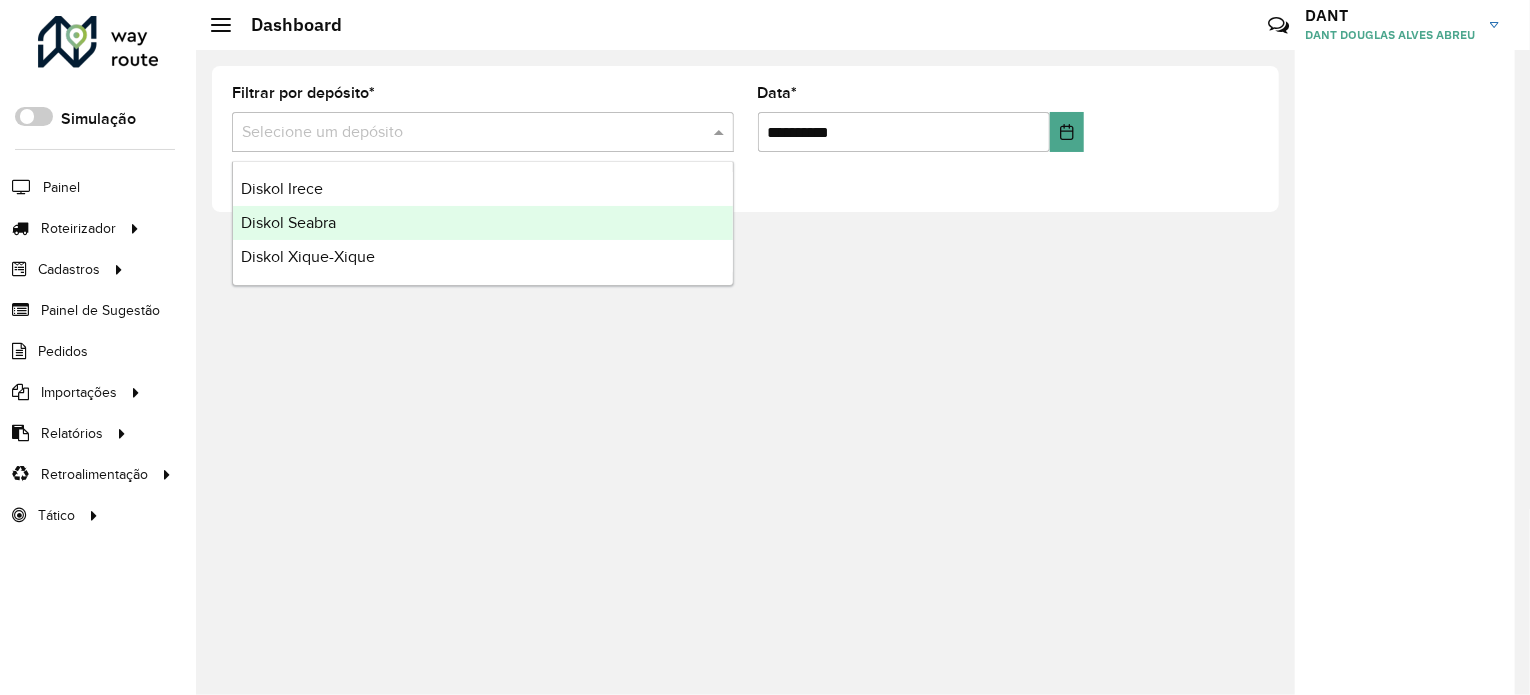 click on "Diskol Seabra" at bounding box center (483, 223) 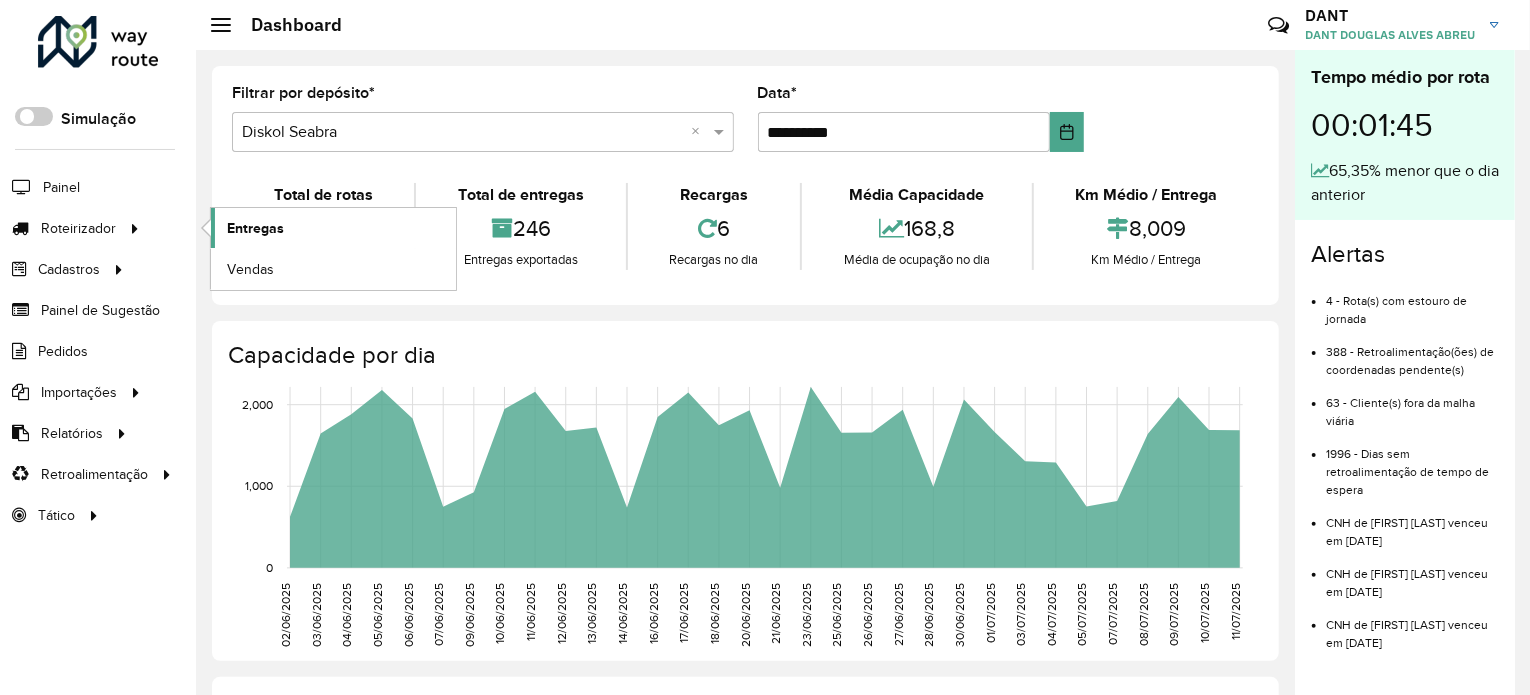 click on "Entregas" 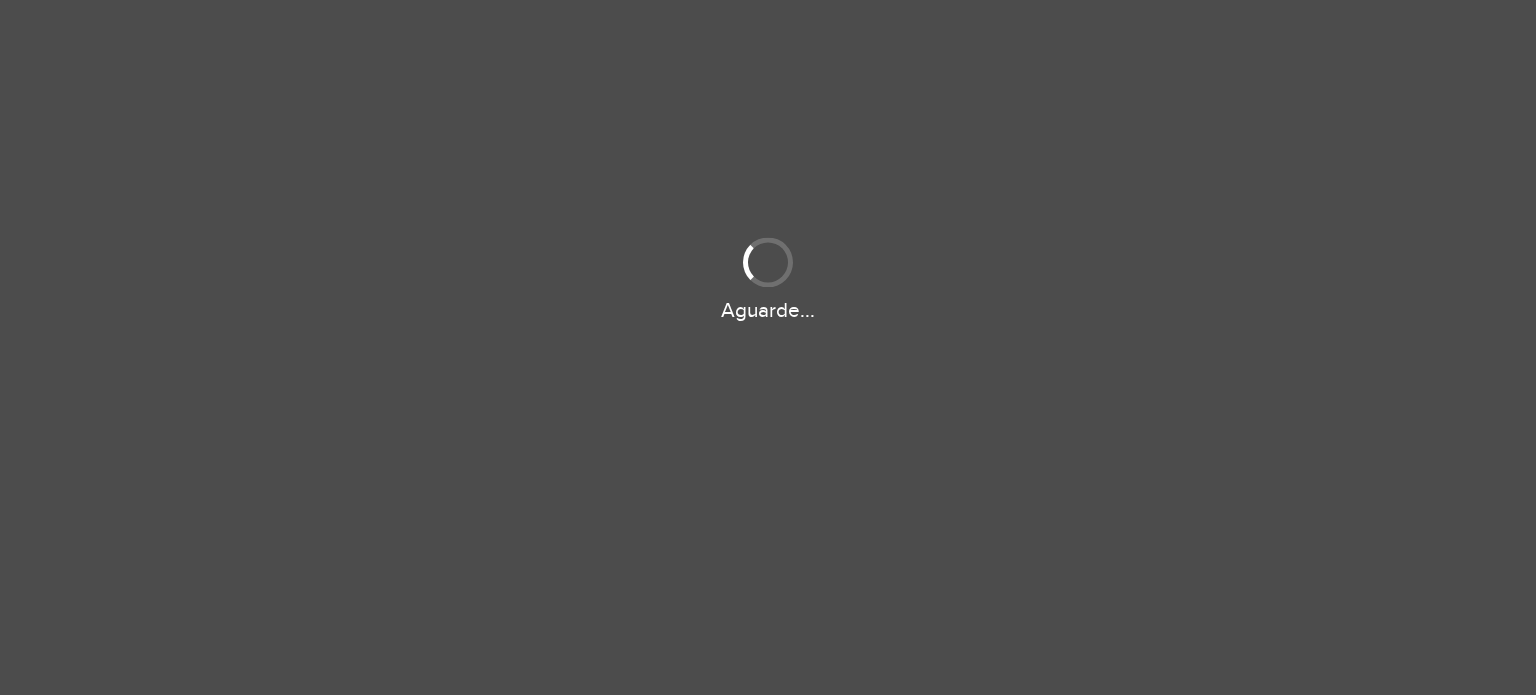 scroll, scrollTop: 0, scrollLeft: 0, axis: both 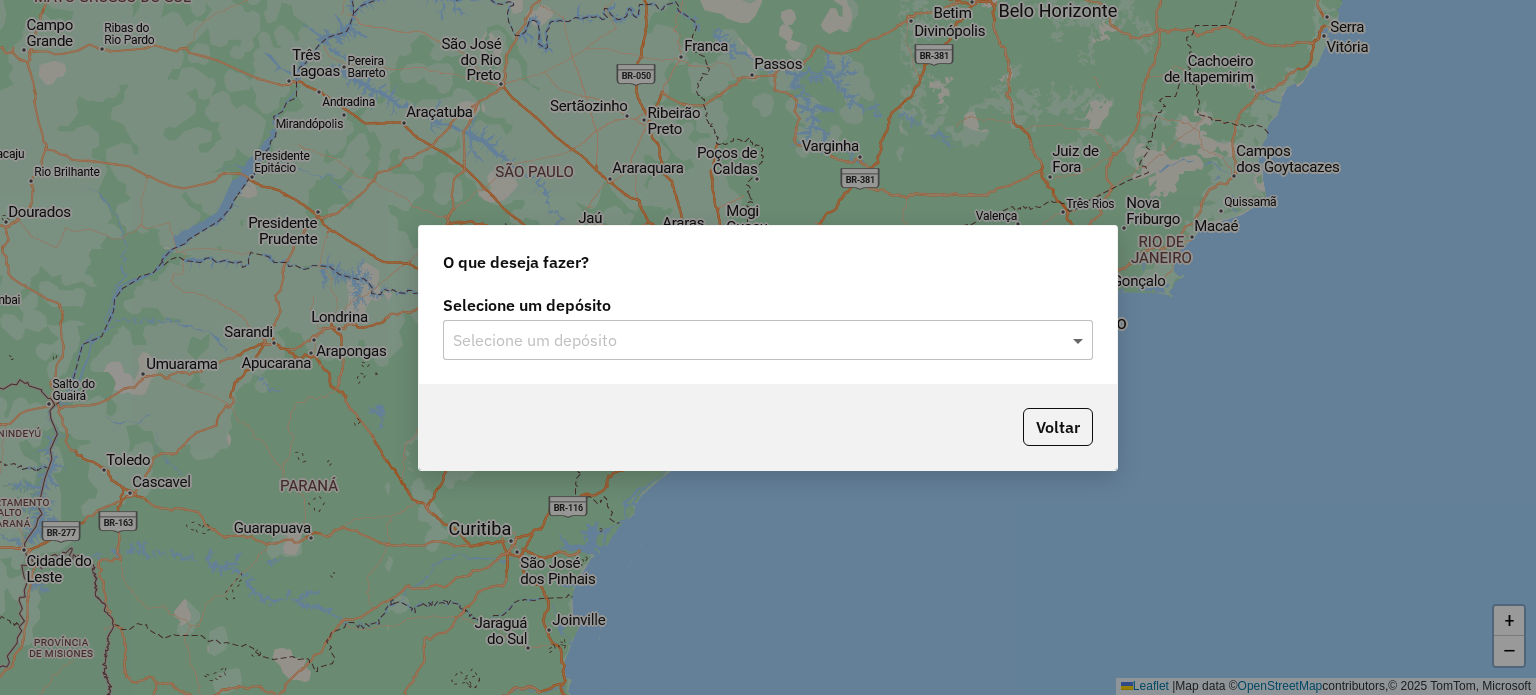click 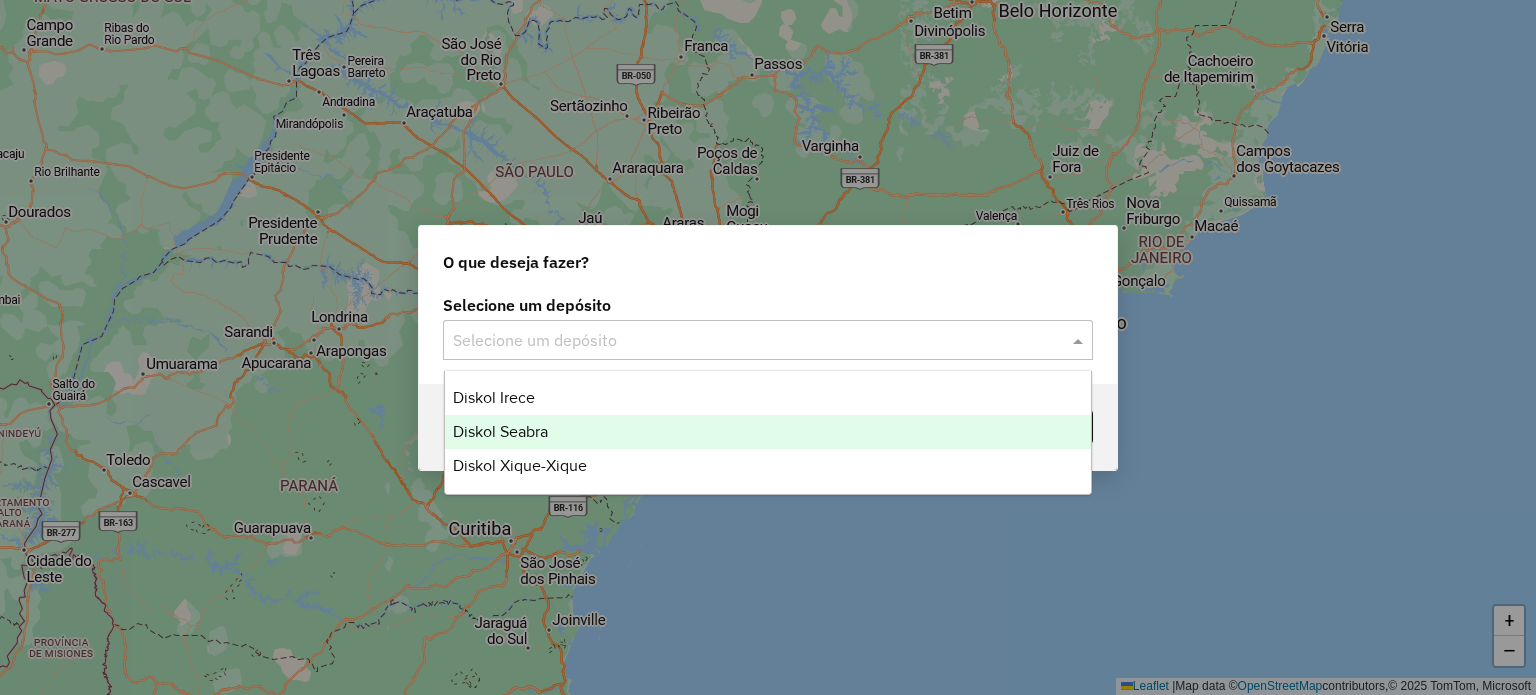 click on "Diskol Seabra" at bounding box center [768, 432] 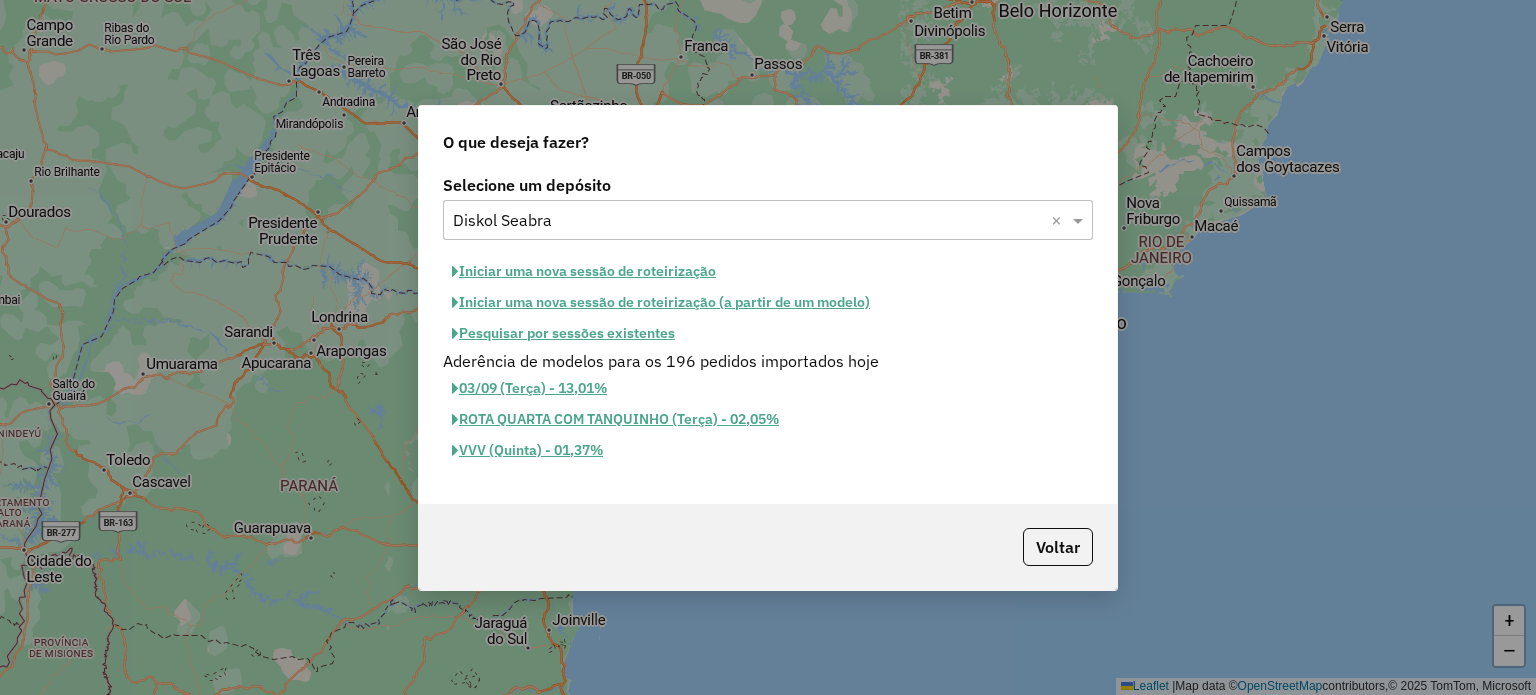 click on "Iniciar uma nova sessão de roteirização" 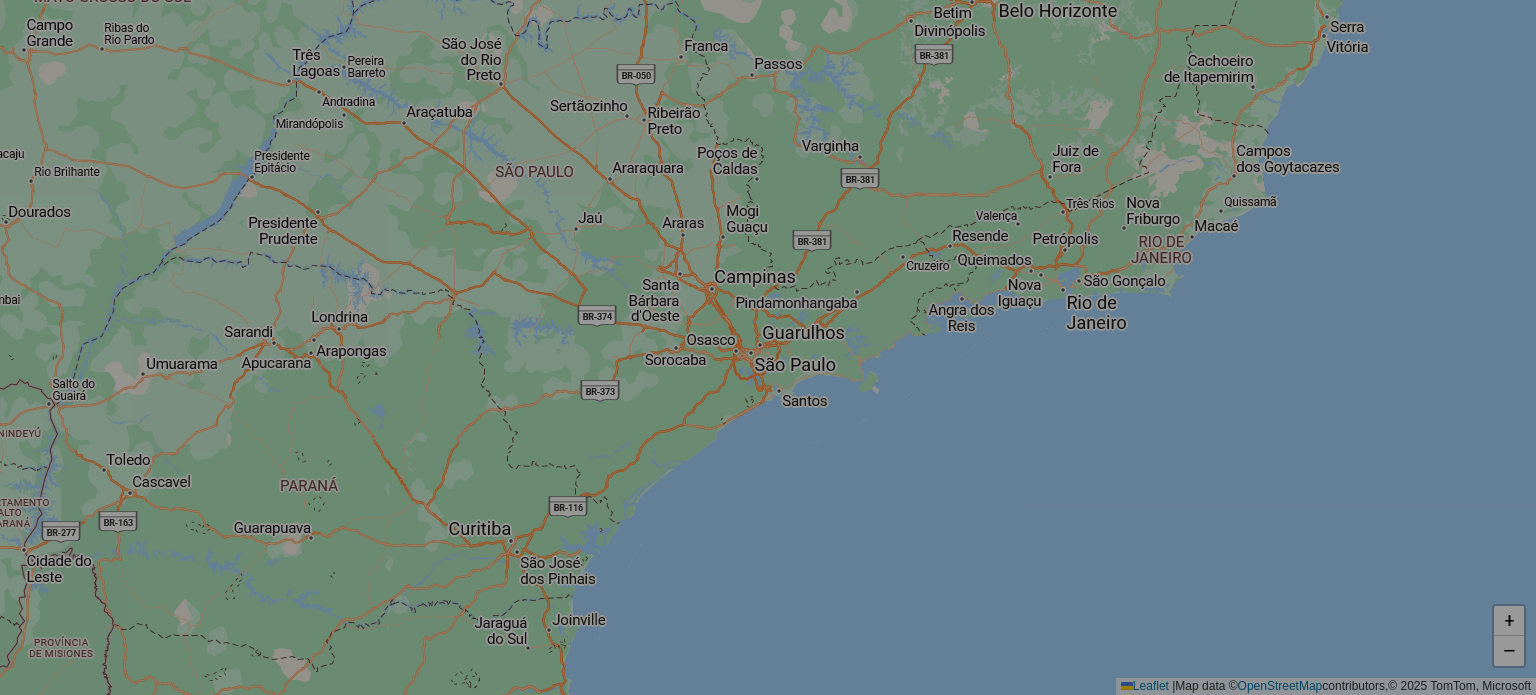 select on "*" 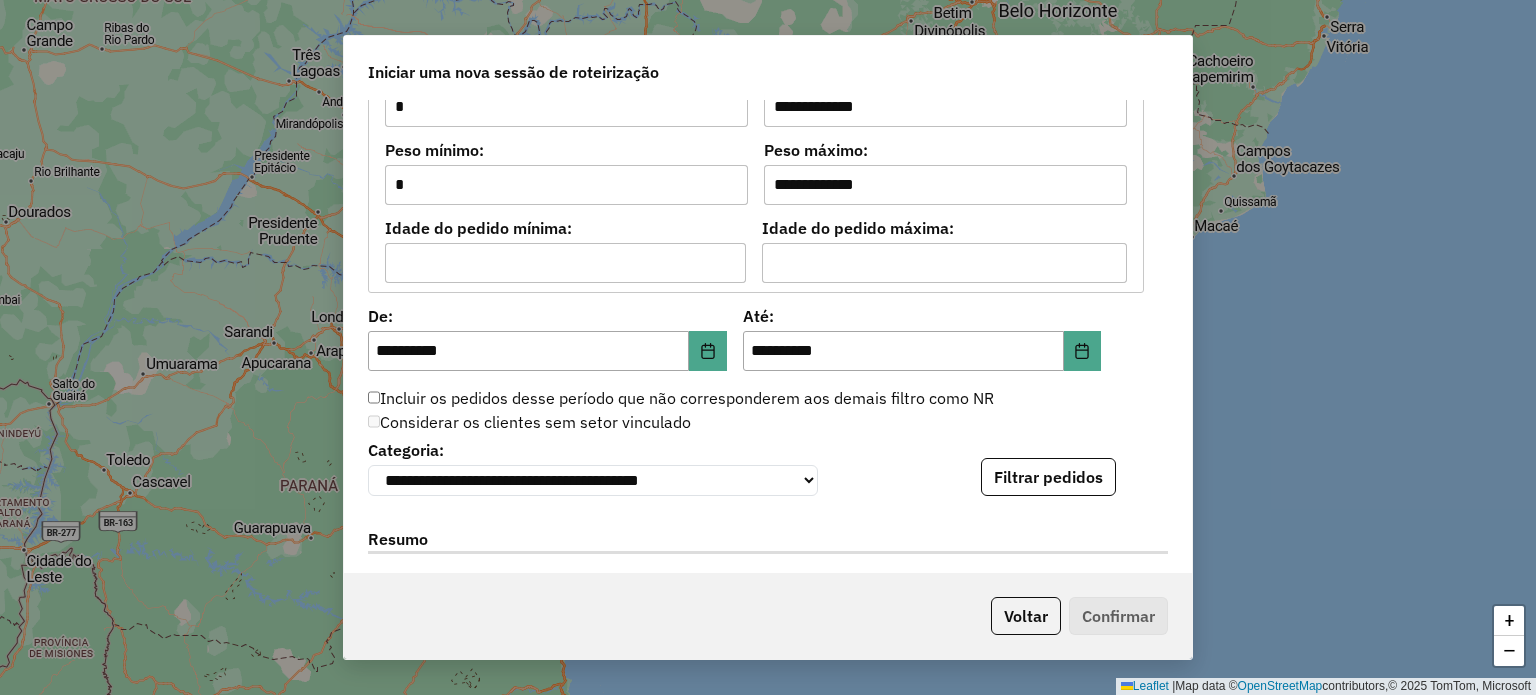 scroll, scrollTop: 1760, scrollLeft: 0, axis: vertical 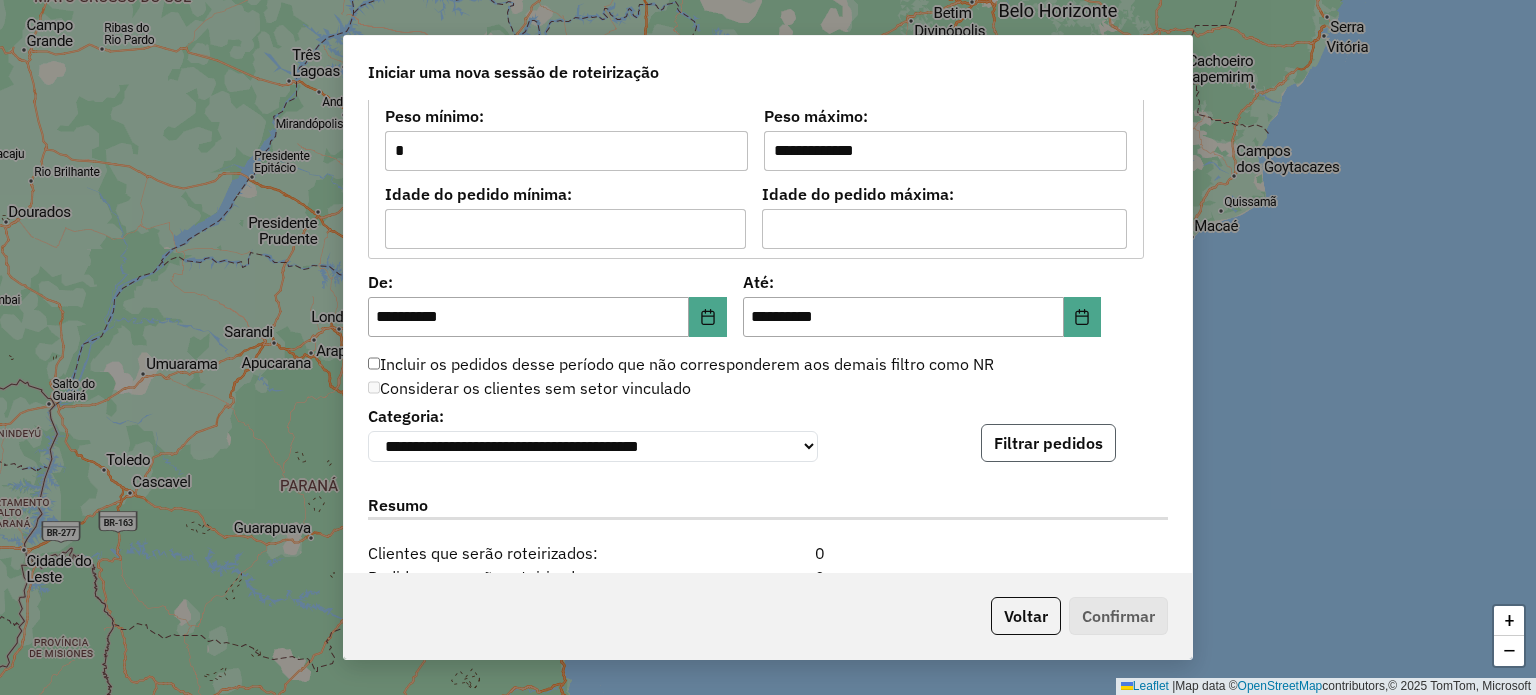 click on "Filtrar pedidos" 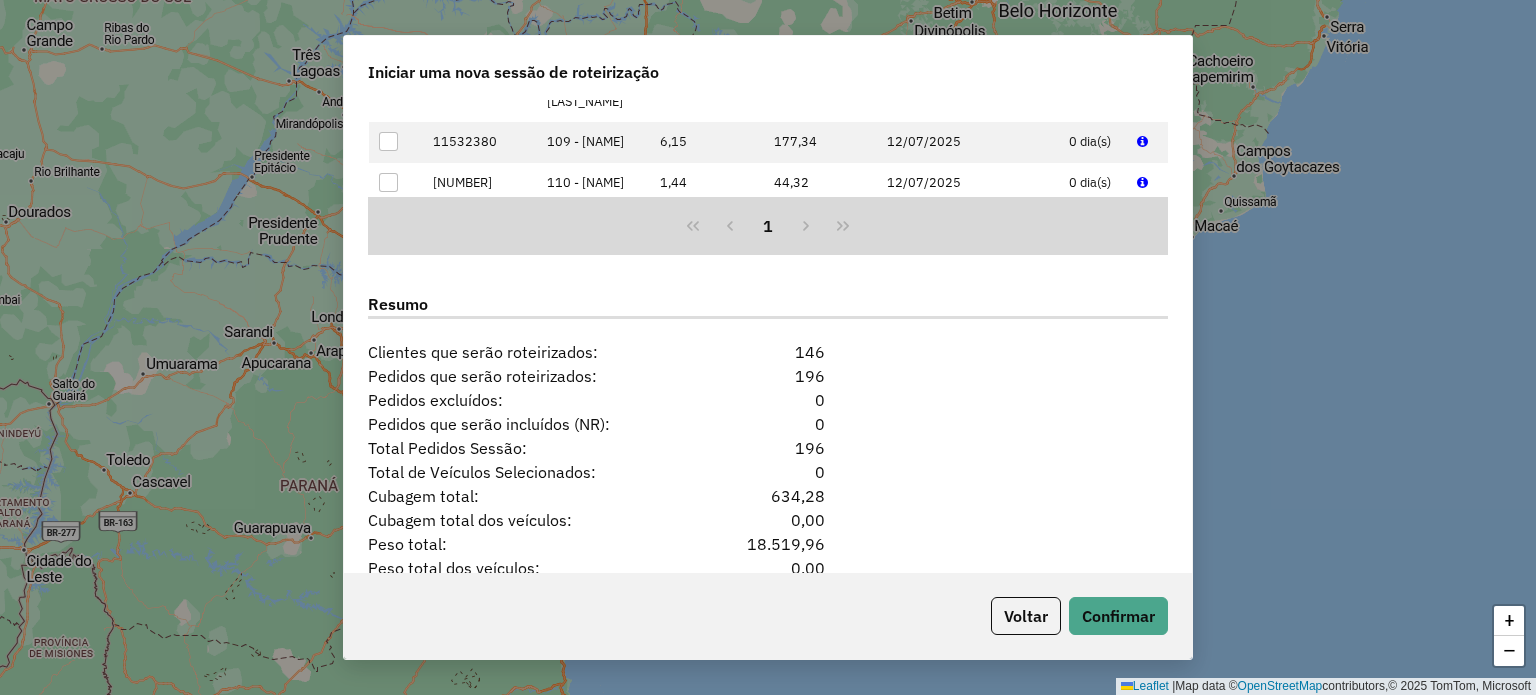 scroll, scrollTop: 2372, scrollLeft: 0, axis: vertical 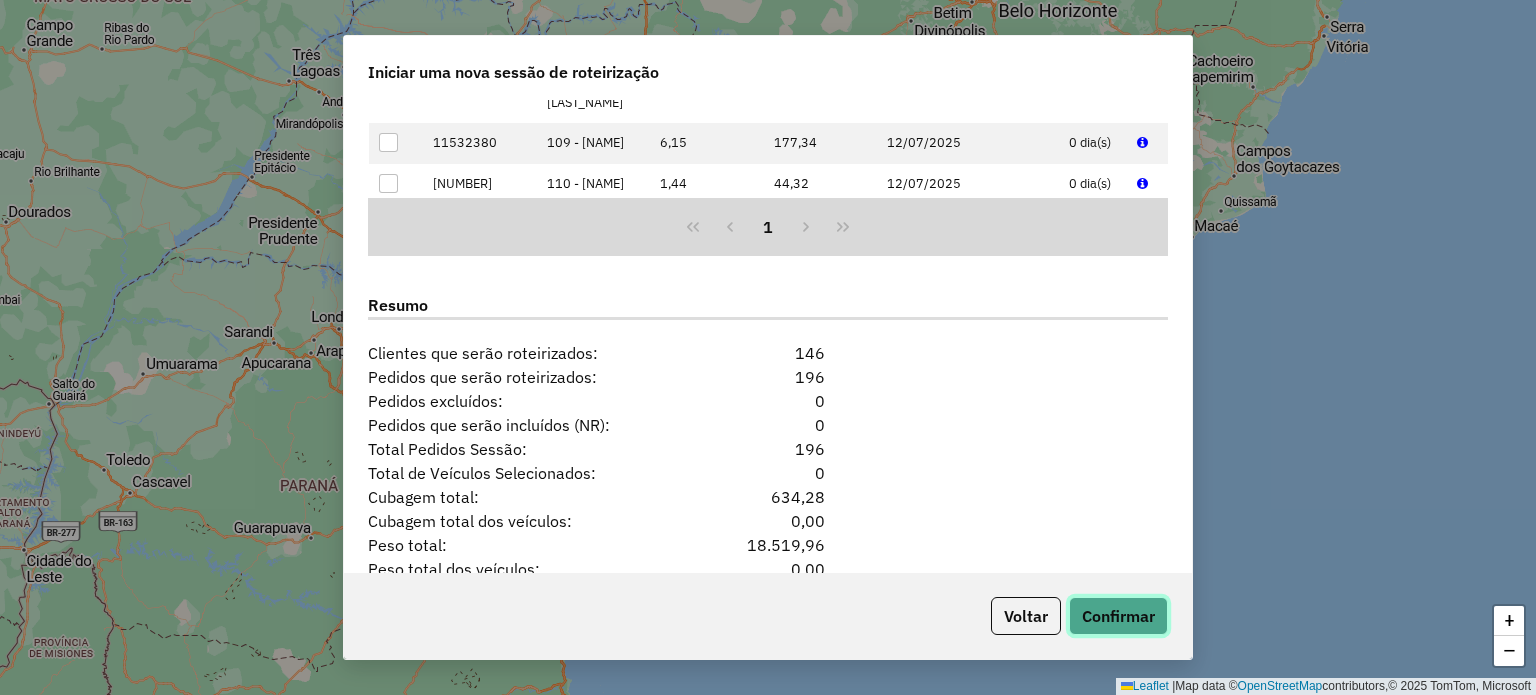 click on "Confirmar" 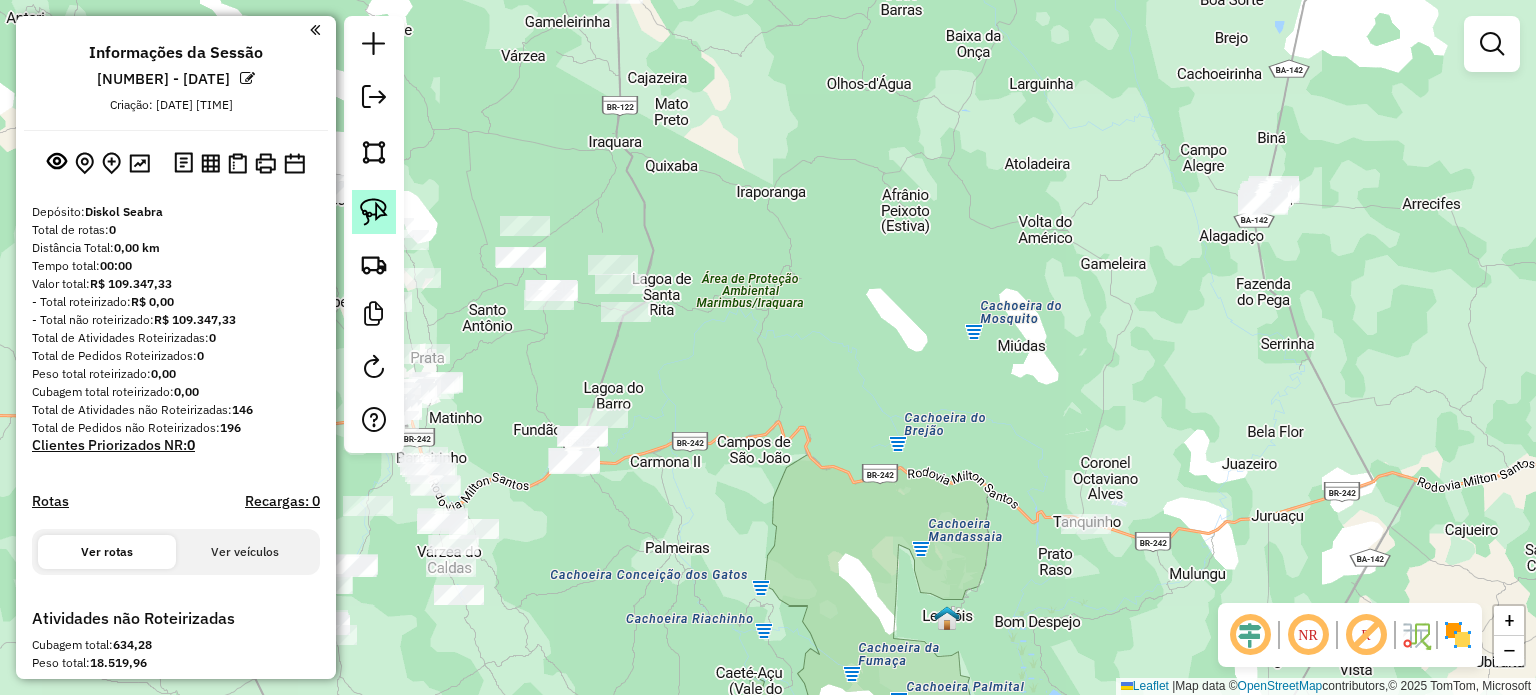 click 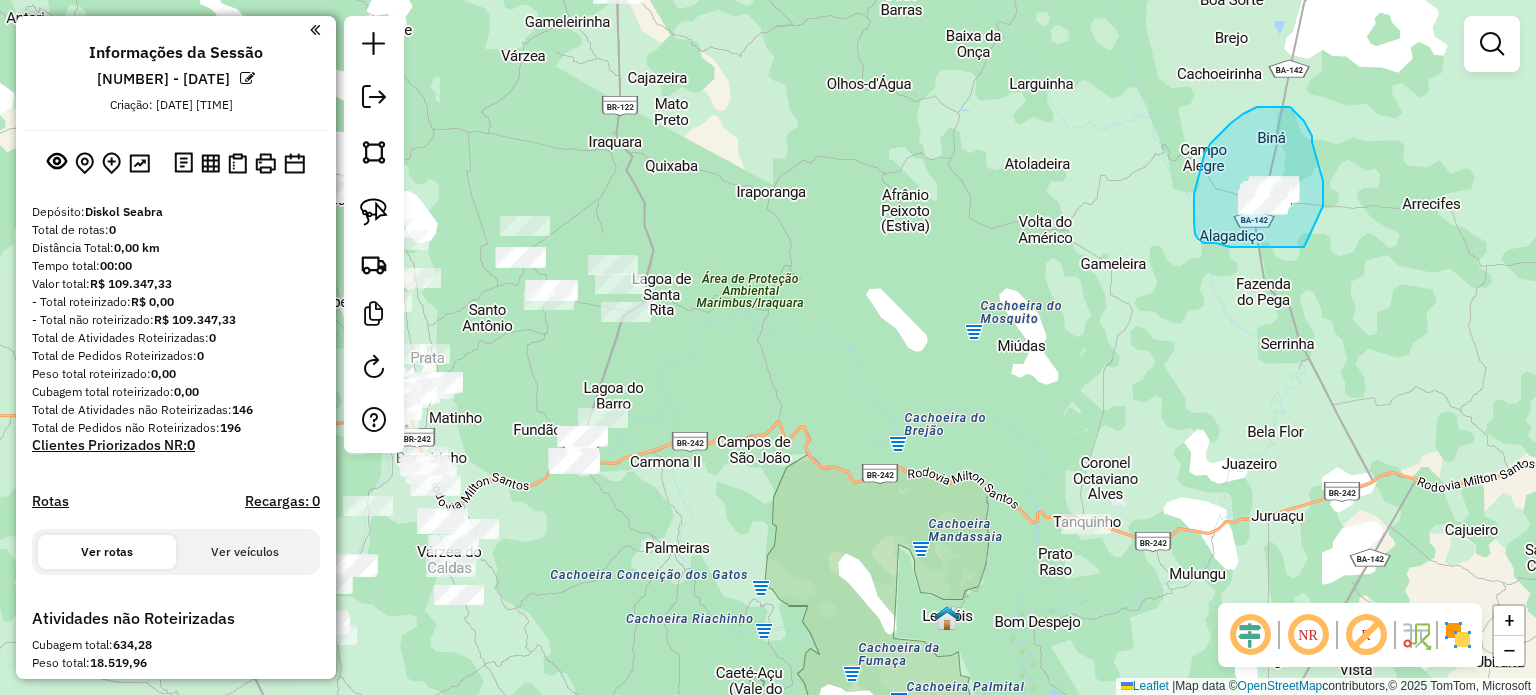 drag, startPoint x: 1304, startPoint y: 247, endPoint x: 1321, endPoint y: 220, distance: 31.906113 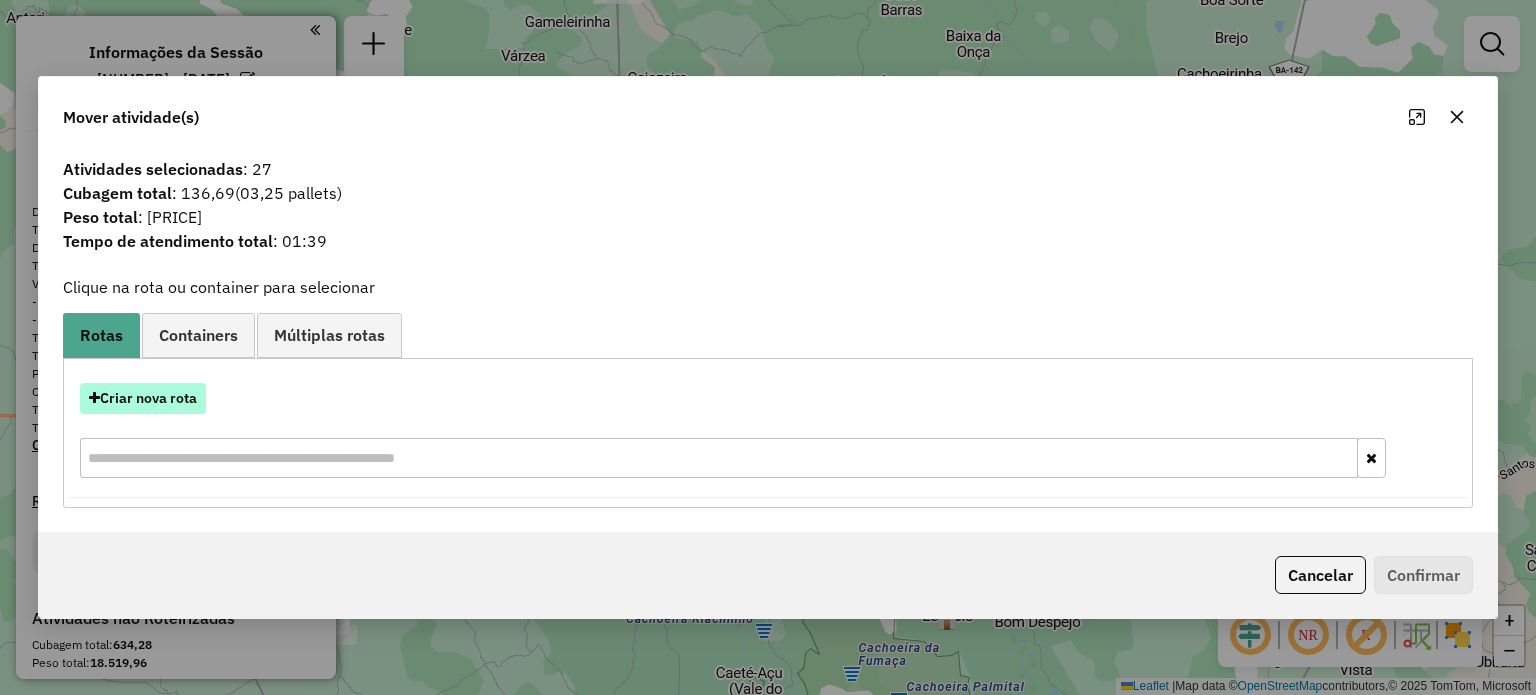 click on "Criar nova rota" at bounding box center [143, 398] 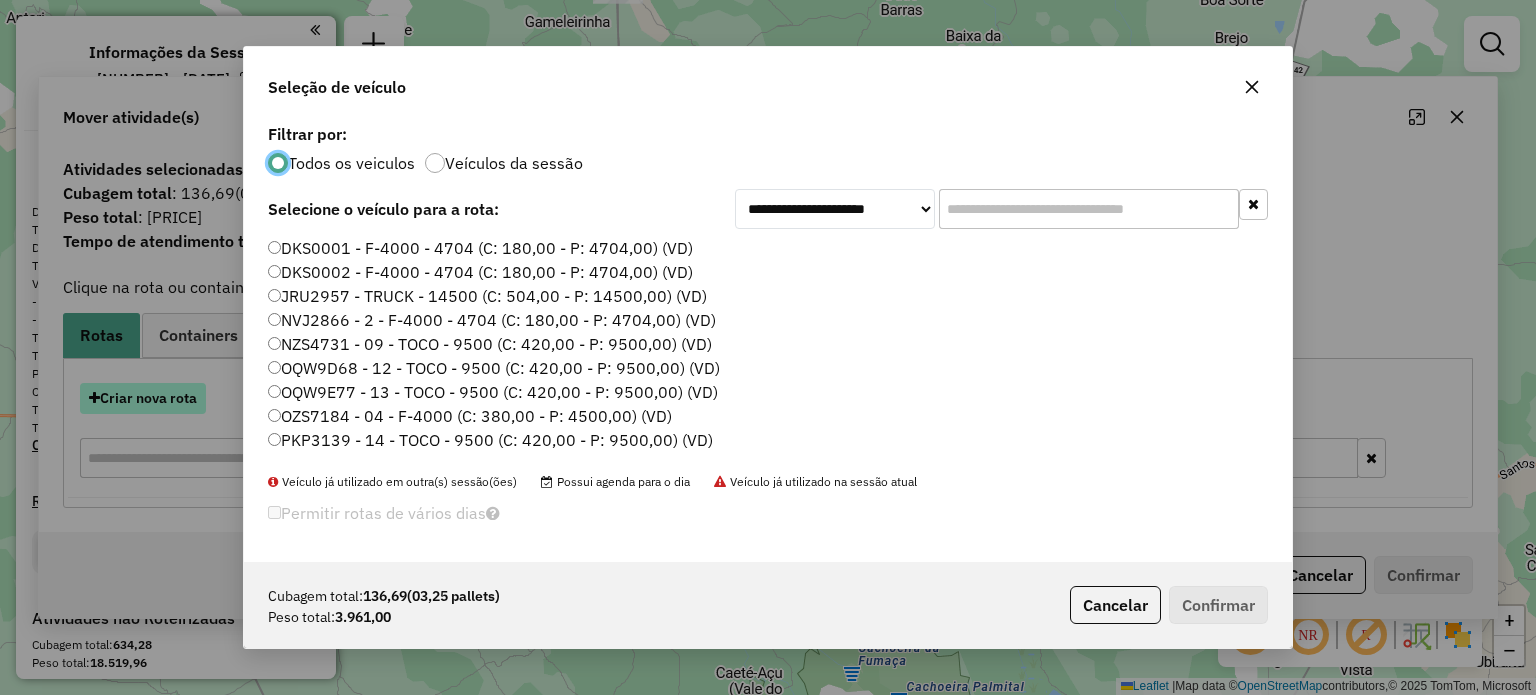 scroll, scrollTop: 10, scrollLeft: 6, axis: both 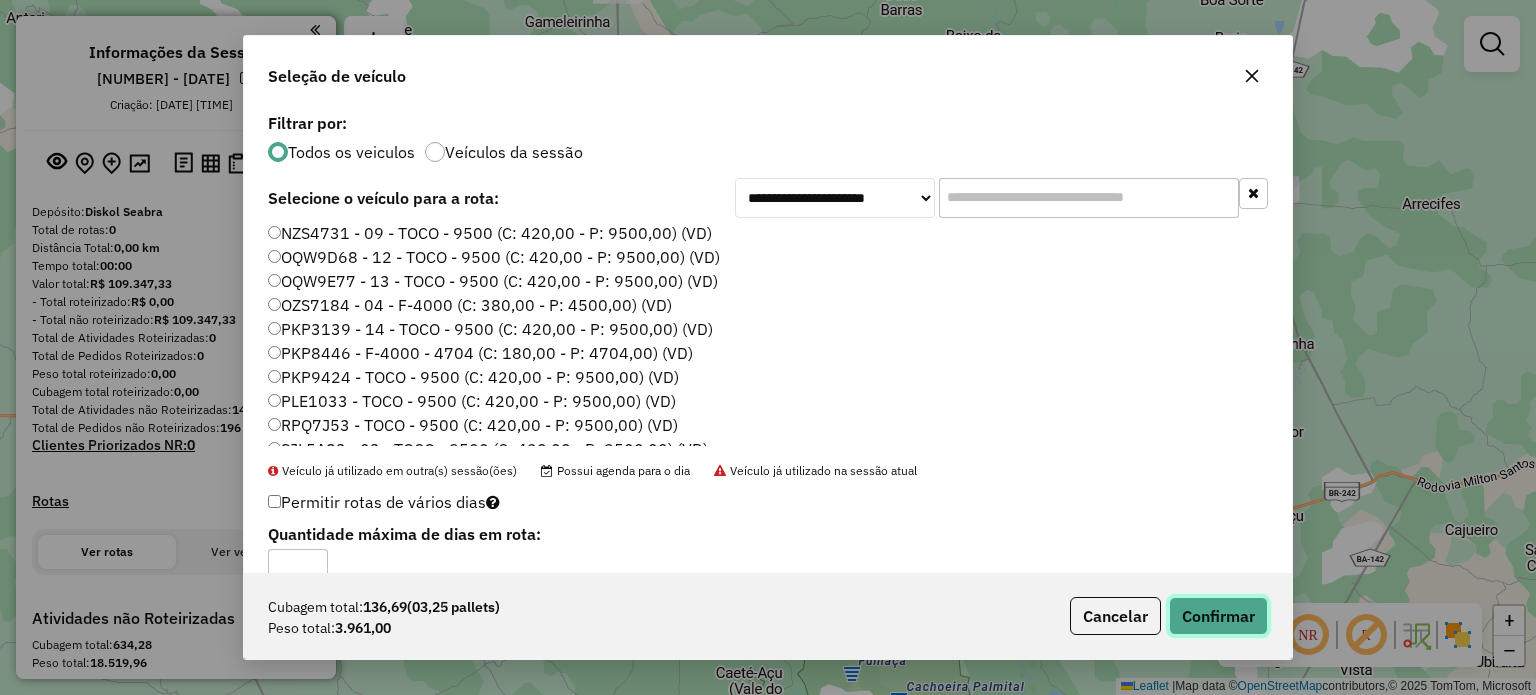 click on "Confirmar" 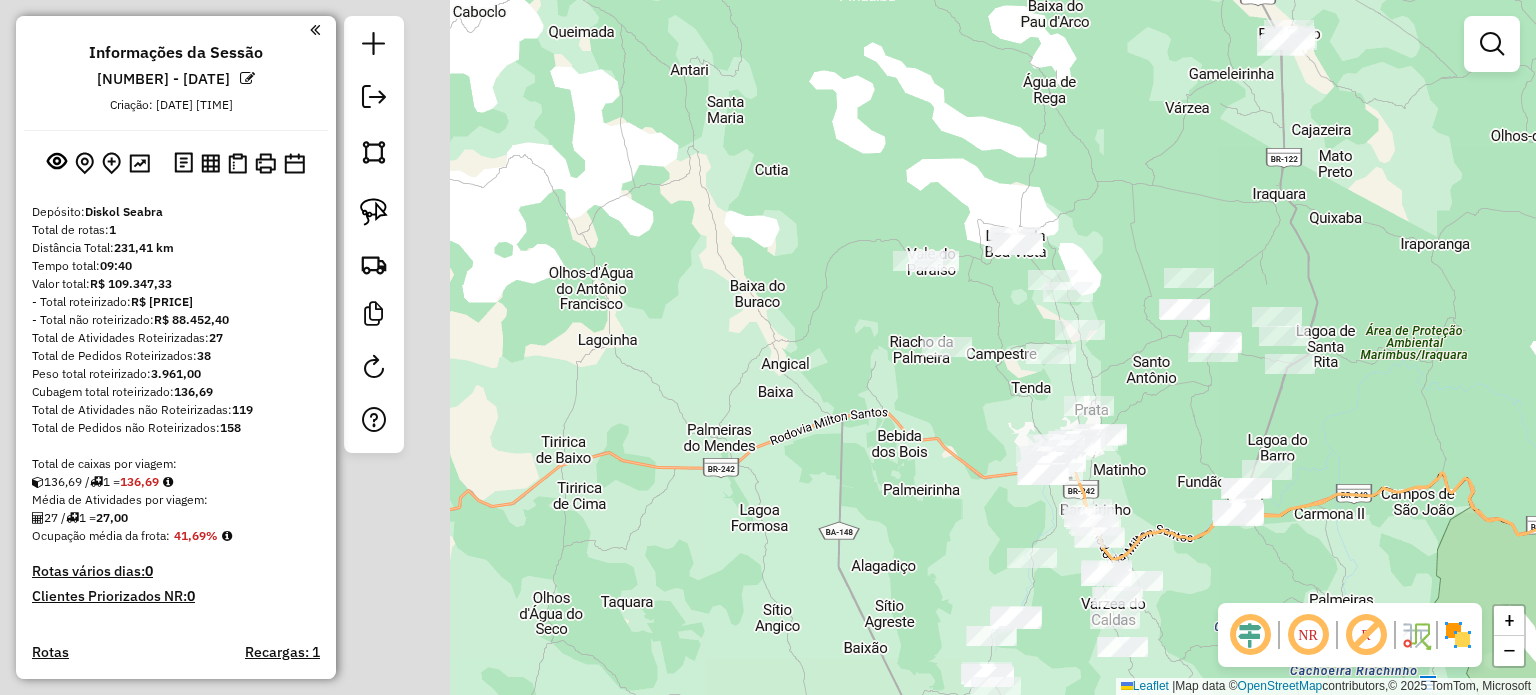 drag, startPoint x: 871, startPoint y: 390, endPoint x: 1502, endPoint y: 440, distance: 632.9779 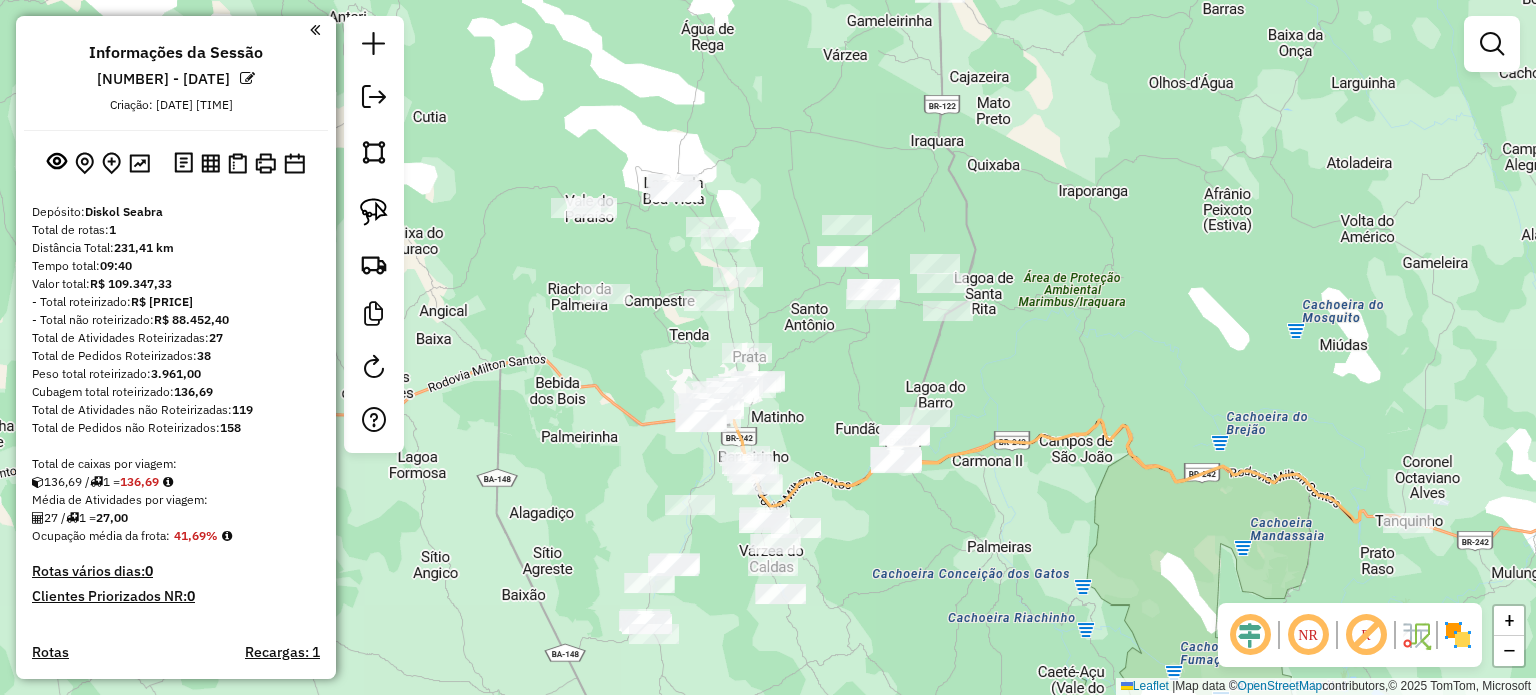 drag, startPoint x: 1502, startPoint y: 440, endPoint x: 1164, endPoint y: 368, distance: 345.58356 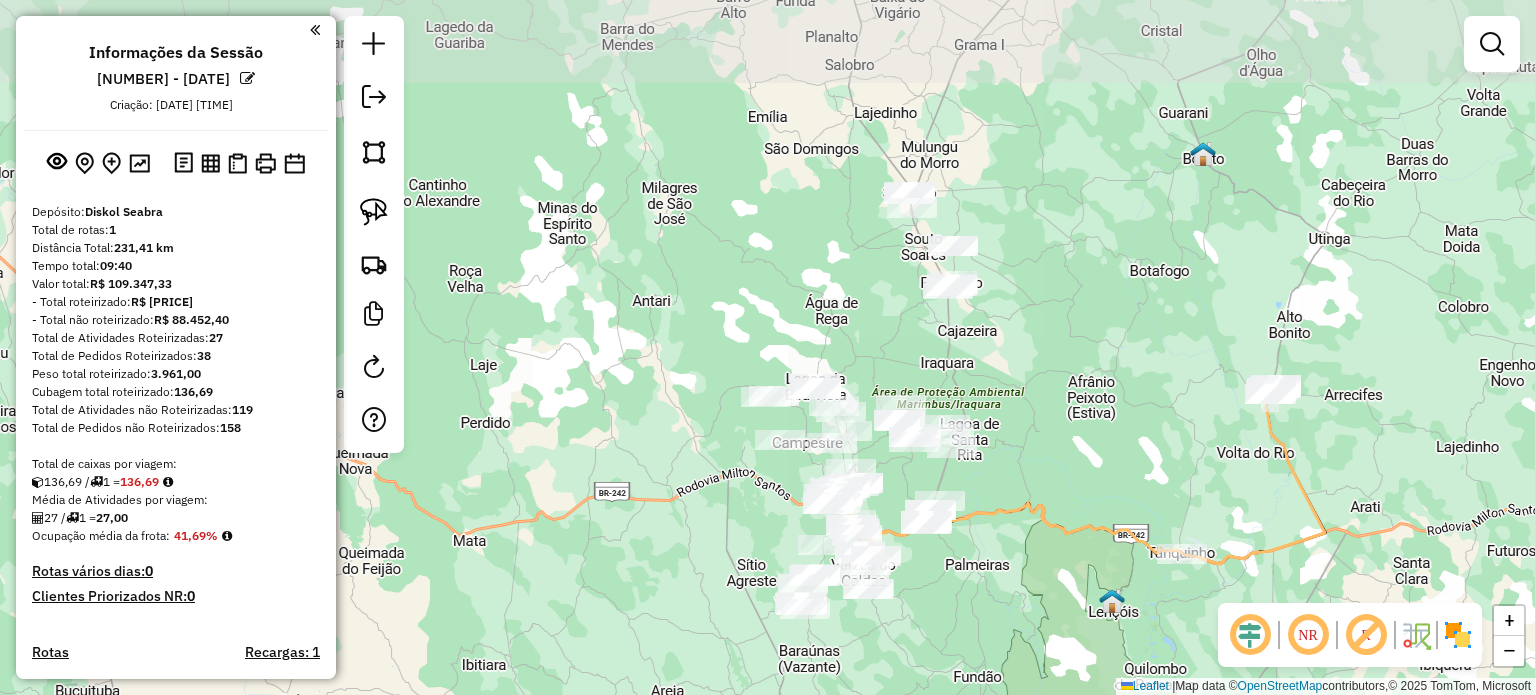 drag, startPoint x: 1102, startPoint y: 154, endPoint x: 1054, endPoint y: 327, distance: 179.5355 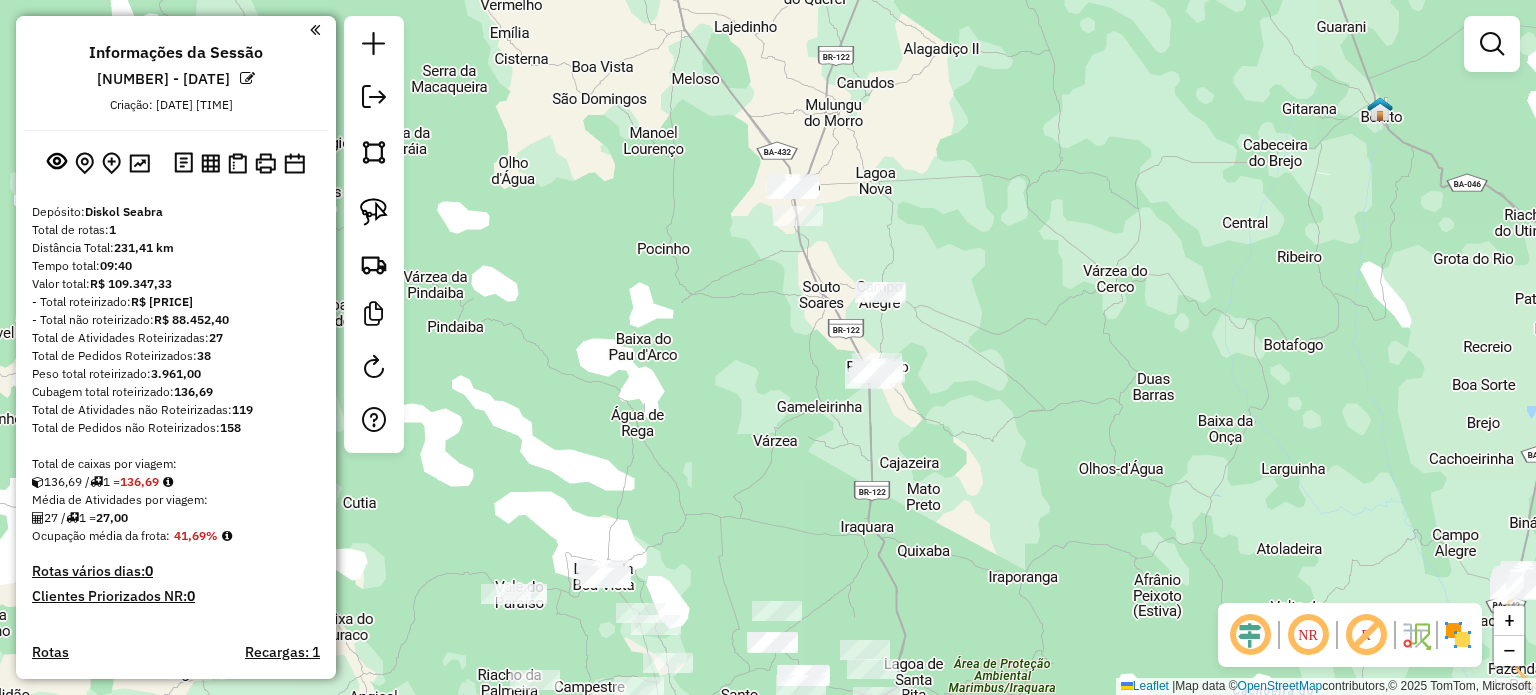 drag, startPoint x: 1002, startPoint y: 271, endPoint x: 1032, endPoint y: 355, distance: 89.19641 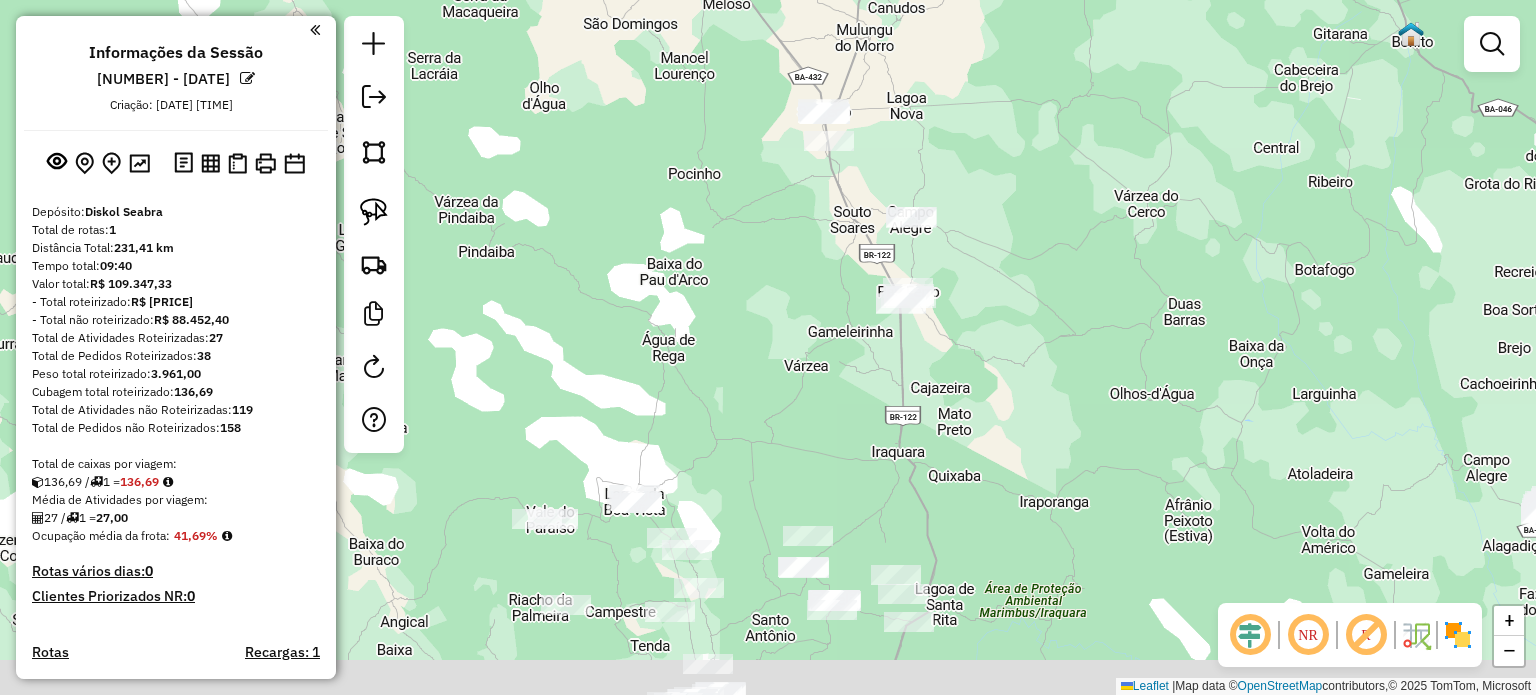 drag, startPoint x: 1036, startPoint y: 325, endPoint x: 1048, endPoint y: 305, distance: 23.323807 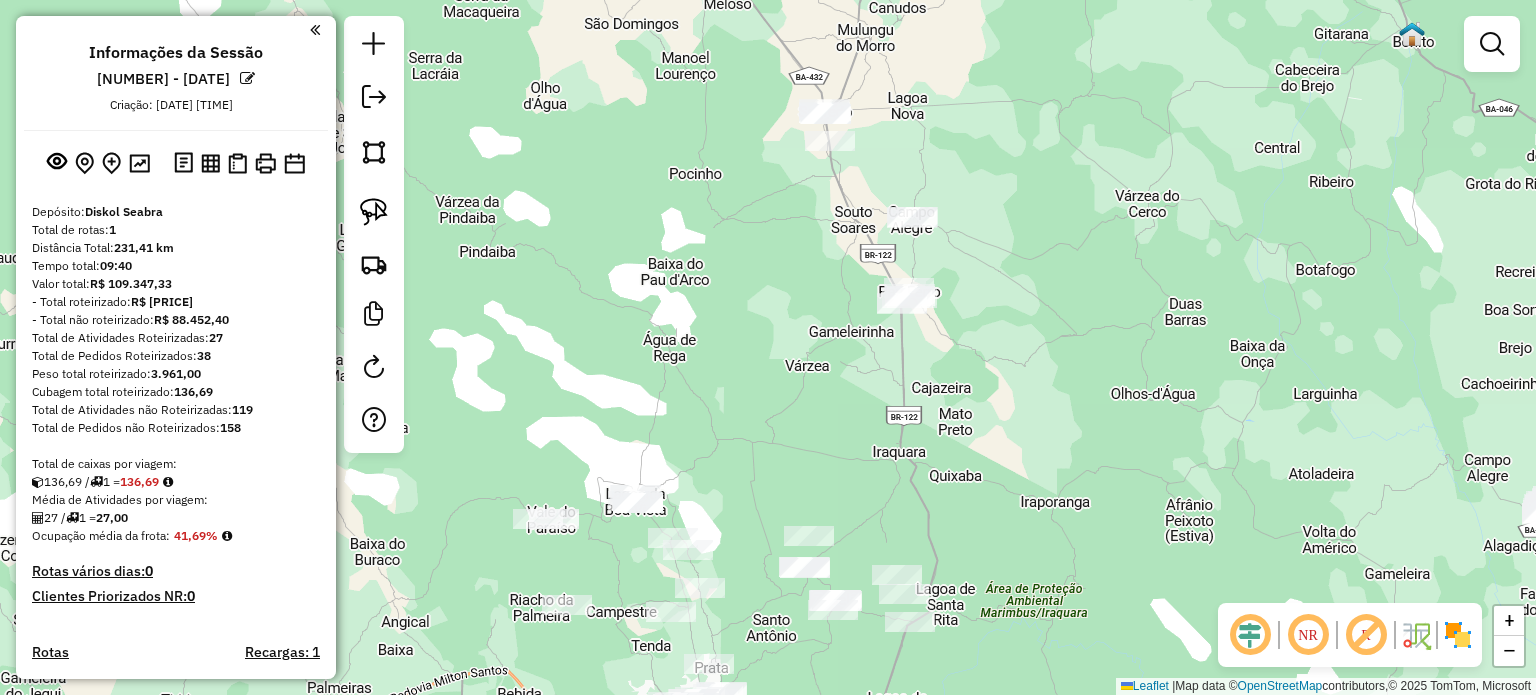drag, startPoint x: 377, startPoint y: 209, endPoint x: 414, endPoint y: 198, distance: 38.600517 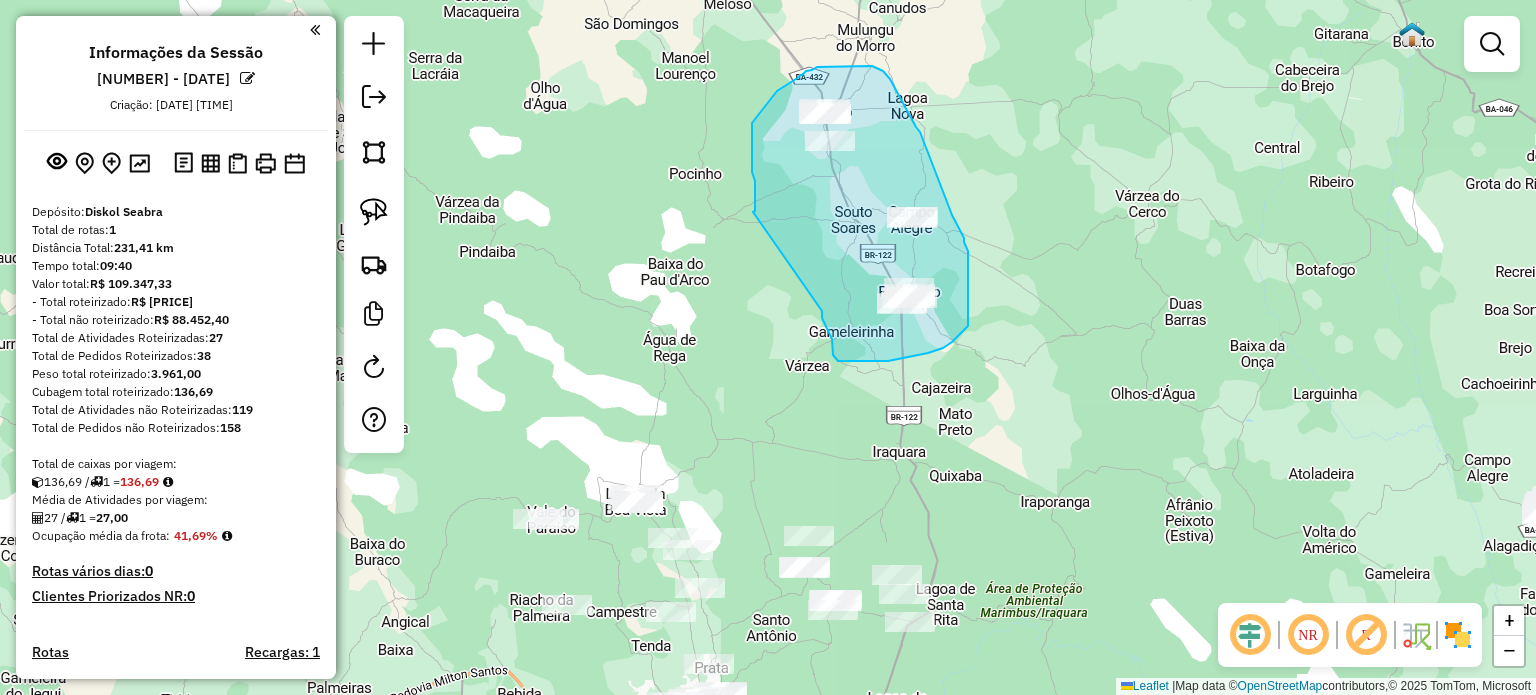 drag, startPoint x: 752, startPoint y: 172, endPoint x: 820, endPoint y: 309, distance: 152.94771 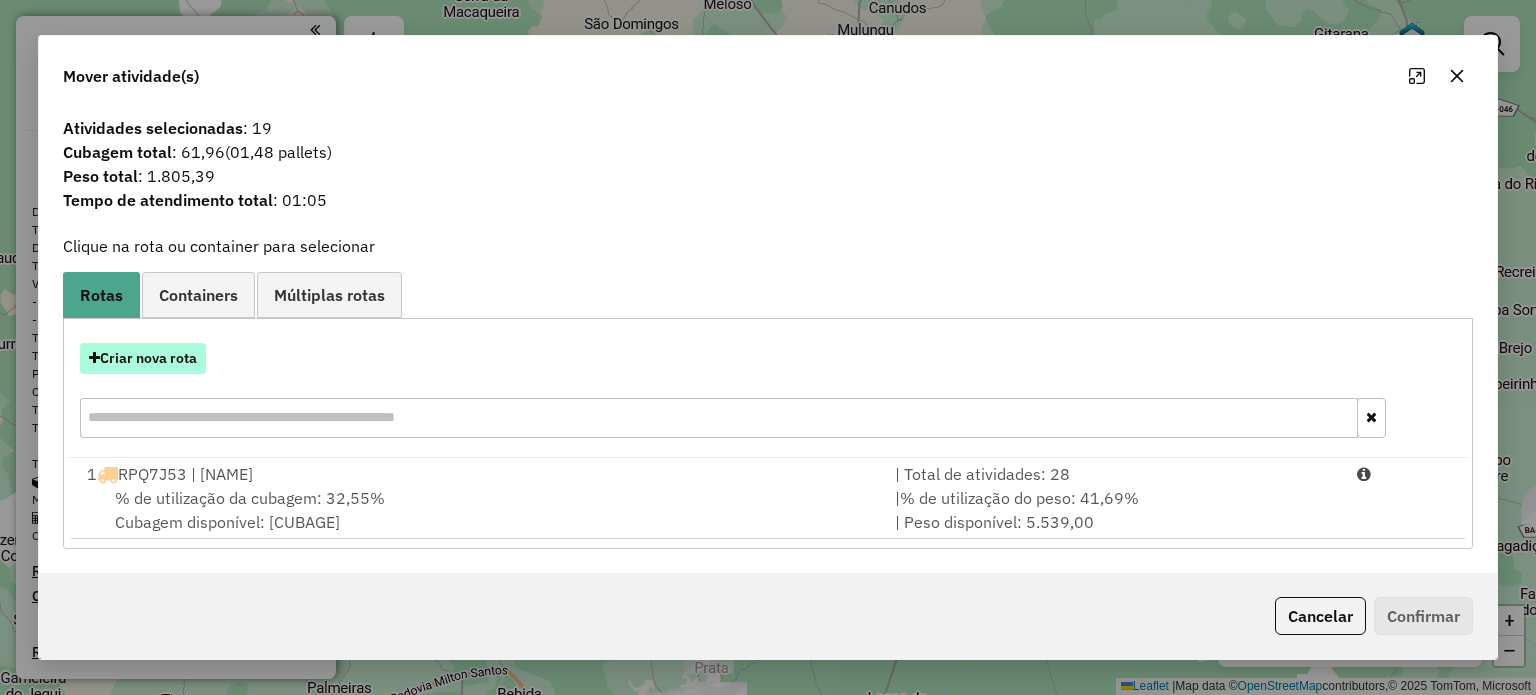 click on "Criar nova rota" at bounding box center (143, 358) 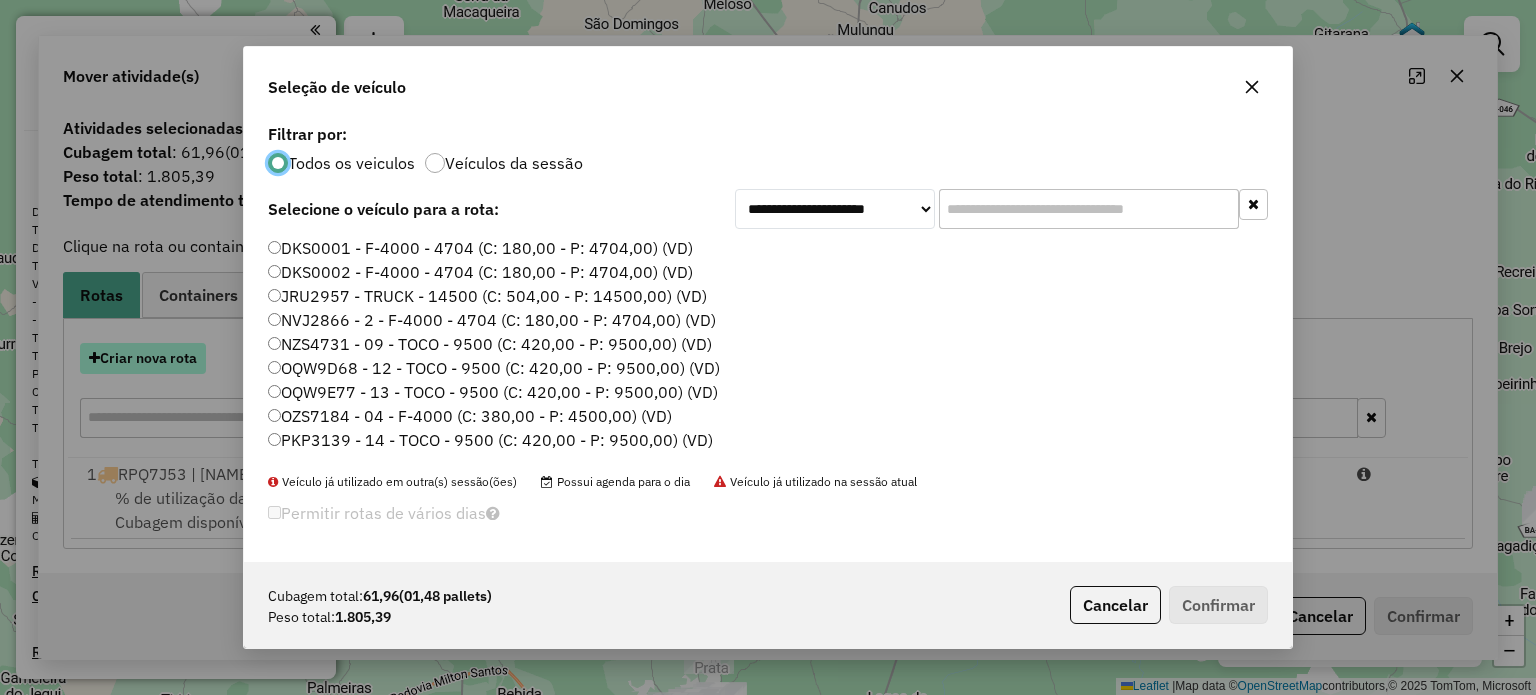scroll, scrollTop: 10, scrollLeft: 6, axis: both 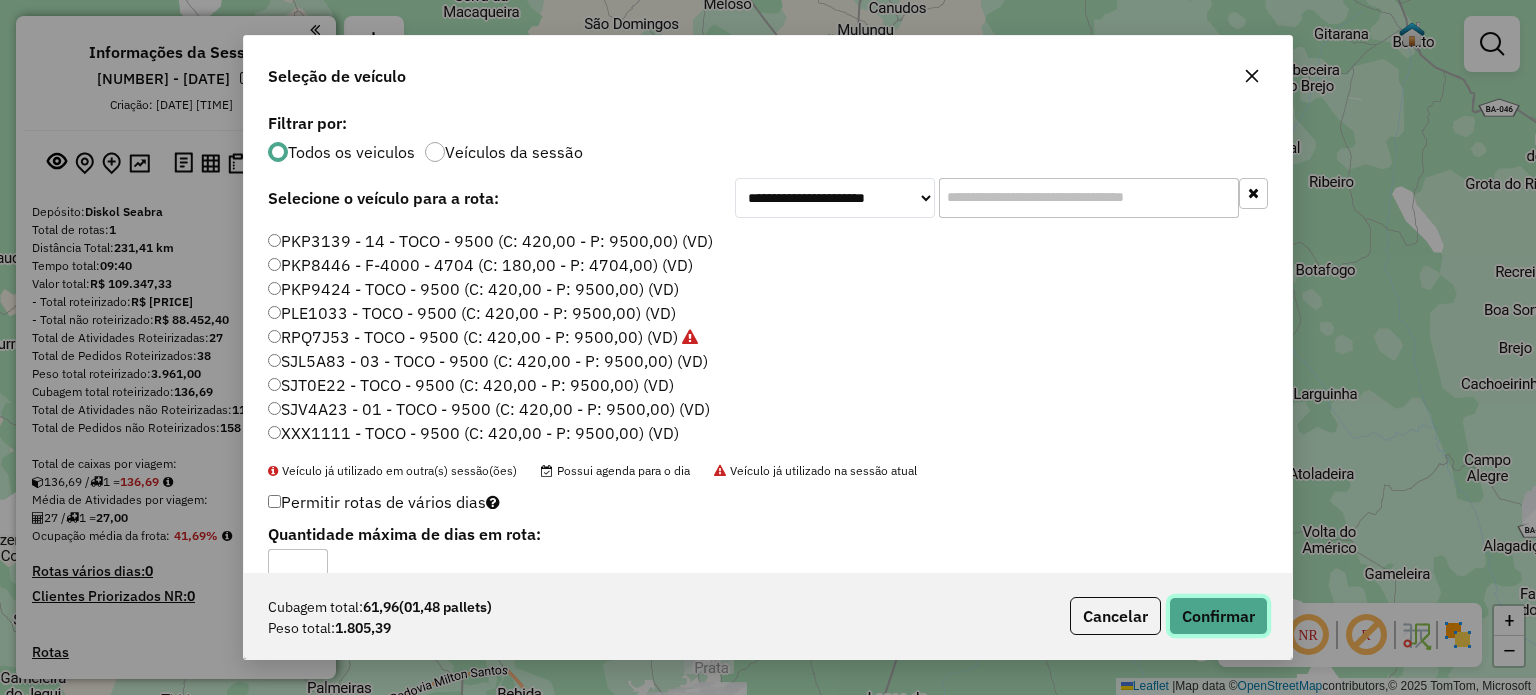 drag, startPoint x: 1230, startPoint y: 614, endPoint x: 1260, endPoint y: 607, distance: 30.805843 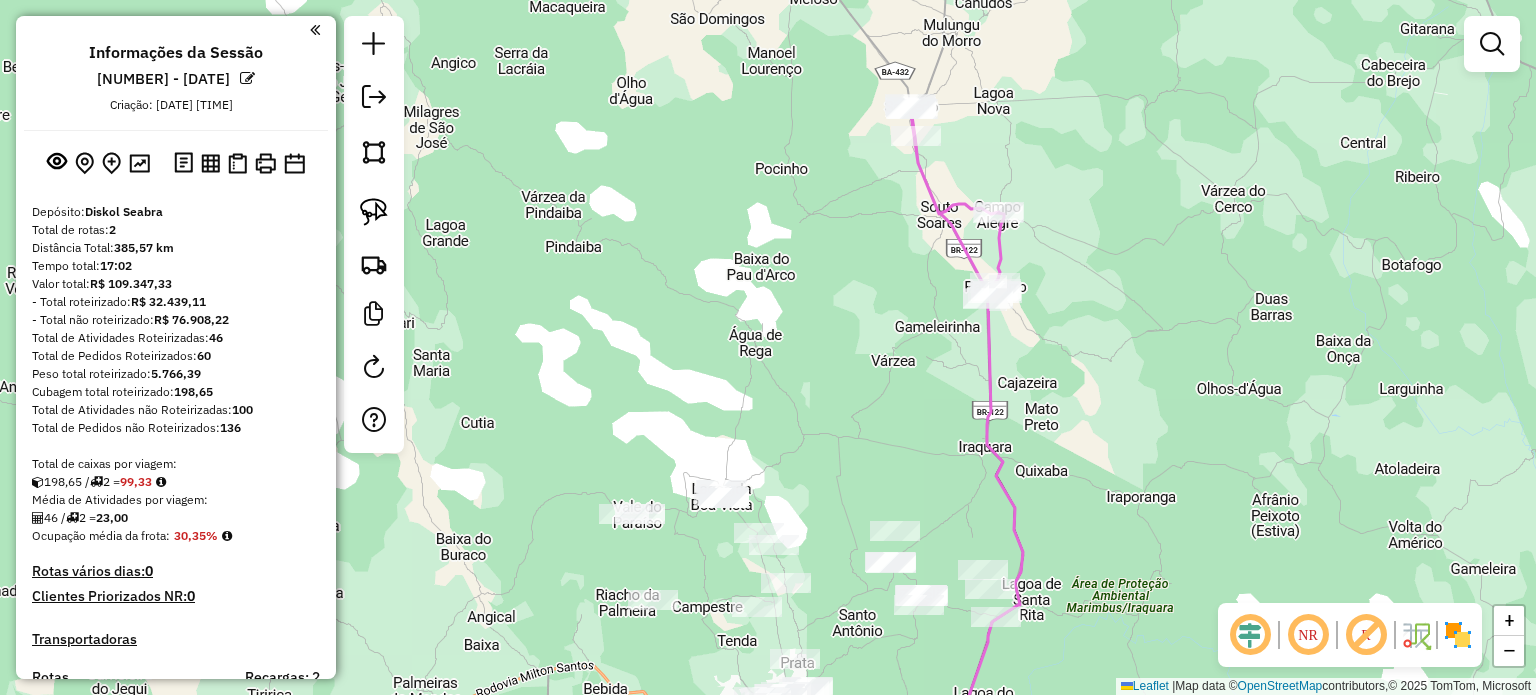 drag, startPoint x: 805, startPoint y: 474, endPoint x: 892, endPoint y: 470, distance: 87.0919 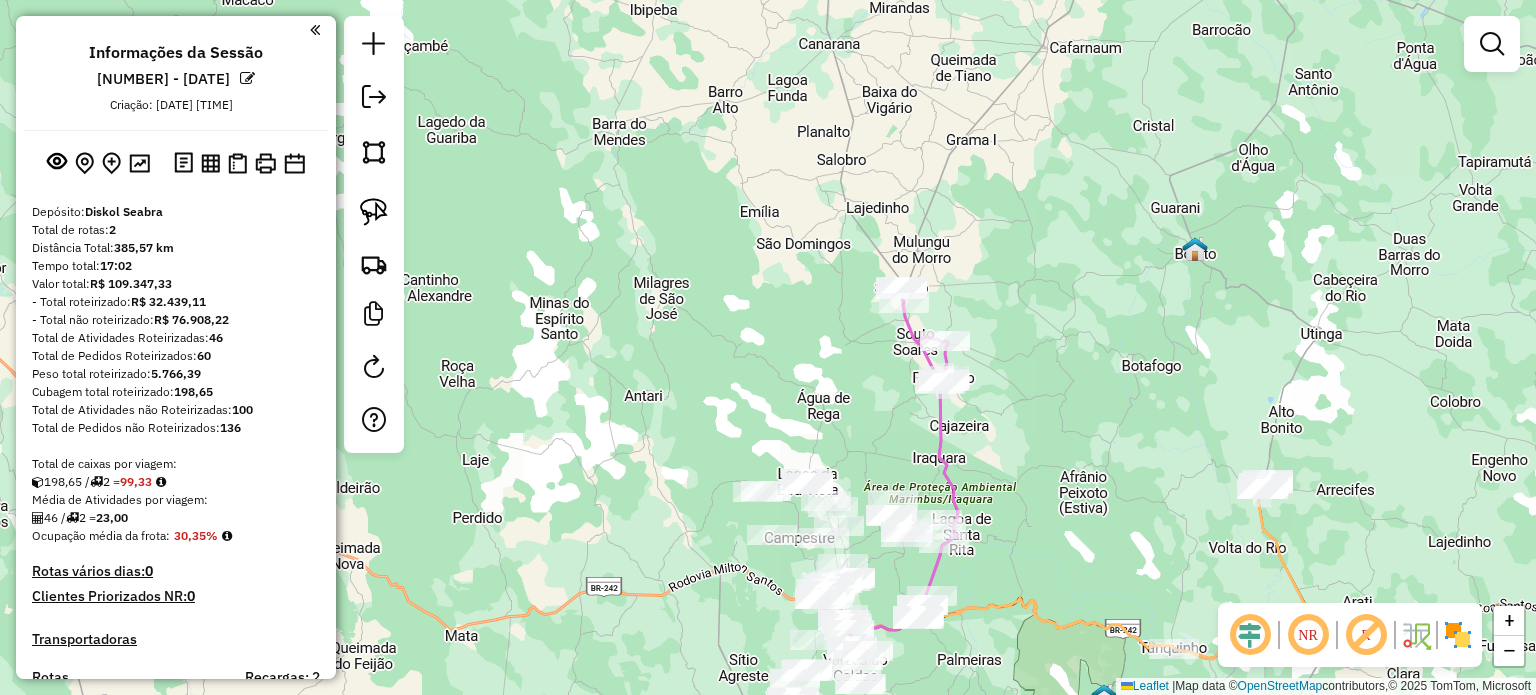 click on "Janela de atendimento Grade de atendimento Capacidade Transportadoras Veículos Cliente Pedidos  Rotas Selecione os dias de semana para filtrar as janelas de atendimento  Seg   Ter   Qua   Qui   Sex   Sáb   Dom  Informe o período da janela de atendimento: De: Até:  Filtrar exatamente a janela do cliente  Considerar janela de atendimento padrão  Selecione os dias de semana para filtrar as grades de atendimento  Seg   Ter   Qua   Qui   Sex   Sáb   Dom   Considerar clientes sem dia de atendimento cadastrado  Clientes fora do dia de atendimento selecionado Filtrar as atividades entre os valores definidos abaixo:  Peso mínimo:   Peso máximo:   Cubagem mínima:   Cubagem máxima:   De:   Até:  Filtrar as atividades entre o tempo de atendimento definido abaixo:  De:   Até:   Considerar capacidade total dos clientes não roteirizados Transportadora: Selecione um ou mais itens Tipo de veículo: Selecione um ou mais itens Veículo: Selecione um ou mais itens Motorista: Selecione um ou mais itens Nome: Rótulo:" 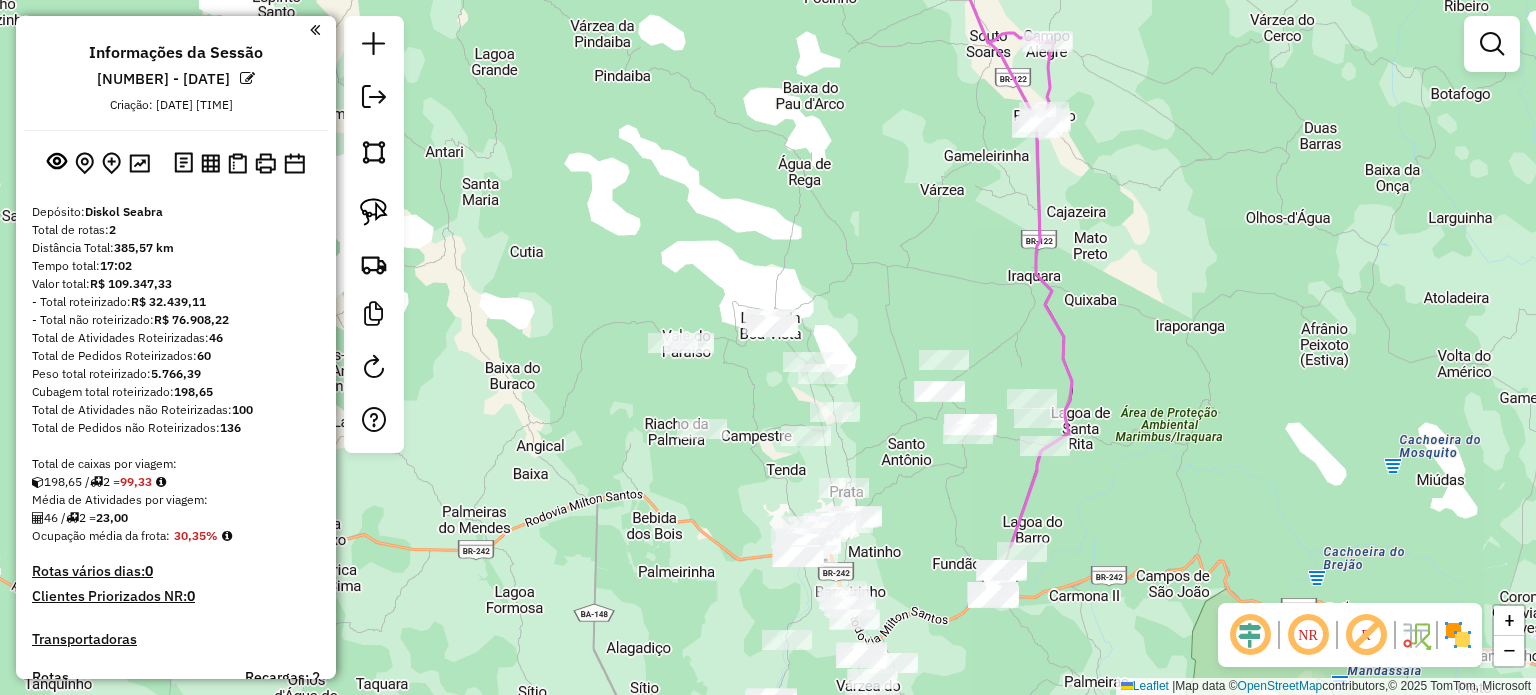 drag, startPoint x: 836, startPoint y: 447, endPoint x: 796, endPoint y: 269, distance: 182.43903 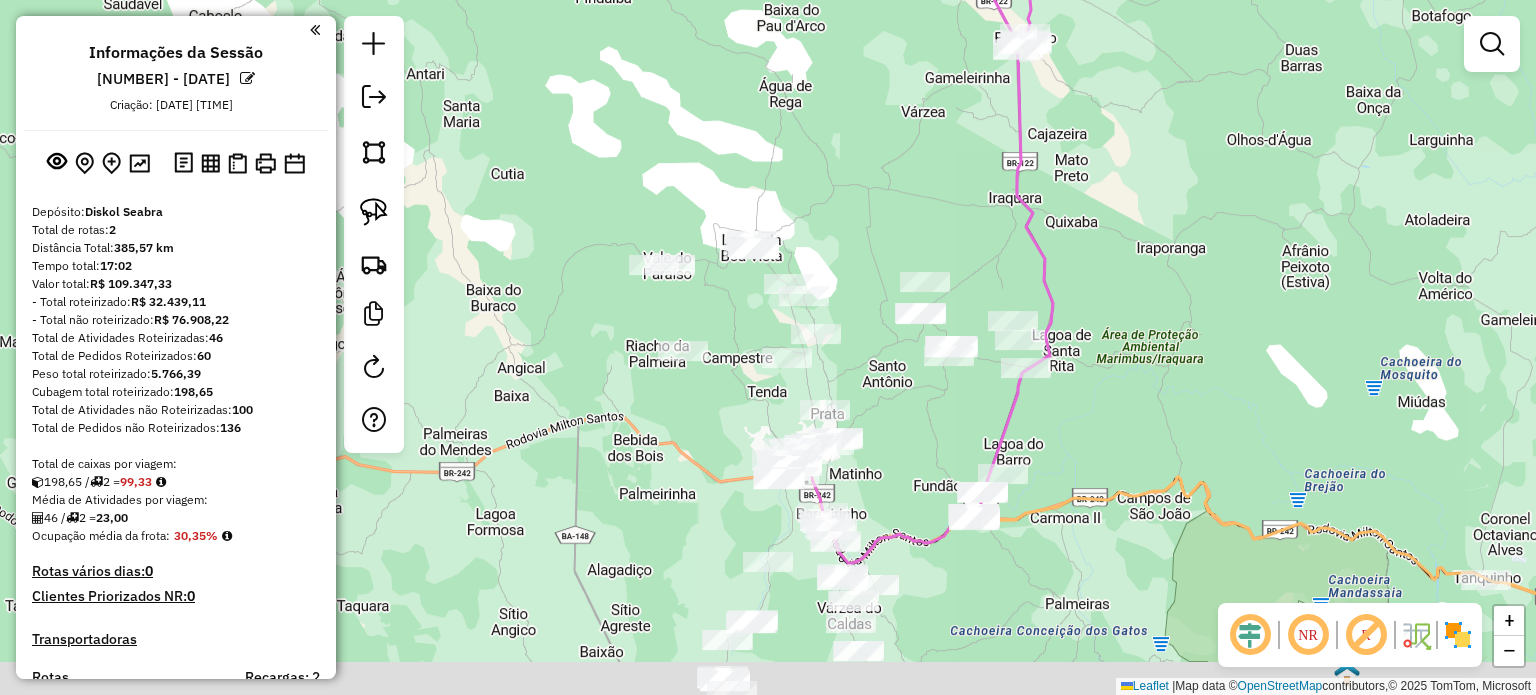 drag, startPoint x: 1119, startPoint y: 528, endPoint x: 1089, endPoint y: 435, distance: 97.71899 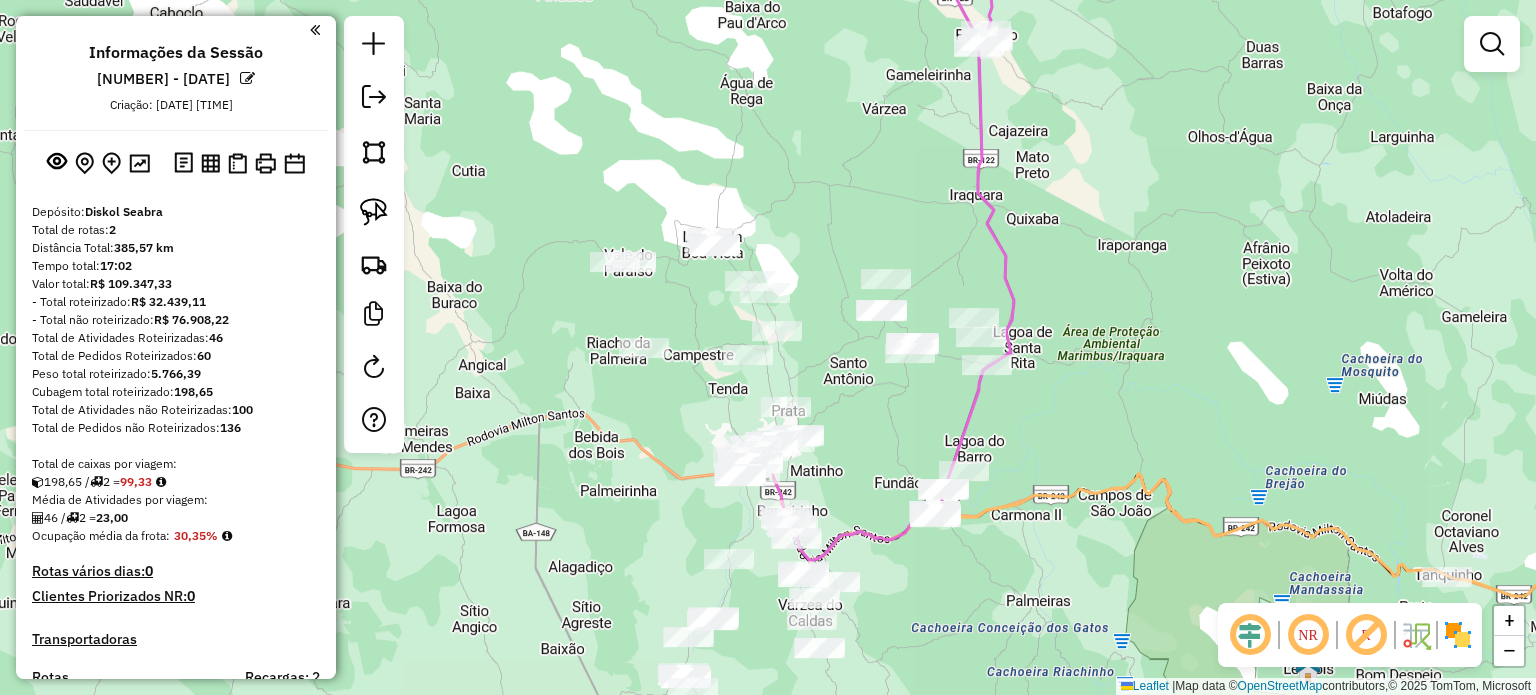 drag, startPoint x: 1051, startPoint y: 447, endPoint x: 989, endPoint y: 428, distance: 64.84597 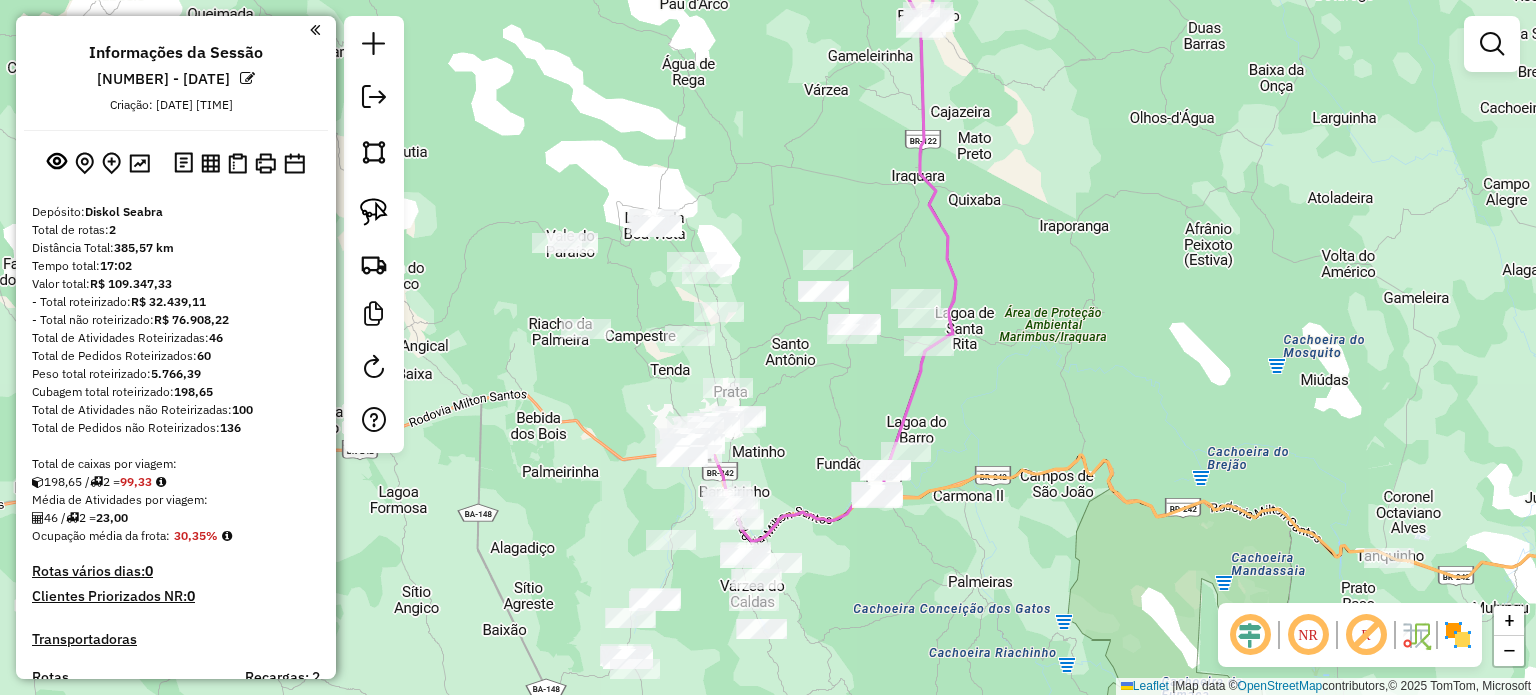 drag, startPoint x: 369, startPoint y: 208, endPoint x: 479, endPoint y: 274, distance: 128.28094 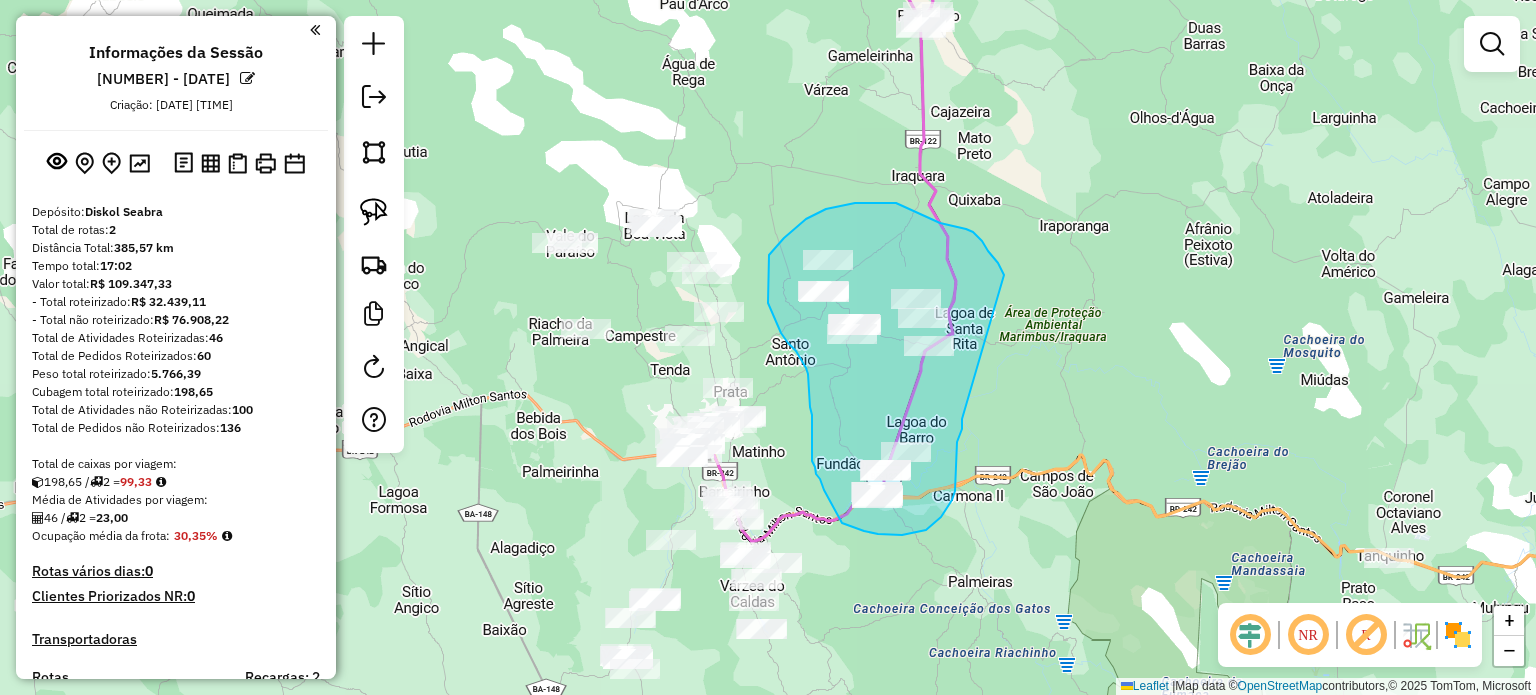 drag, startPoint x: 956, startPoint y: 467, endPoint x: 976, endPoint y: 332, distance: 136.47343 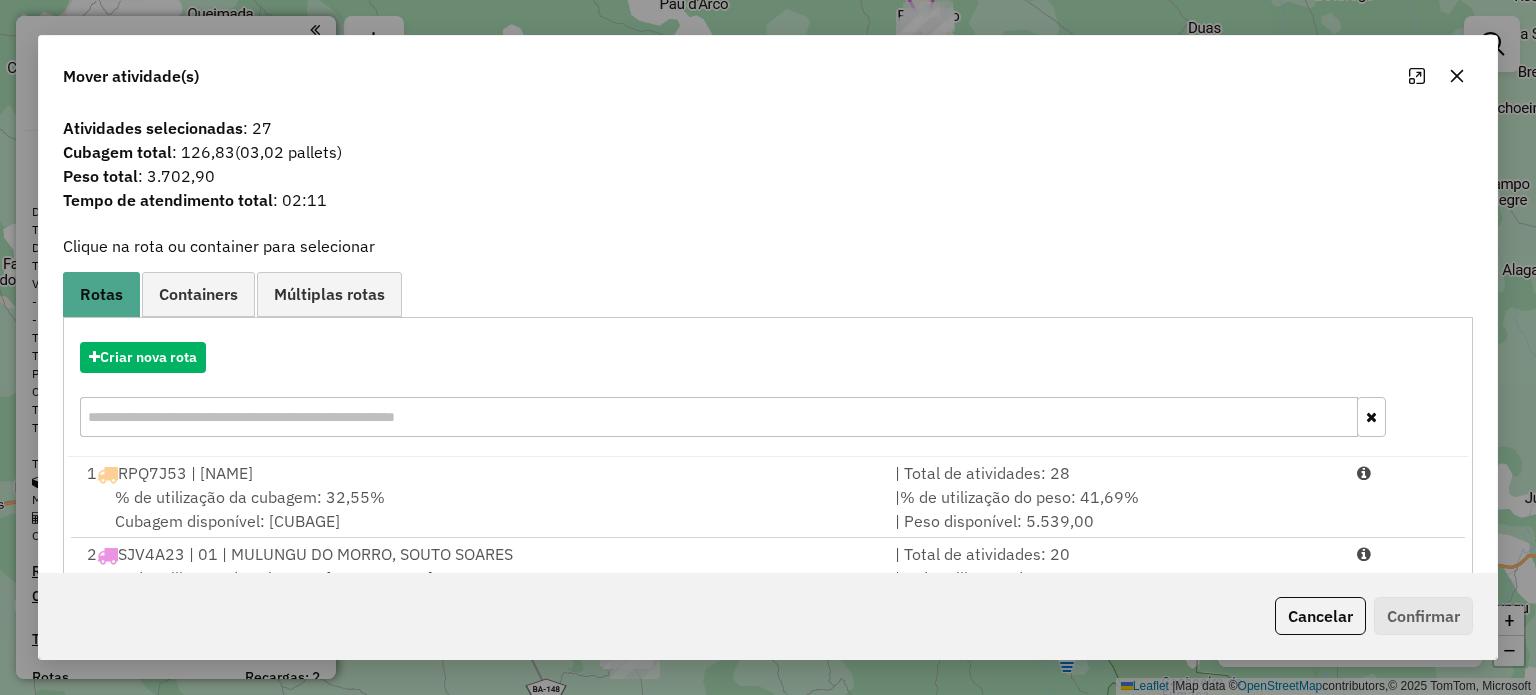 click 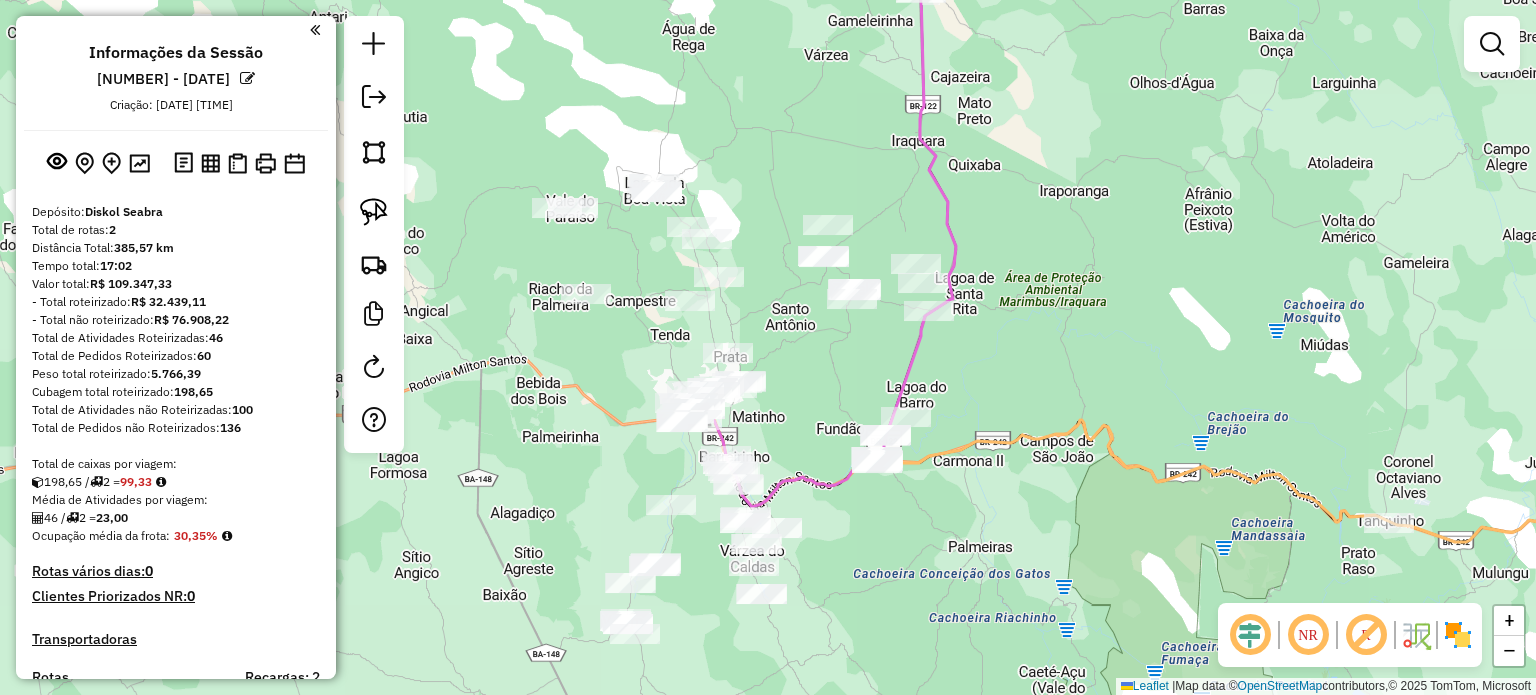 drag, startPoint x: 901, startPoint y: 554, endPoint x: 910, endPoint y: 441, distance: 113.35784 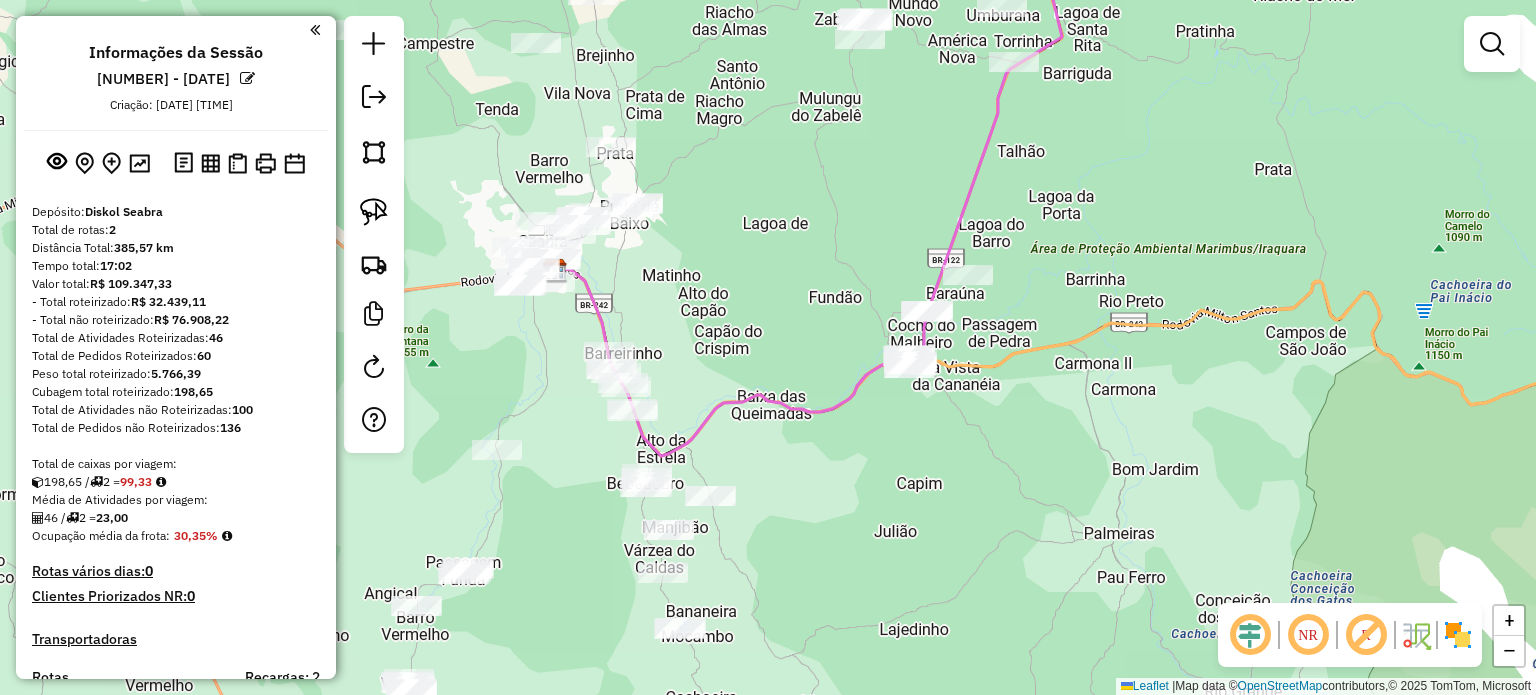 click on "Janela de atendimento Grade de atendimento Capacidade Transportadoras Veículos Cliente Pedidos  Rotas Selecione os dias de semana para filtrar as janelas de atendimento  Seg   Ter   Qua   Qui   Sex   Sáb   Dom  Informe o período da janela de atendimento: De: Até:  Filtrar exatamente a janela do cliente  Considerar janela de atendimento padrão  Selecione os dias de semana para filtrar as grades de atendimento  Seg   Ter   Qua   Qui   Sex   Sáb   Dom   Considerar clientes sem dia de atendimento cadastrado  Clientes fora do dia de atendimento selecionado Filtrar as atividades entre os valores definidos abaixo:  Peso mínimo:   Peso máximo:   Cubagem mínima:   Cubagem máxima:   De:   Até:  Filtrar as atividades entre o tempo de atendimento definido abaixo:  De:   Até:   Considerar capacidade total dos clientes não roteirizados Transportadora: Selecione um ou mais itens Tipo de veículo: Selecione um ou mais itens Veículo: Selecione um ou mais itens Motorista: Selecione um ou mais itens Nome: Rótulo:" 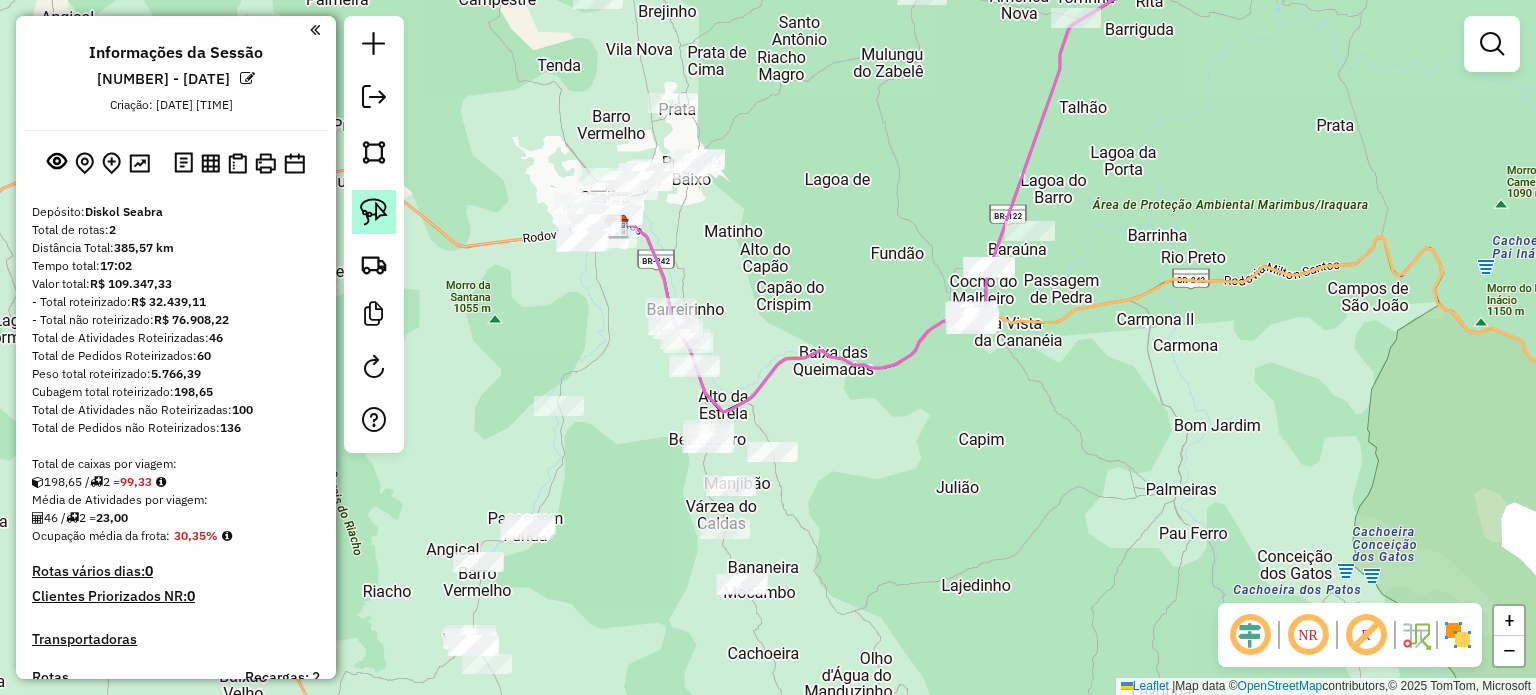 click 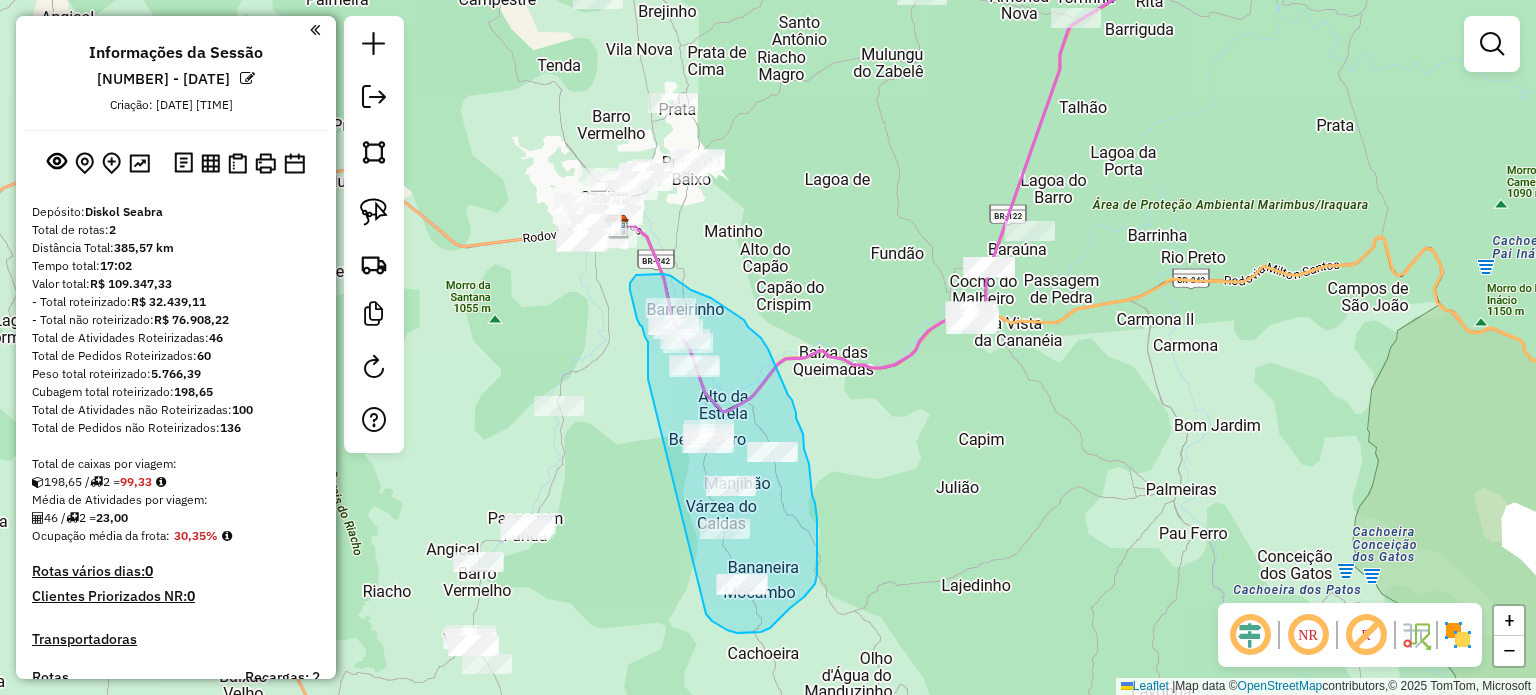drag, startPoint x: 642, startPoint y: 326, endPoint x: 672, endPoint y: 547, distance: 223.0269 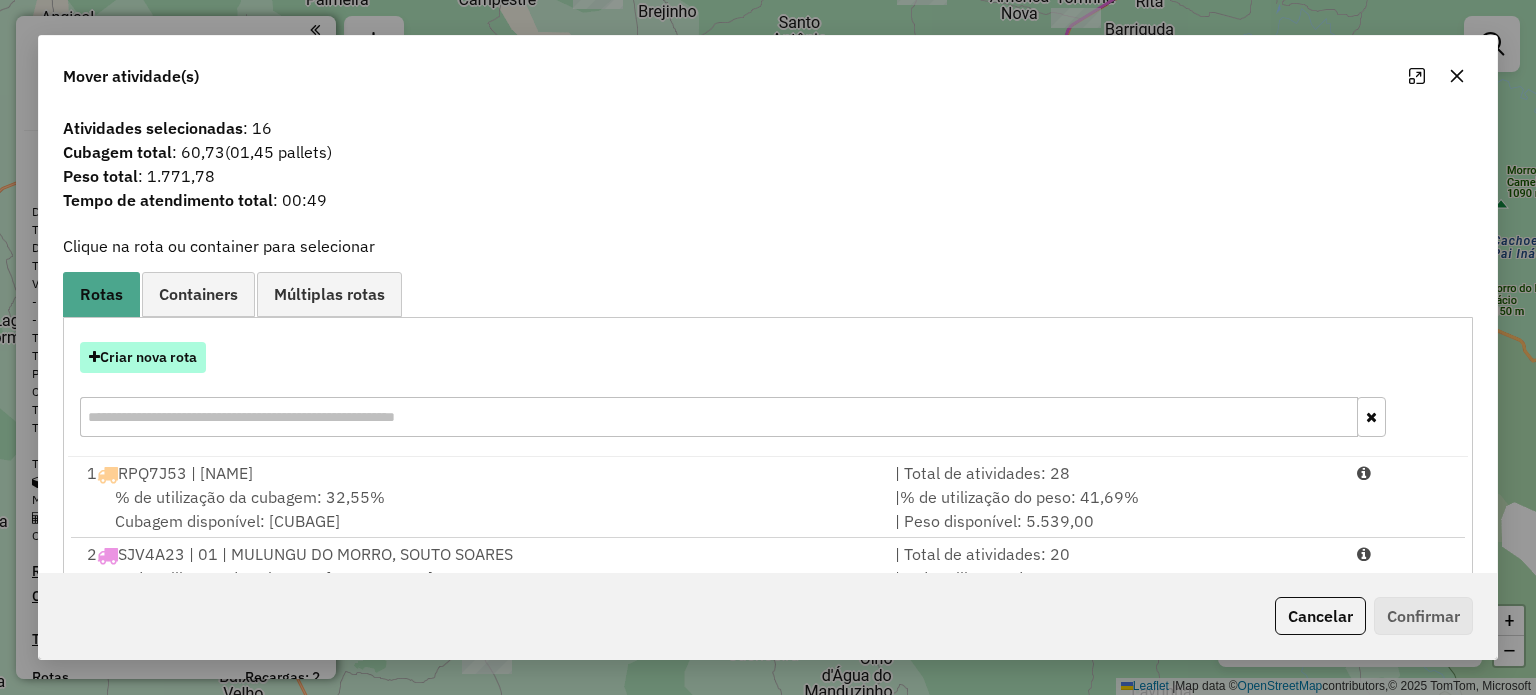 click on "Criar nova rota" at bounding box center [143, 357] 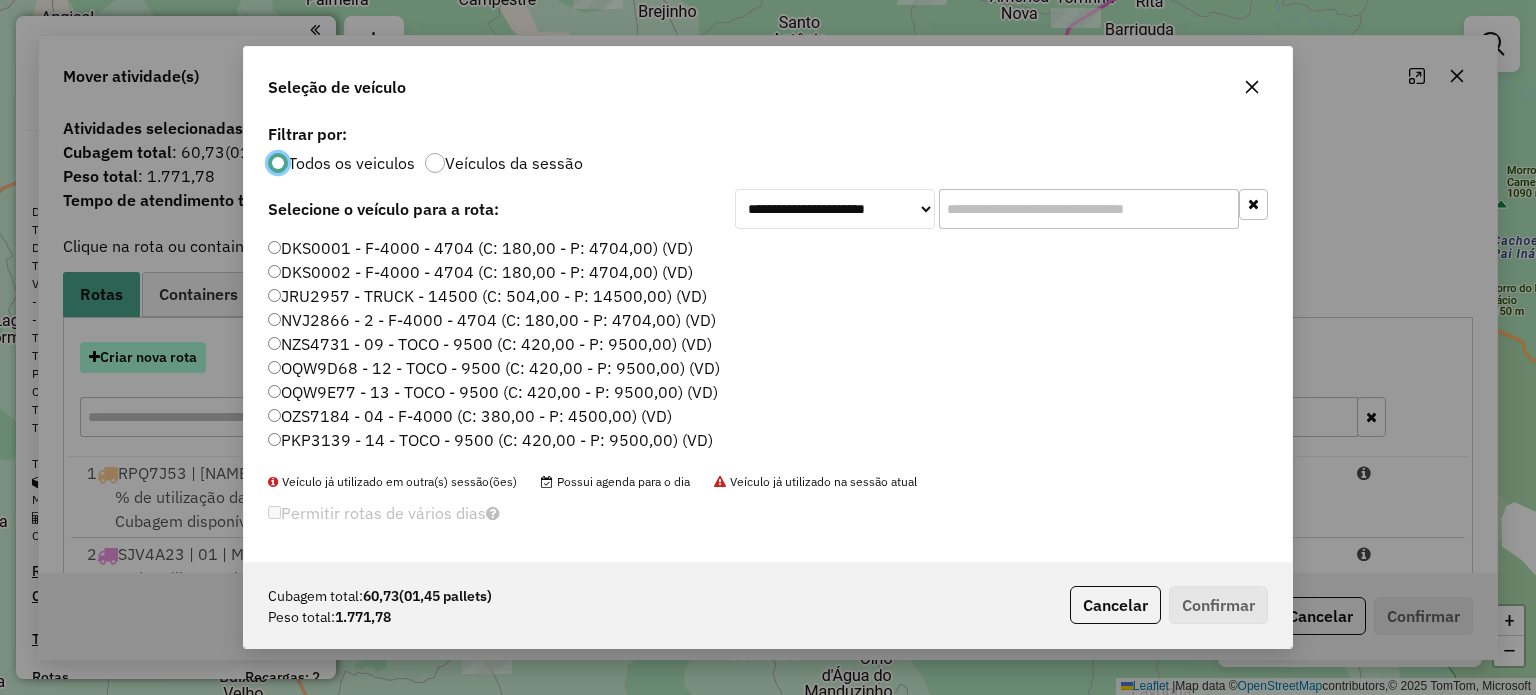 scroll, scrollTop: 10, scrollLeft: 6, axis: both 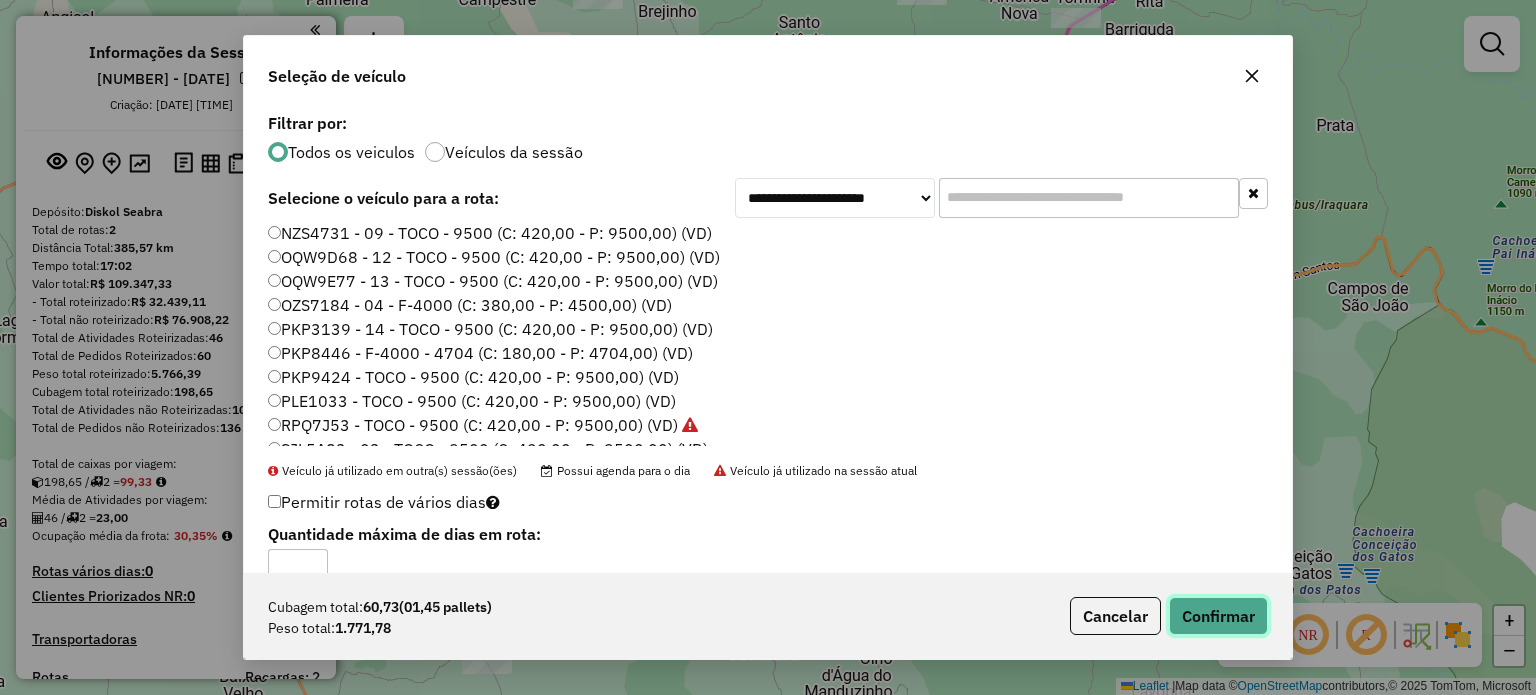 click on "Confirmar" 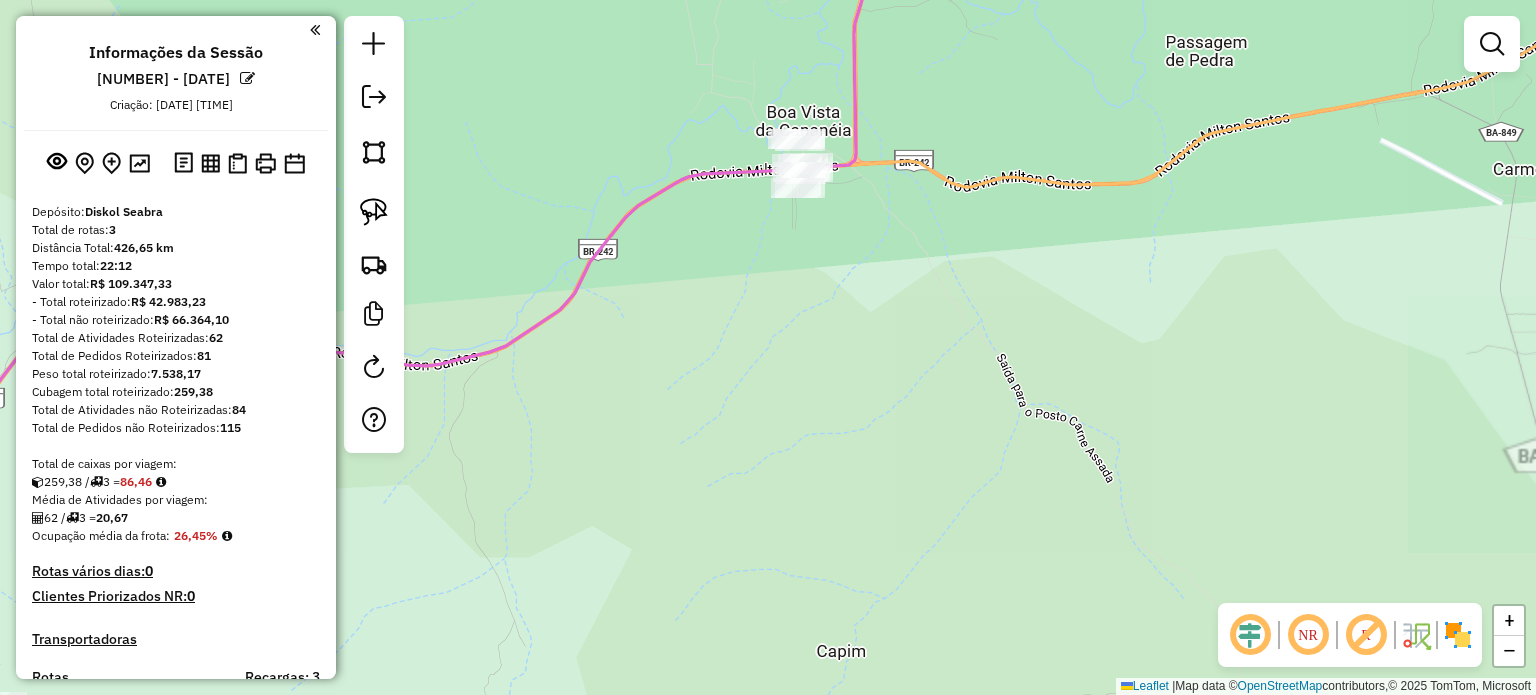 drag, startPoint x: 989, startPoint y: 335, endPoint x: 986, endPoint y: 518, distance: 183.02458 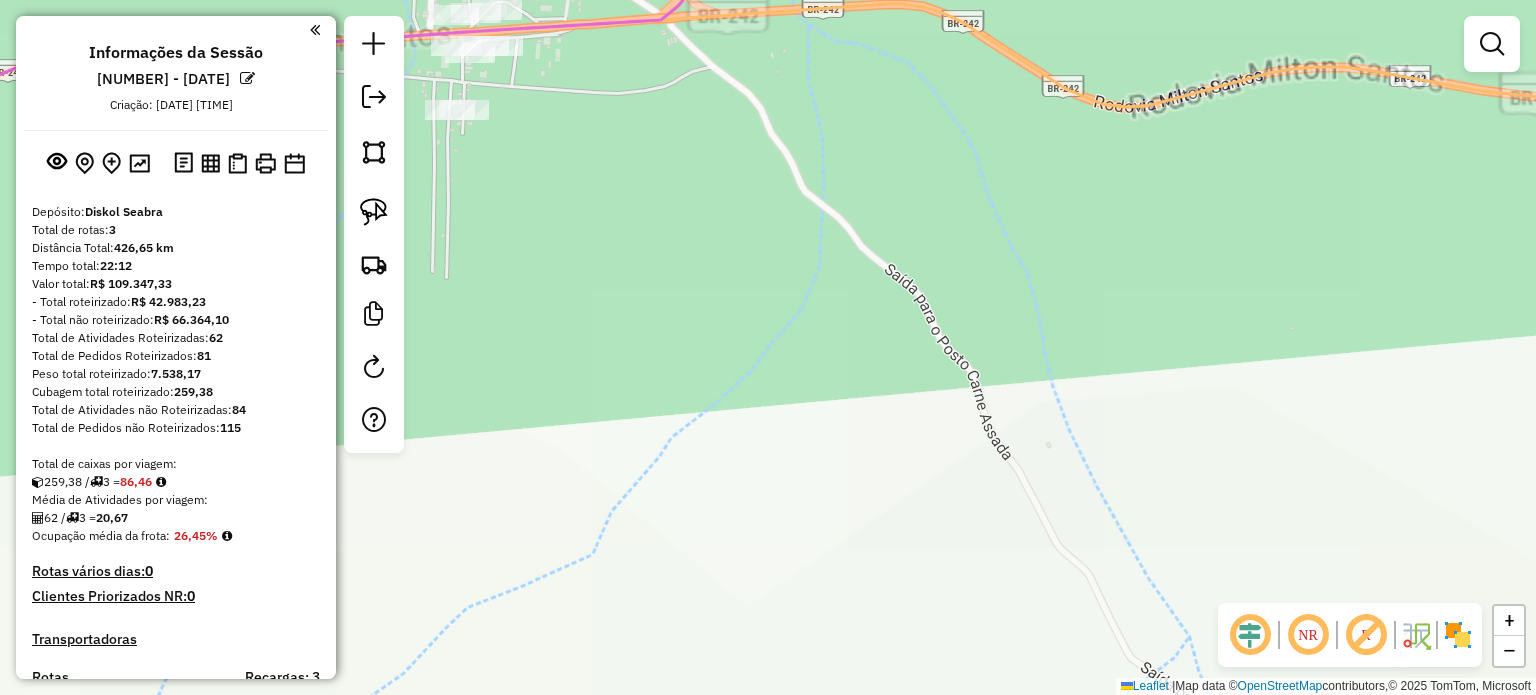 drag, startPoint x: 828, startPoint y: 387, endPoint x: 1097, endPoint y: 736, distance: 440.63818 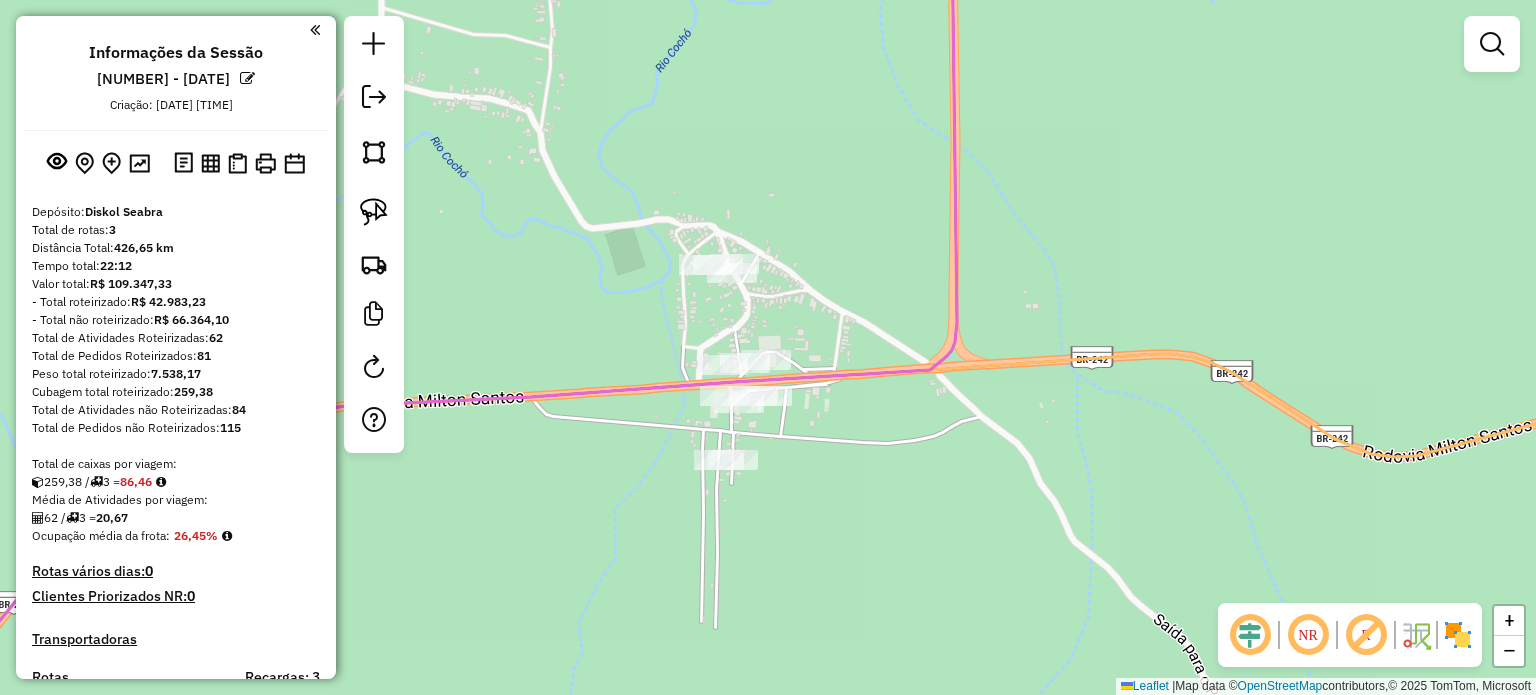 click on "Janela de atendimento Grade de atendimento Capacidade Transportadoras Veículos Cliente Pedidos  Rotas Selecione os dias de semana para filtrar as janelas de atendimento  Seg   Ter   Qua   Qui   Sex   Sáb   Dom  Informe o período da janela de atendimento: De: Até:  Filtrar exatamente a janela do cliente  Considerar janela de atendimento padrão  Selecione os dias de semana para filtrar as grades de atendimento  Seg   Ter   Qua   Qui   Sex   Sáb   Dom   Considerar clientes sem dia de atendimento cadastrado  Clientes fora do dia de atendimento selecionado Filtrar as atividades entre os valores definidos abaixo:  Peso mínimo:   Peso máximo:   Cubagem mínima:   Cubagem máxima:   De:   Até:  Filtrar as atividades entre o tempo de atendimento definido abaixo:  De:   Até:   Considerar capacidade total dos clientes não roteirizados Transportadora: Selecione um ou mais itens Tipo de veículo: Selecione um ou mais itens Veículo: Selecione um ou mais itens Motorista: Selecione um ou mais itens Nome: Rótulo:" 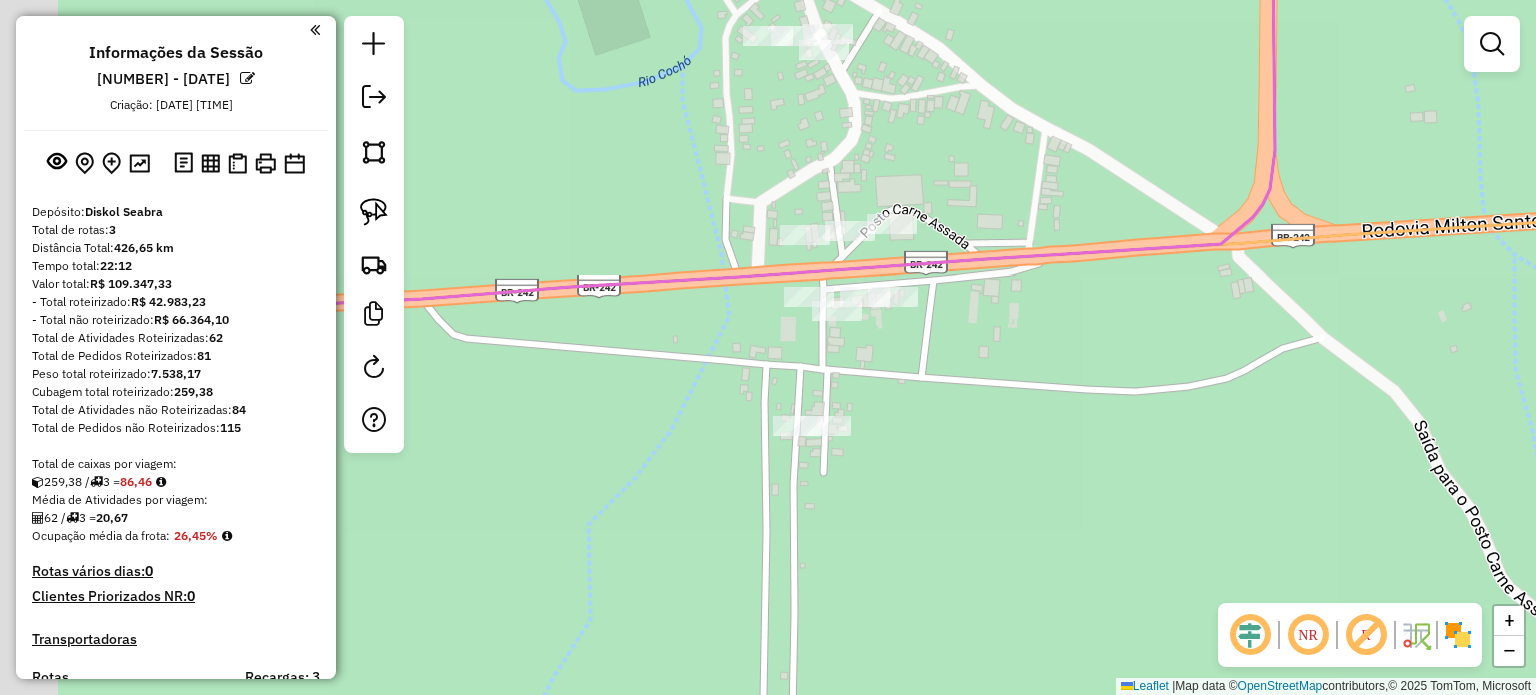 drag, startPoint x: 824, startPoint y: 431, endPoint x: 1012, endPoint y: 371, distance: 197.34235 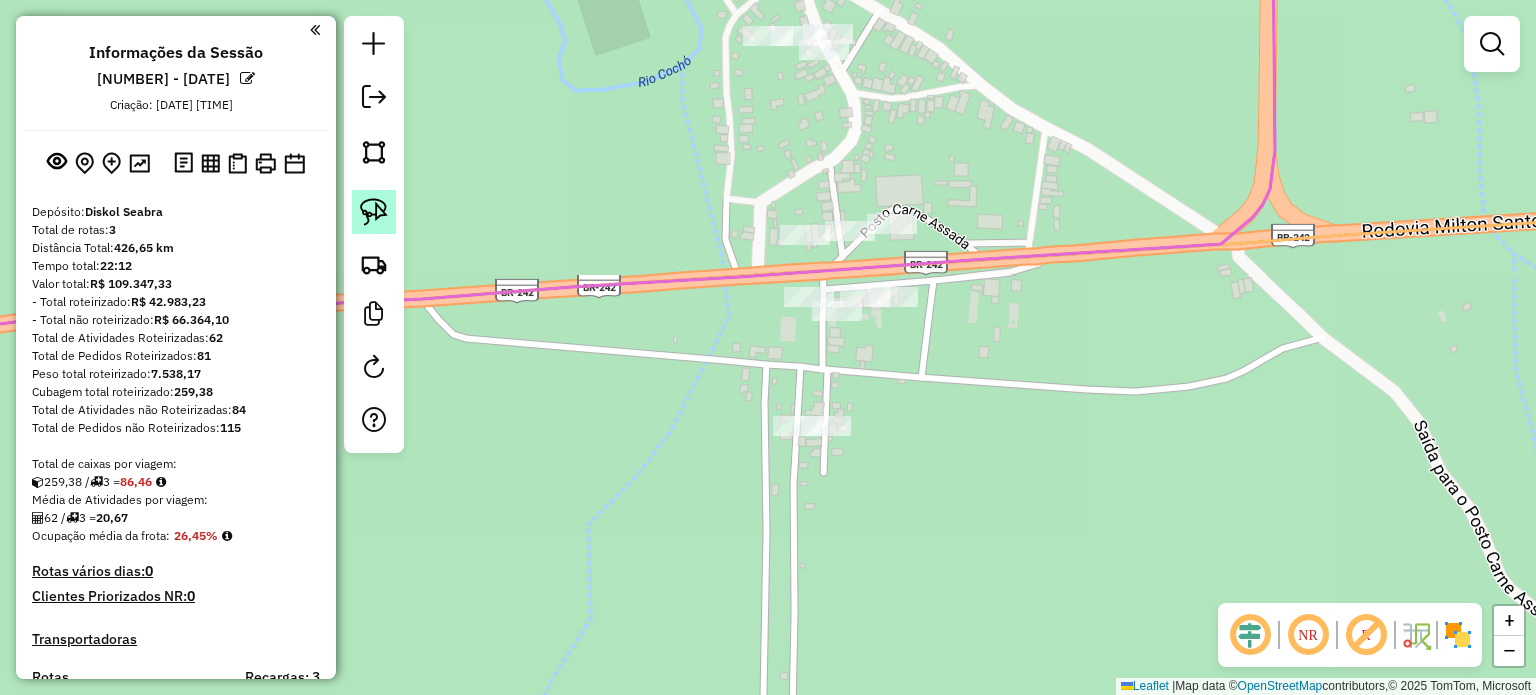 click 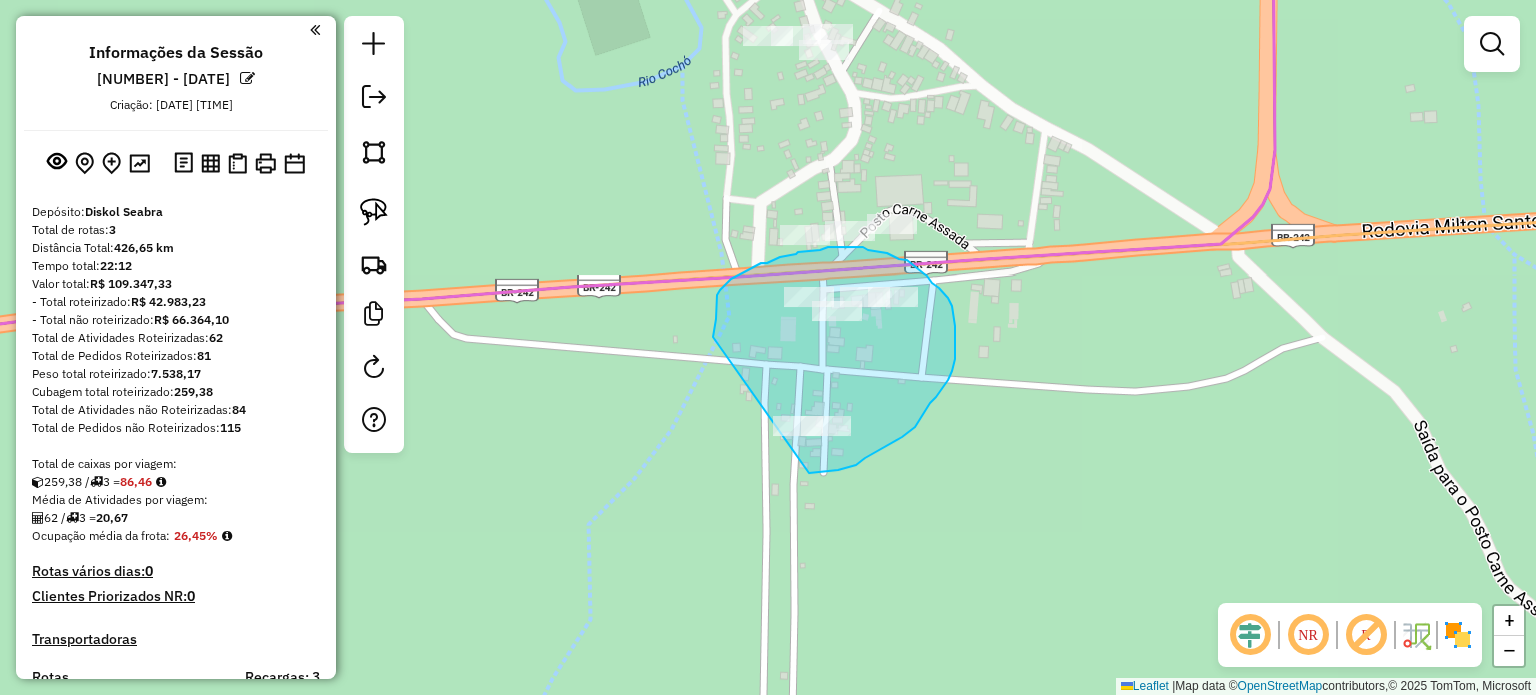 drag, startPoint x: 715, startPoint y: 327, endPoint x: 763, endPoint y: 477, distance: 157.49286 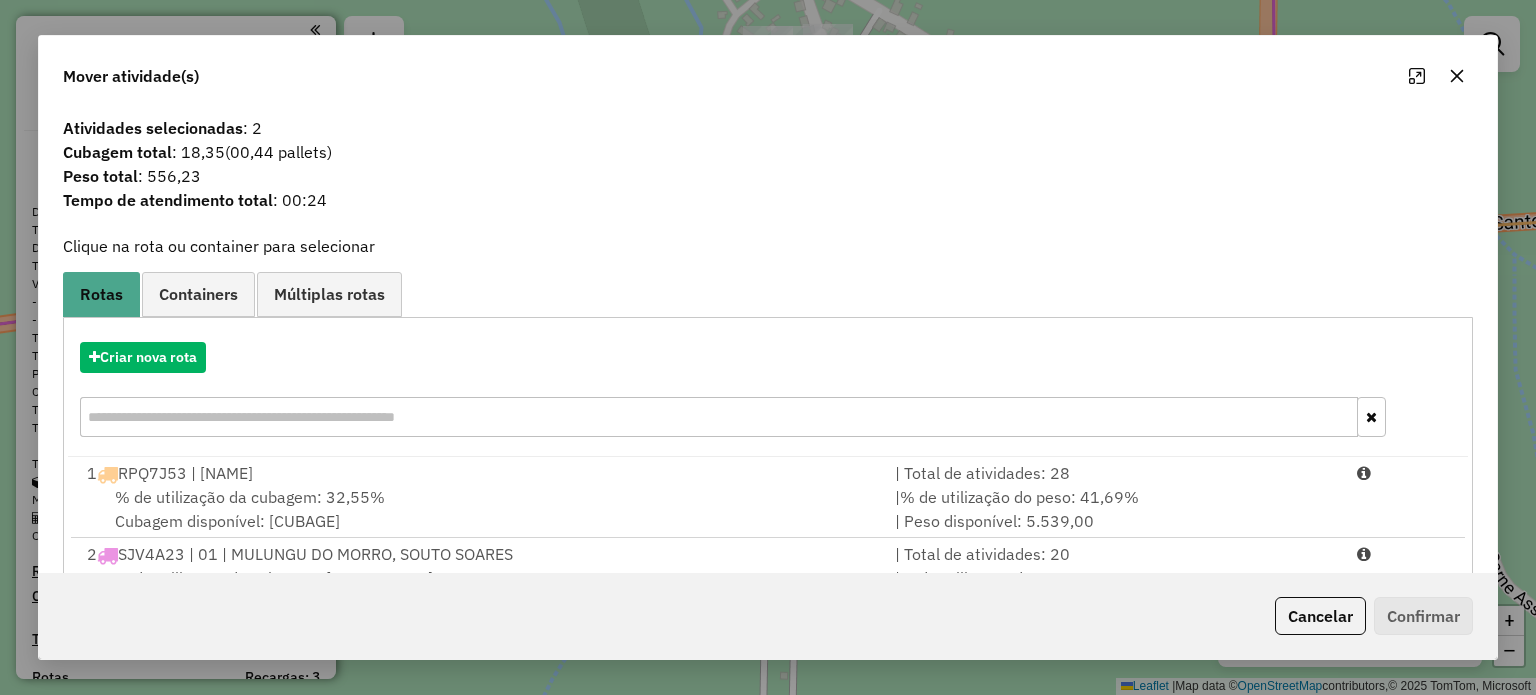 click 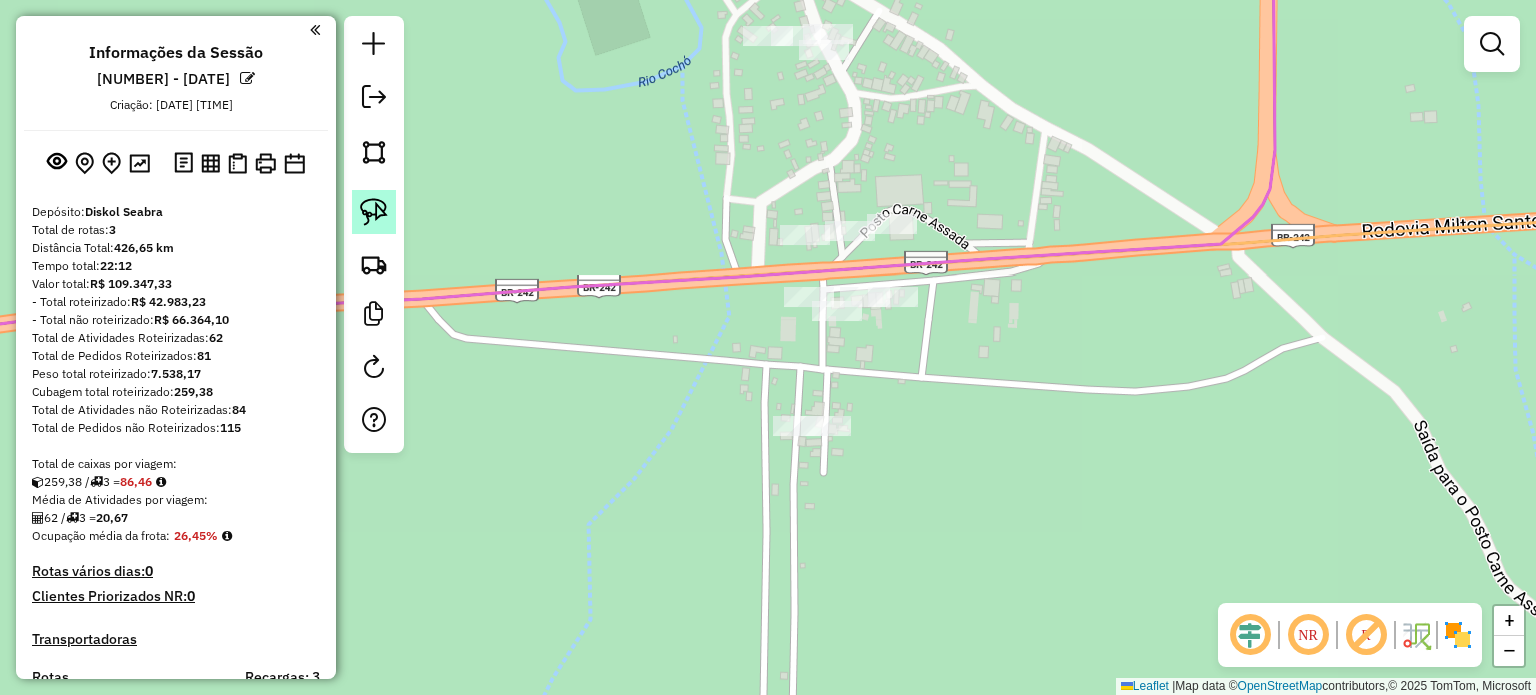 click 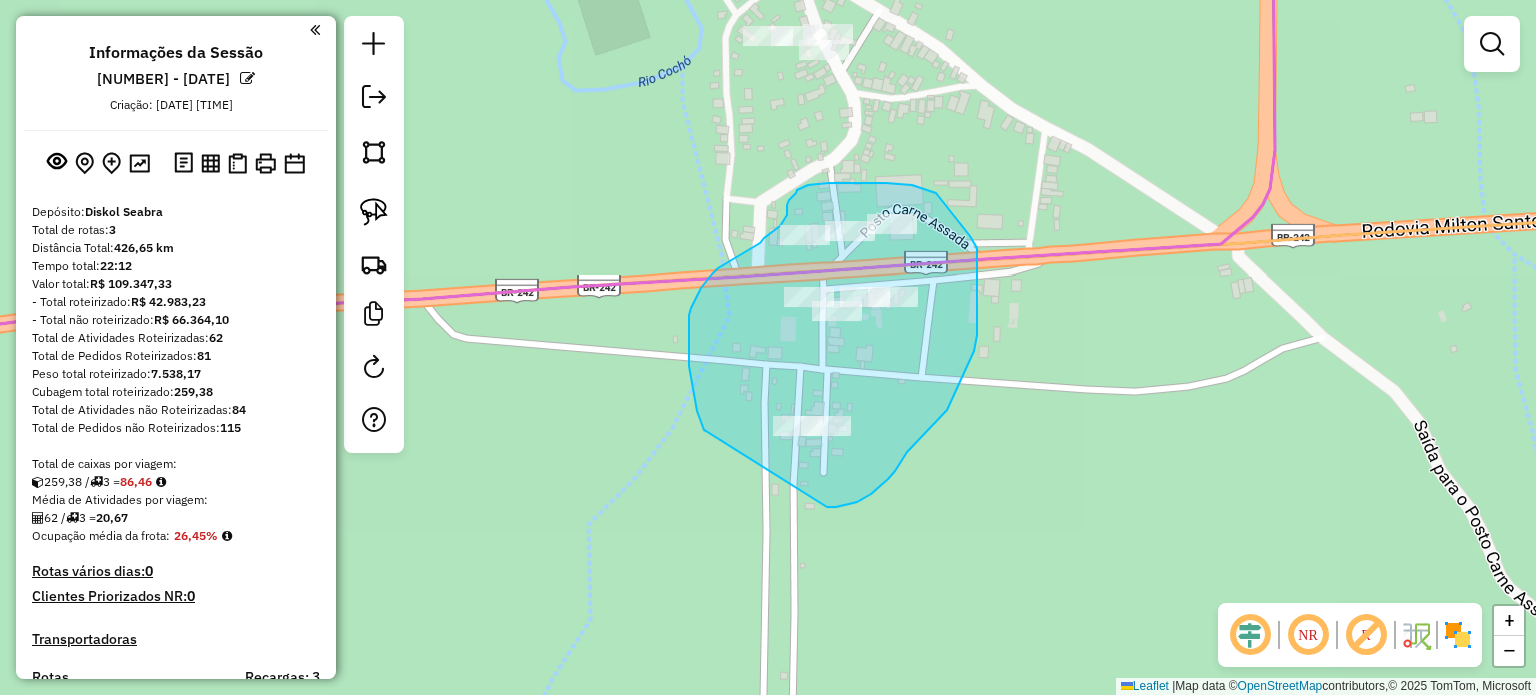 drag, startPoint x: 706, startPoint y: 431, endPoint x: 800, endPoint y: 492, distance: 112.05802 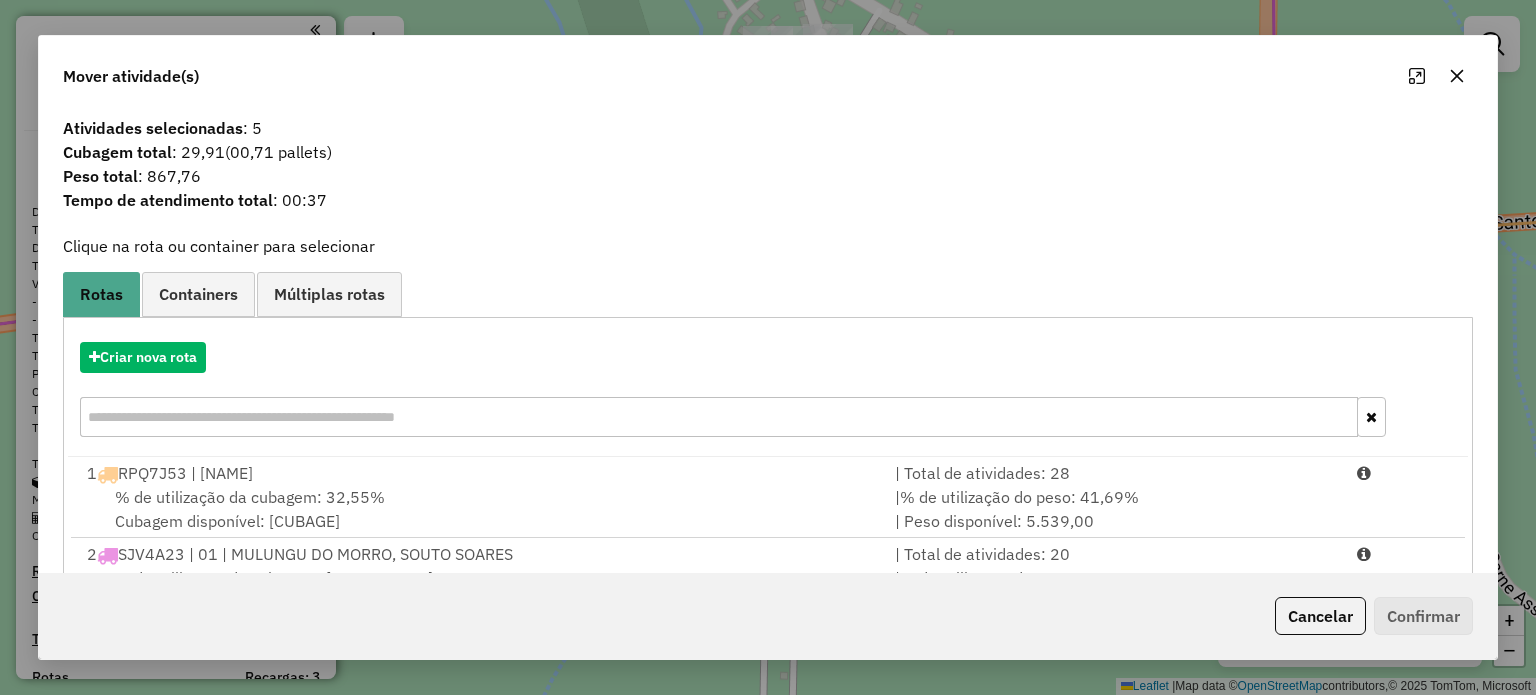 scroll, scrollTop: 160, scrollLeft: 0, axis: vertical 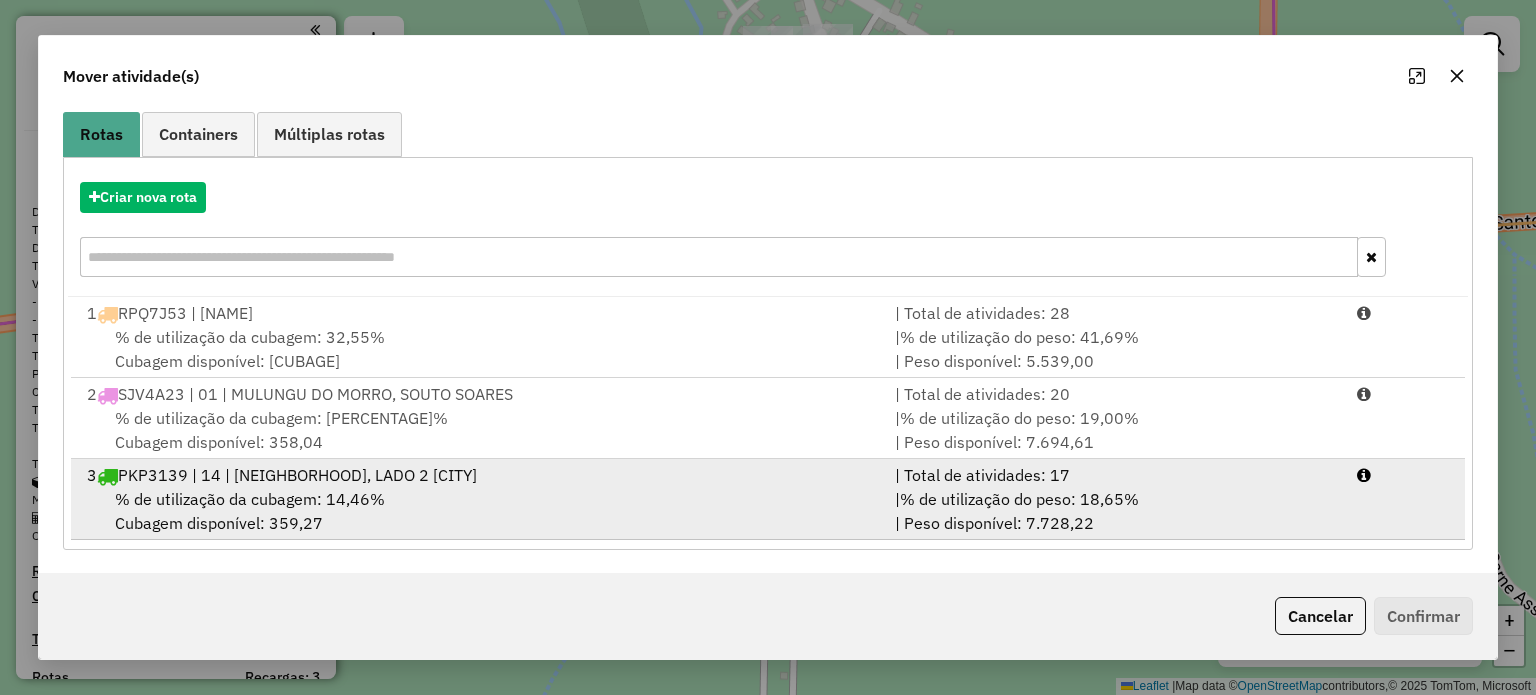click on "% de utilização da cubagem: 14,46%  Cubagem disponível: 359,27" at bounding box center [479, 511] 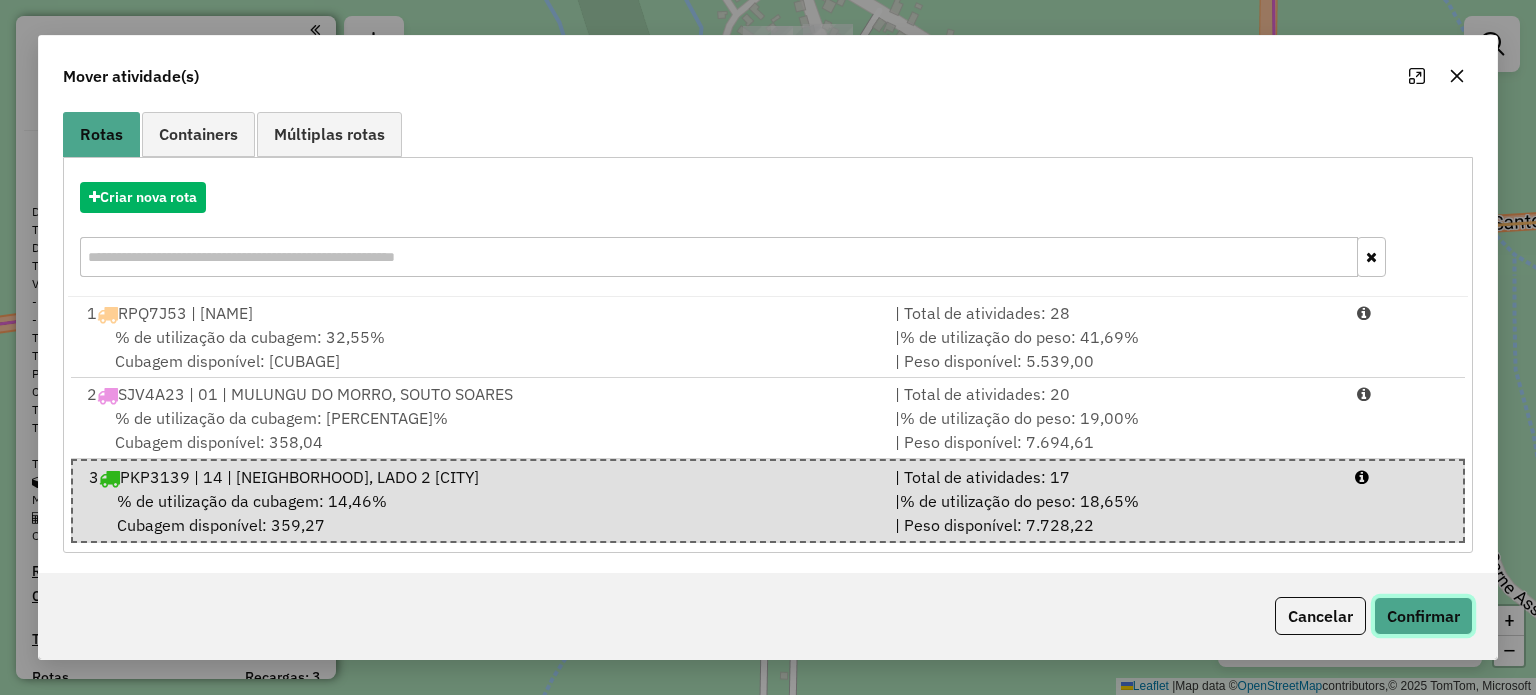 click on "Confirmar" 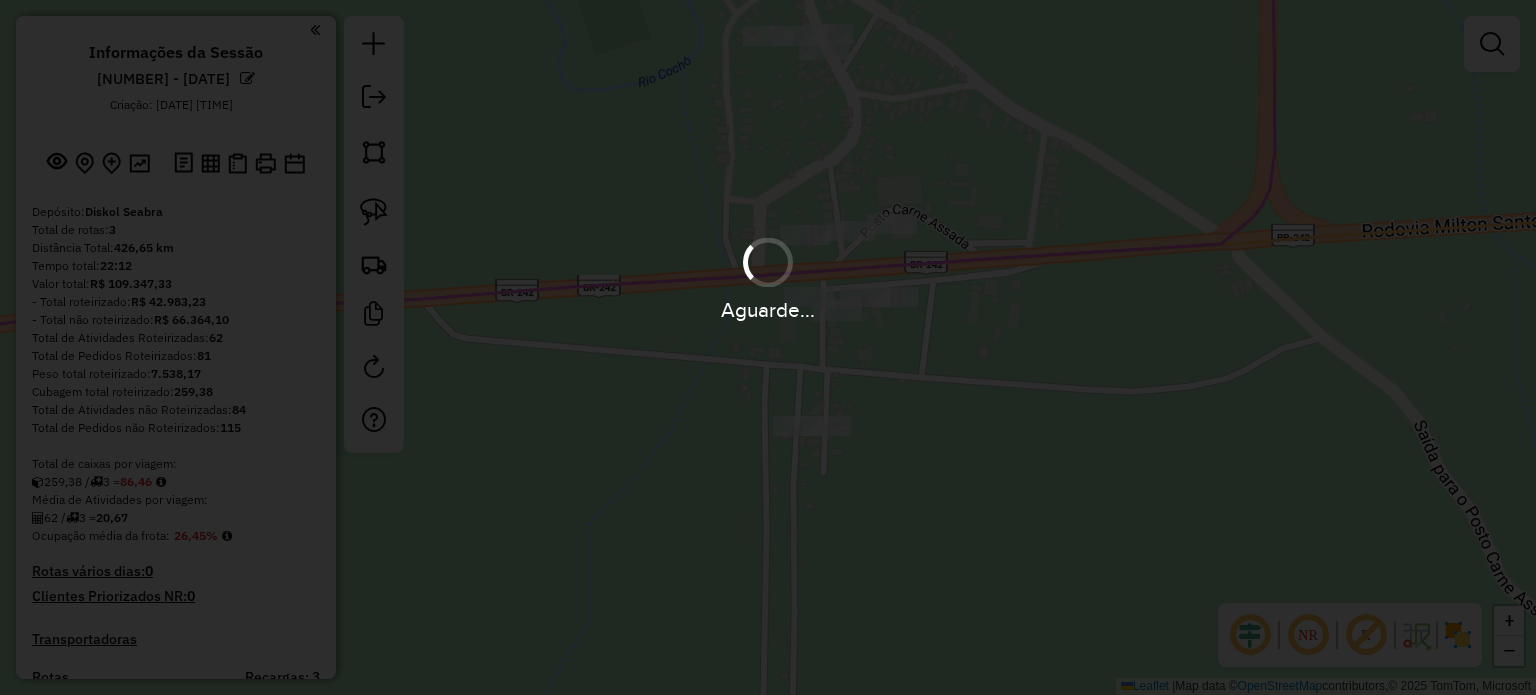 scroll, scrollTop: 0, scrollLeft: 0, axis: both 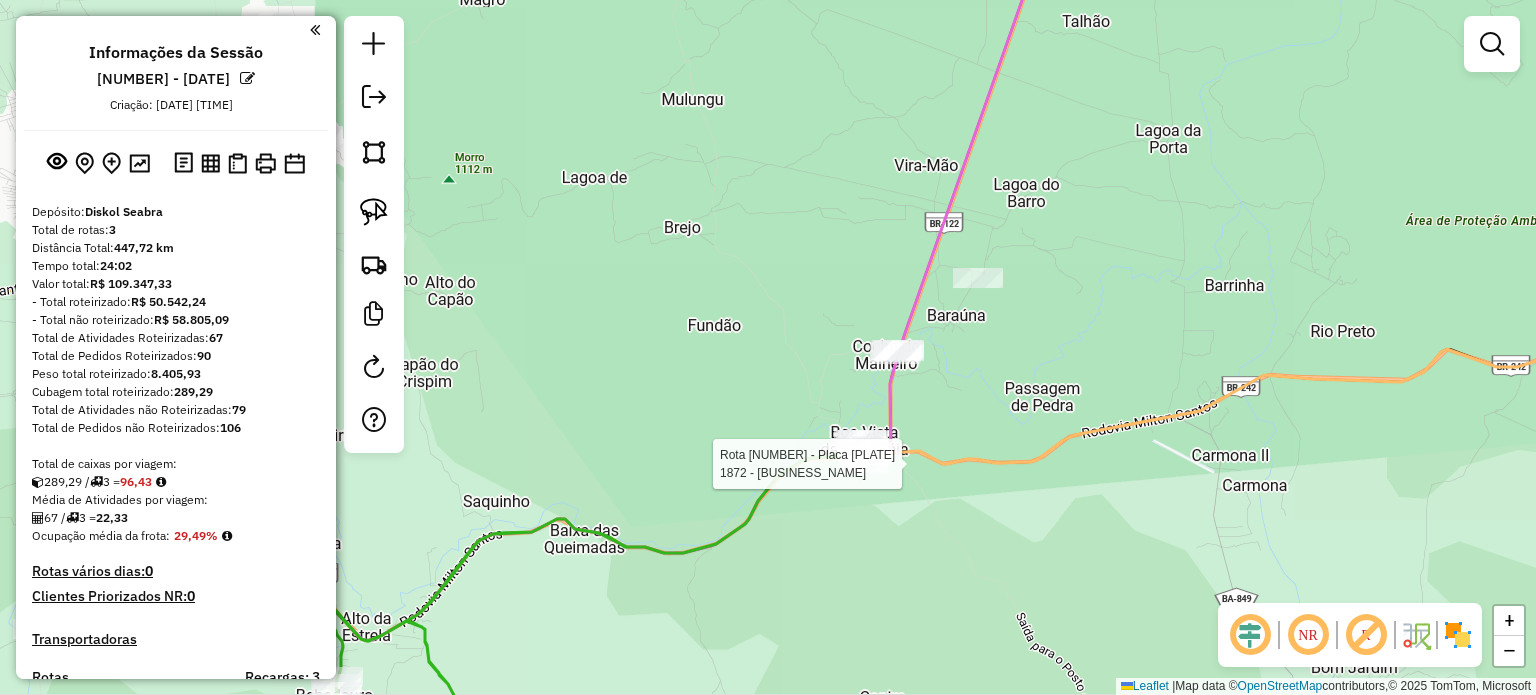 select on "**********" 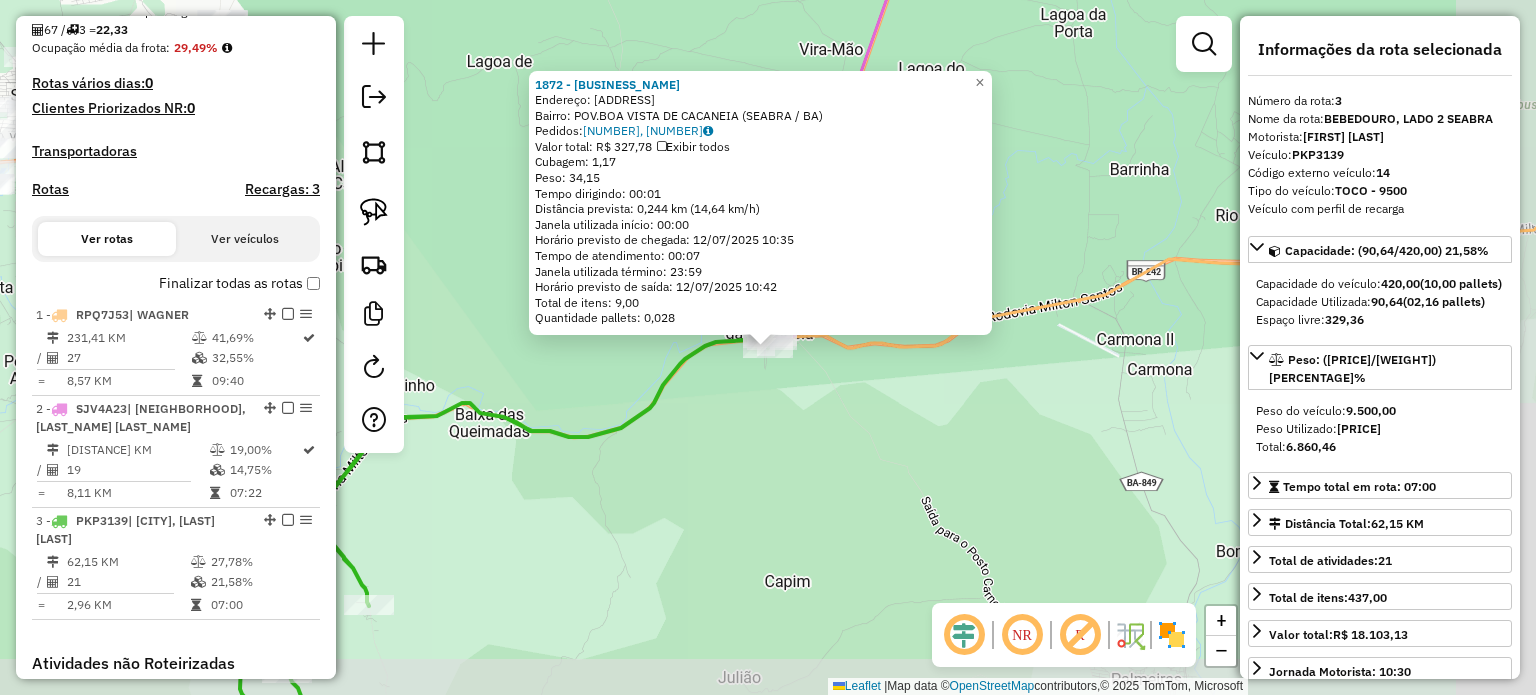 scroll, scrollTop: 820, scrollLeft: 0, axis: vertical 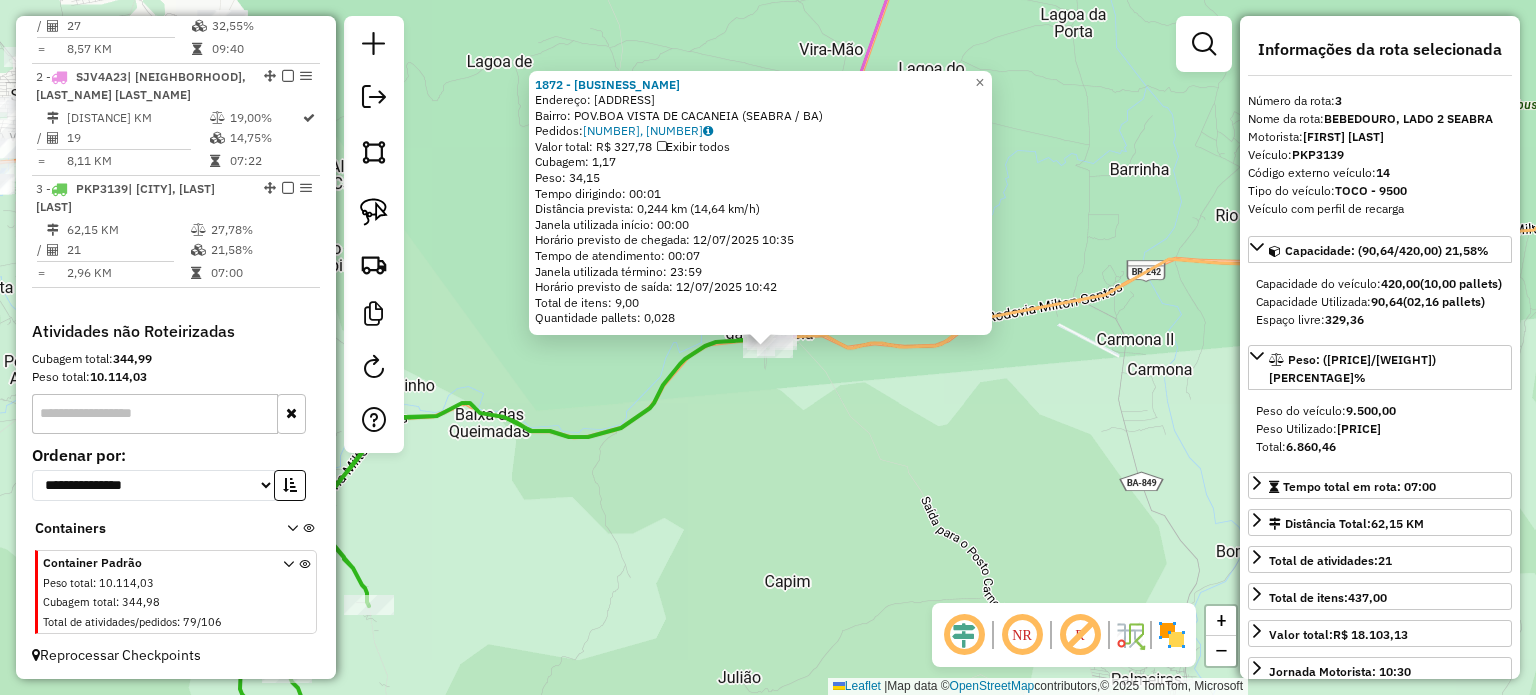 click on "Endereço: POV.BOA VISTA DE CANANEIA 999 999 Bairro: POV.BOA VISTA DE CACANEIA ([CITY] / [STATE]) Pedidos: [NUMBER], [NUMBER] Valor total: R$ [PRICE] Exibir todos Cubagem: [NUMBER] Peso: [NUMBER] Tempo dirigindo: [TIME] Distância prevista: [NUMBER] km ([NUMBER] km/h) Janela utilizada início: [TIME] Horário previsto de chegada: [DATE] [TIME] Tempo de atendimento: [TIME] Janela utilizada término: [TIME] Horário previsto de saída: [DATE] [TIME] Total de itens: [NUMBER] Quantidade pallets: [NUMBER] × Janela de atendimento Grade de atendimento Capacidade Transportadoras Veículos Cliente Pedidos Rotas Selecione os dias de semana para filtrar as janelas de atendimento Seg Ter Qua Qui Sex Sáb Dom Informe o período da janela de atendimento: De: Até: Filtrar exatamente a janela do cliente Considerar janela de atendimento padrão Selecione os dias de semana para filtrar as grades de atendimento Seg Ter Qua Qui Sex Sáb Dom Peso mínimo: De:" 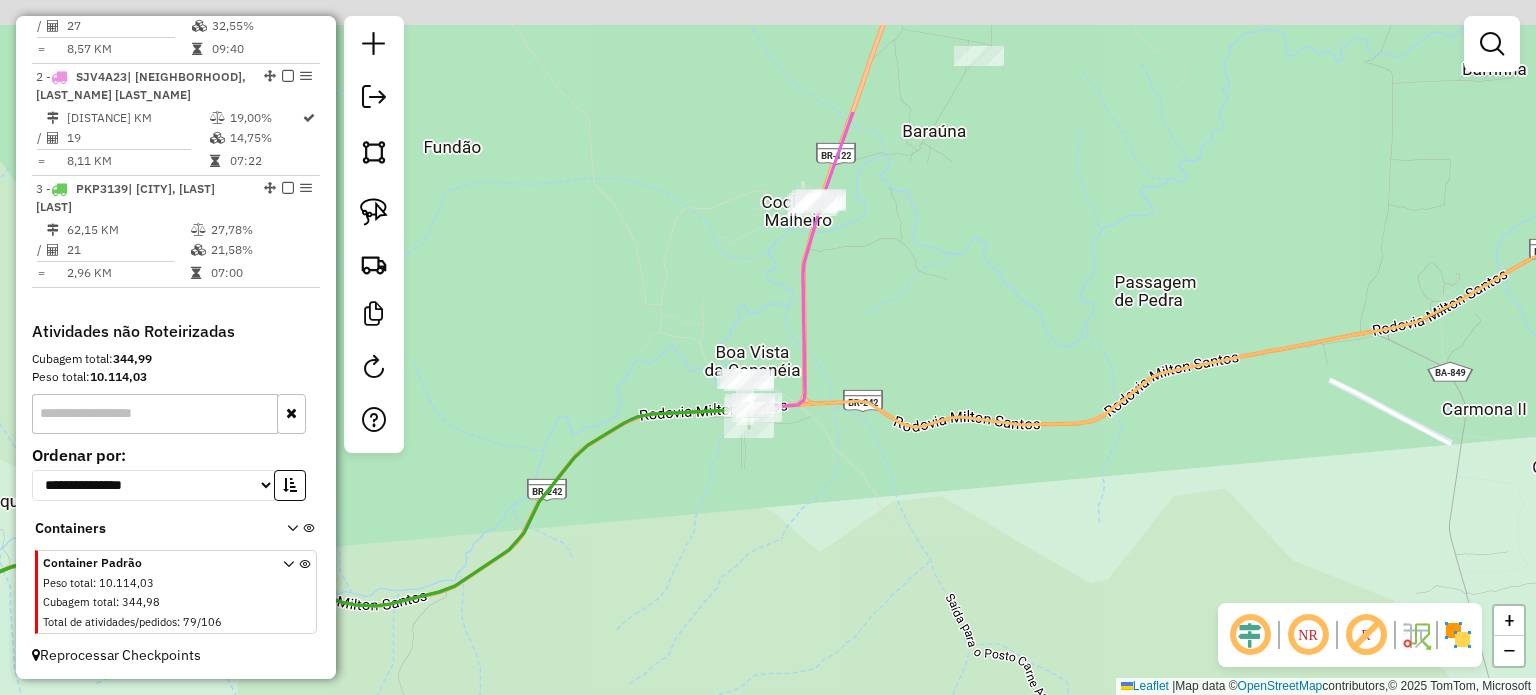 drag, startPoint x: 829, startPoint y: 335, endPoint x: 786, endPoint y: 564, distance: 233.00215 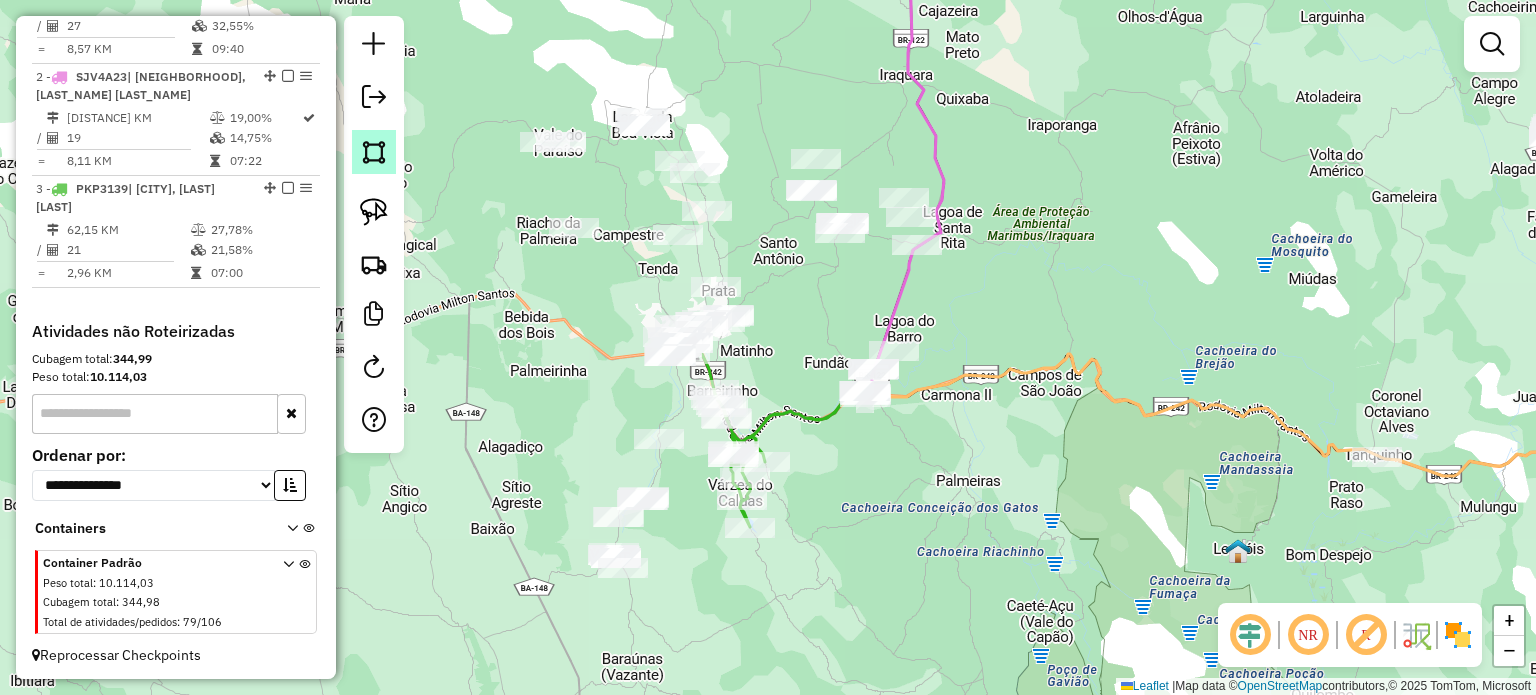 click 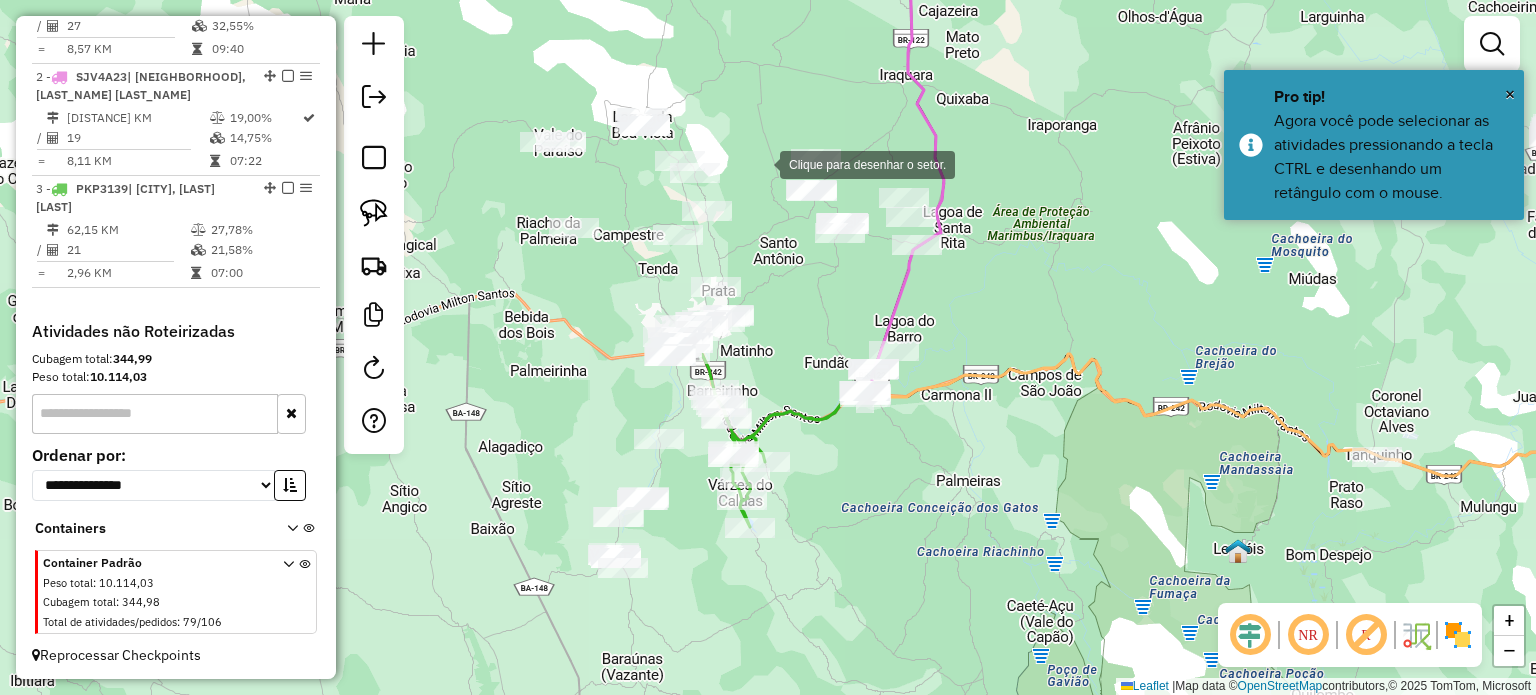click 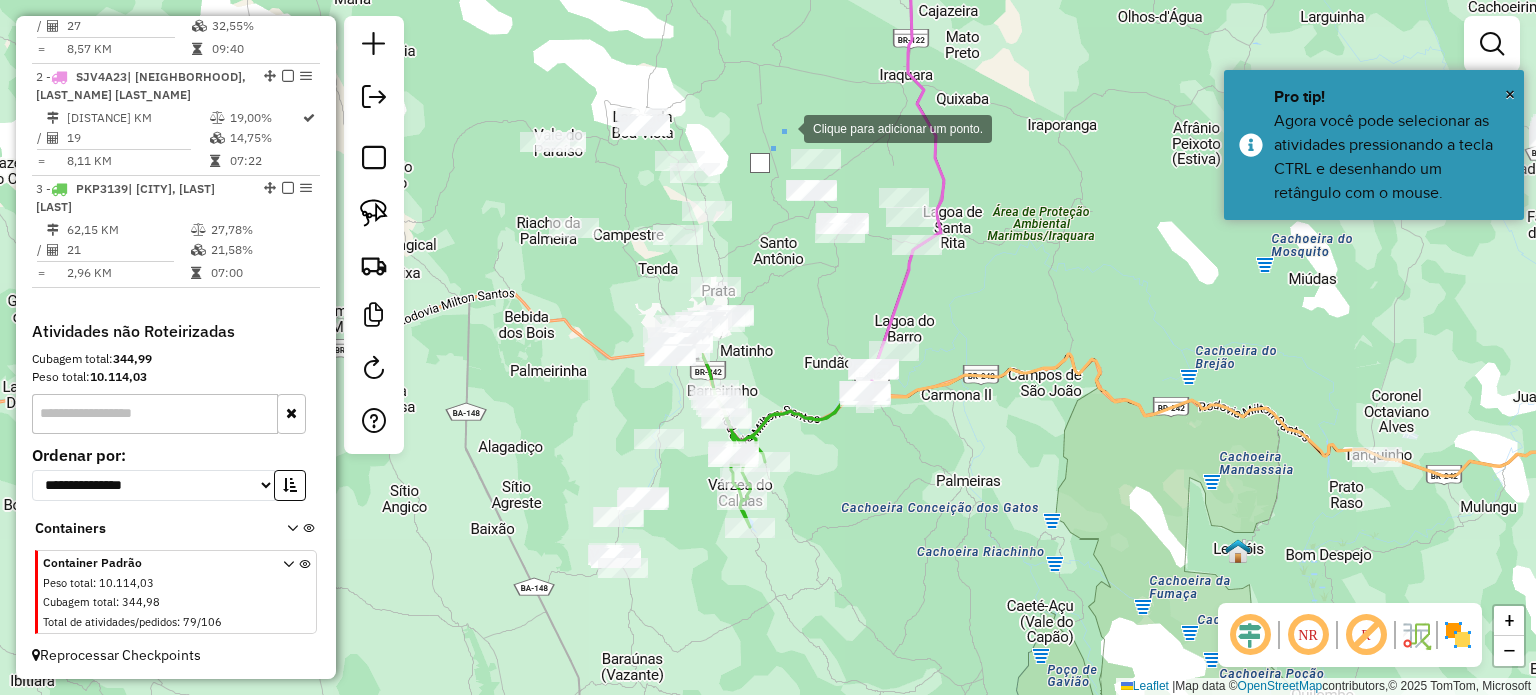 click 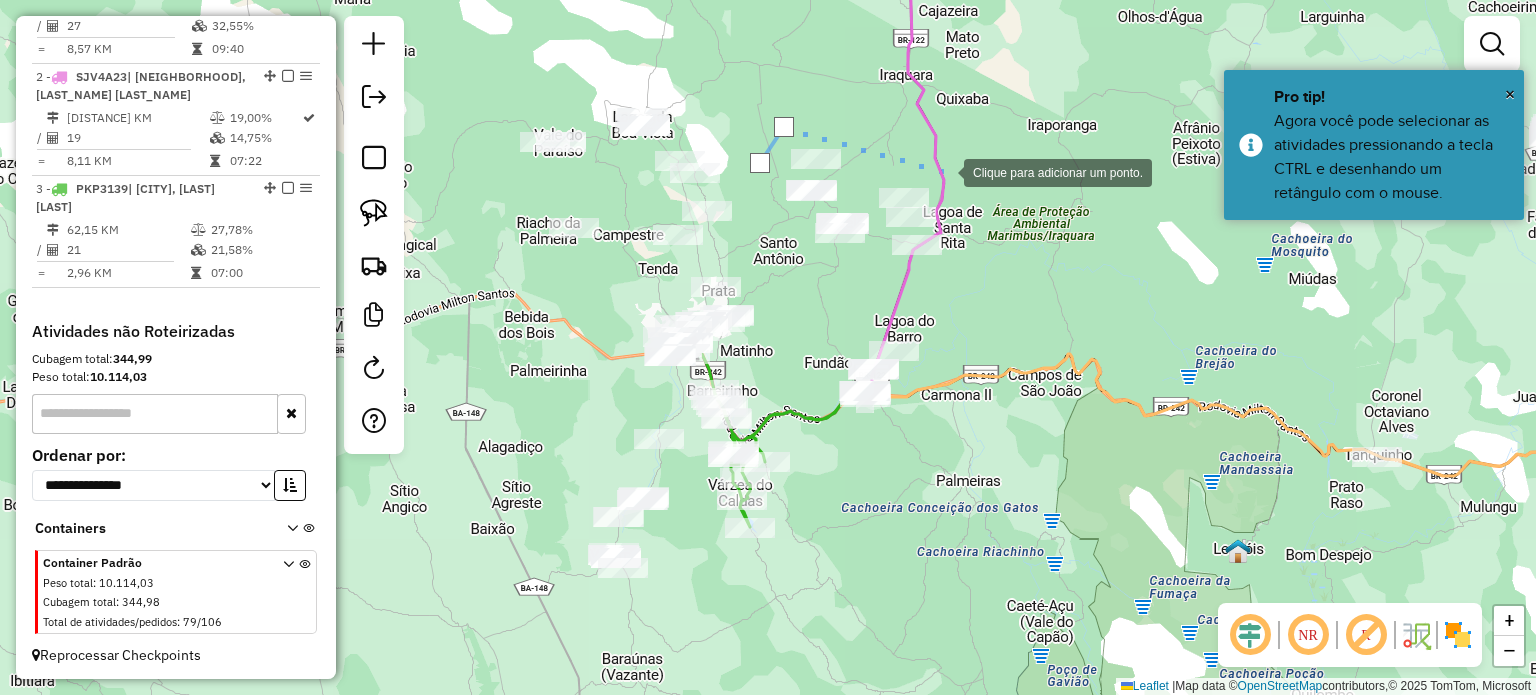 click 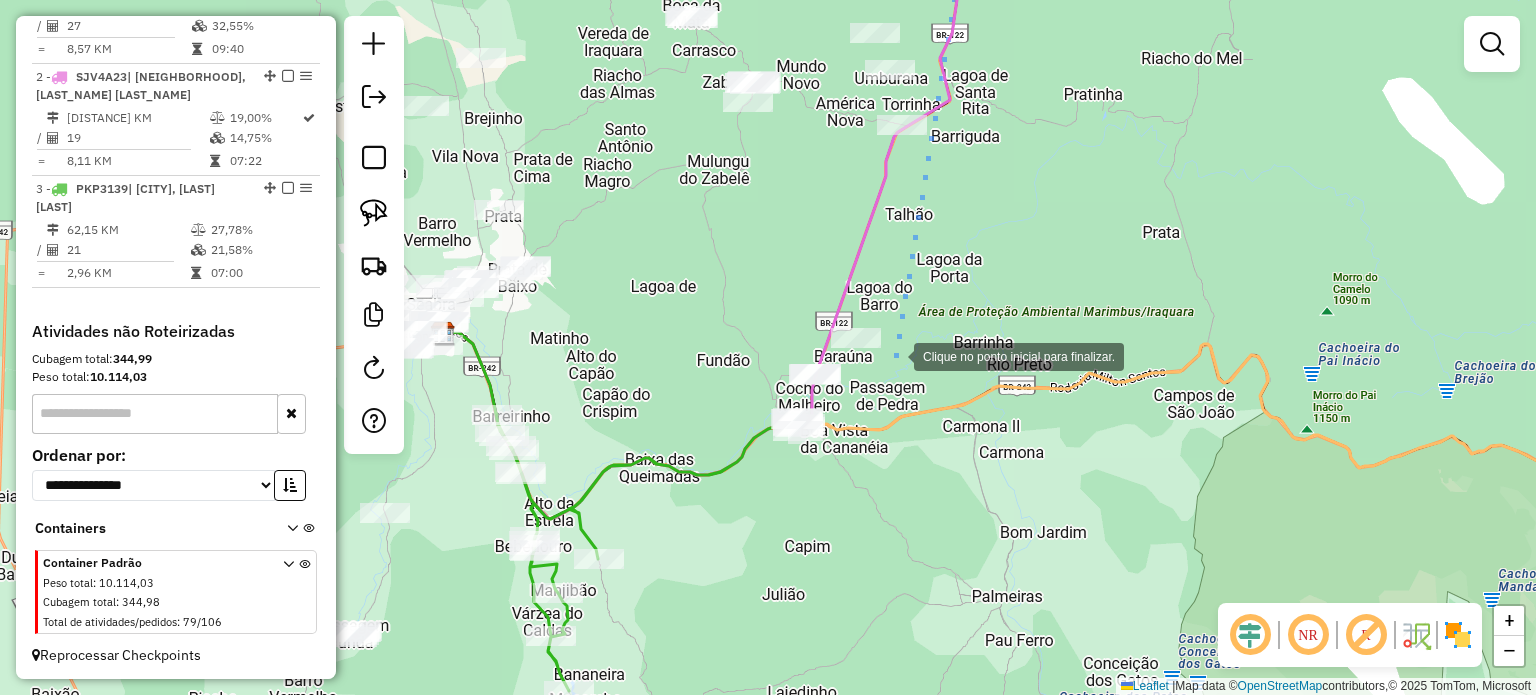click 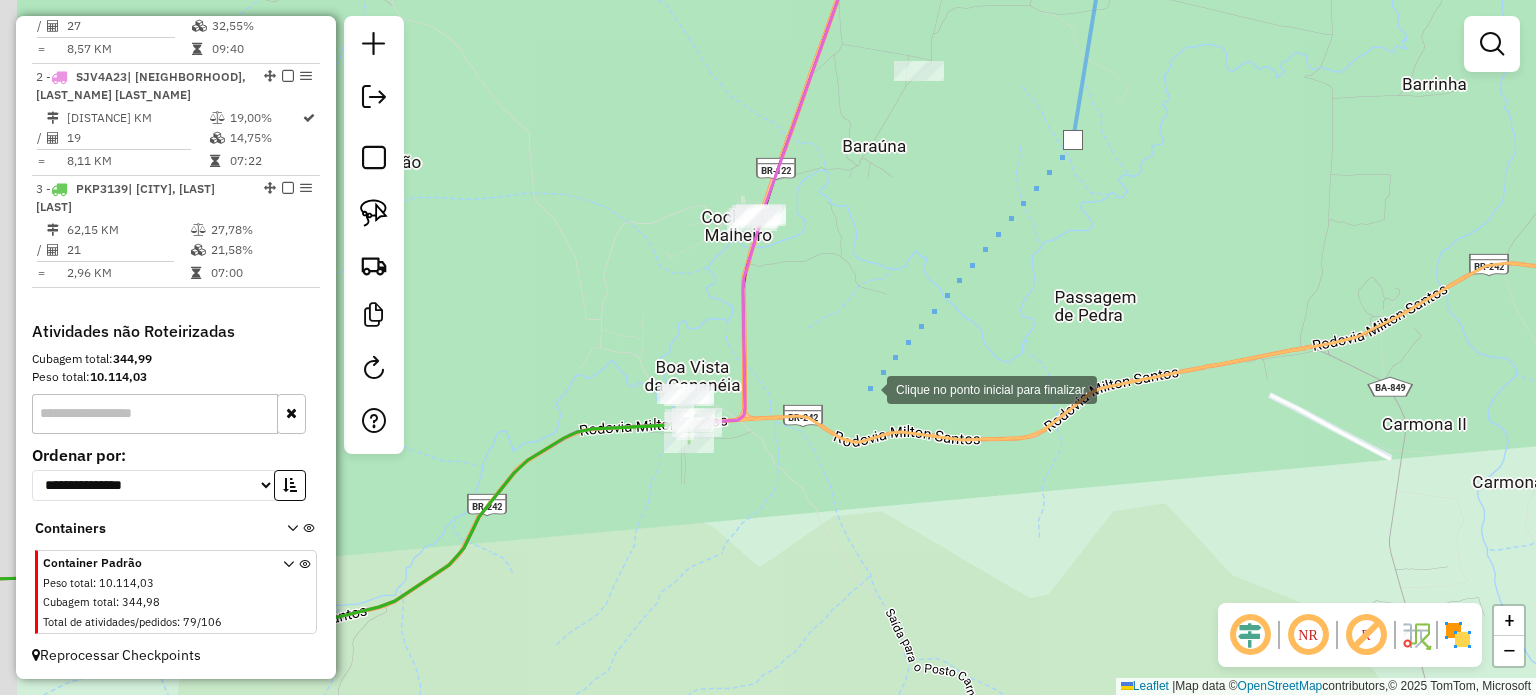 drag, startPoint x: 754, startPoint y: 396, endPoint x: 859, endPoint y: 391, distance: 105.11898 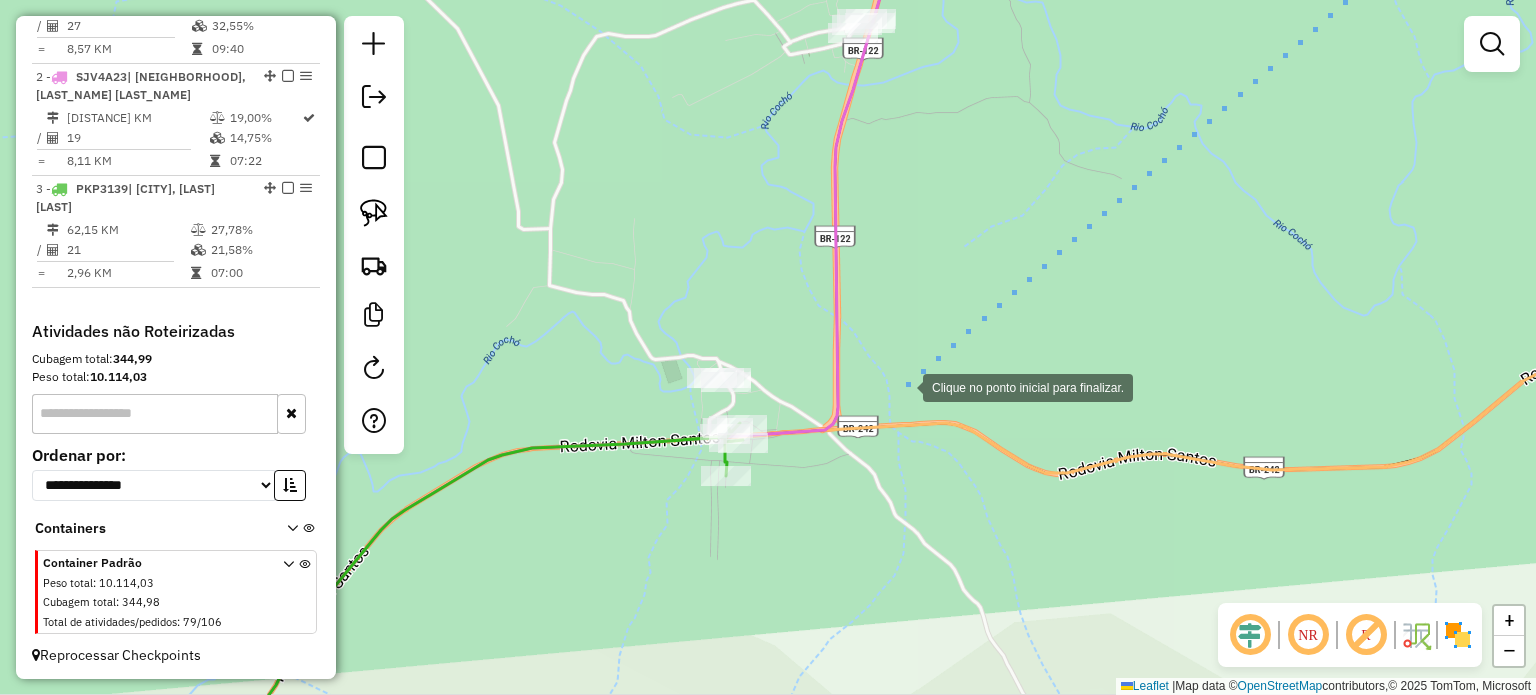 drag, startPoint x: 693, startPoint y: 407, endPoint x: 904, endPoint y: 386, distance: 212.04245 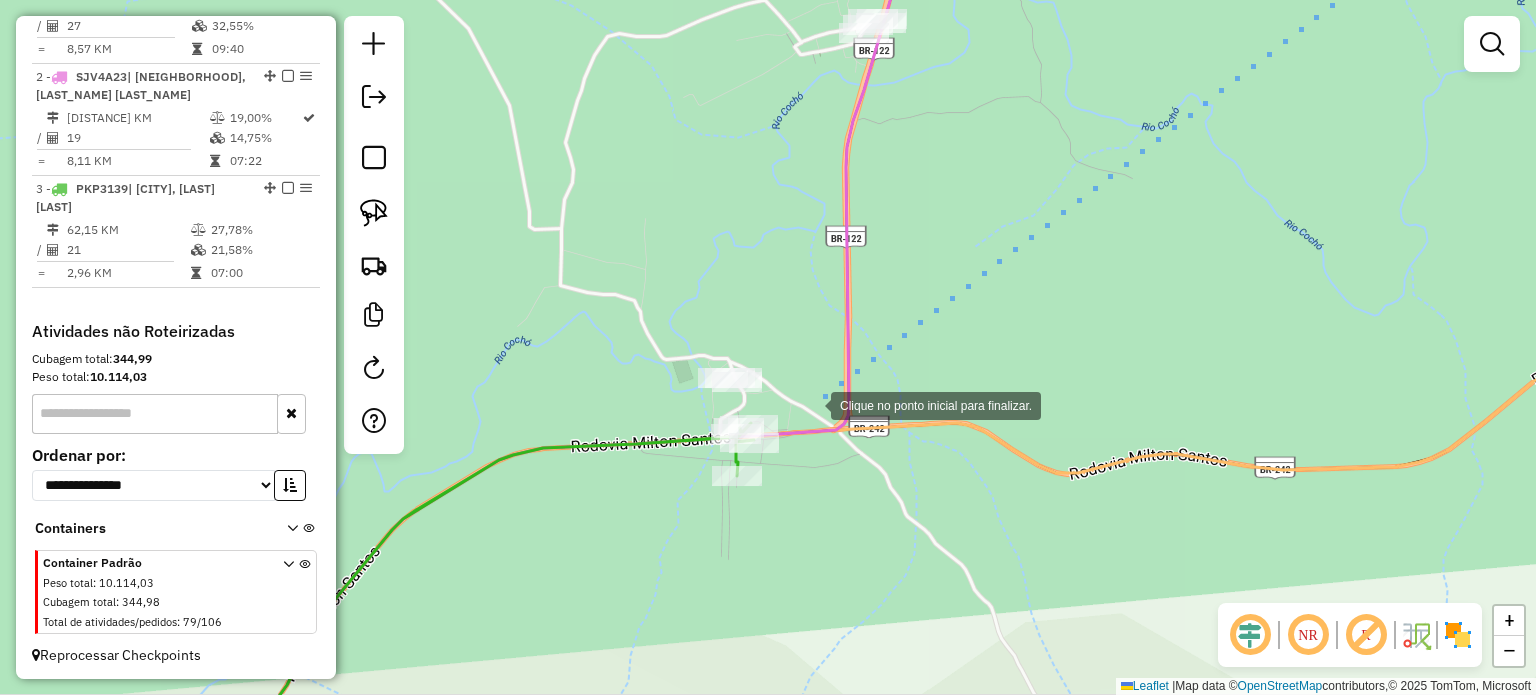 click 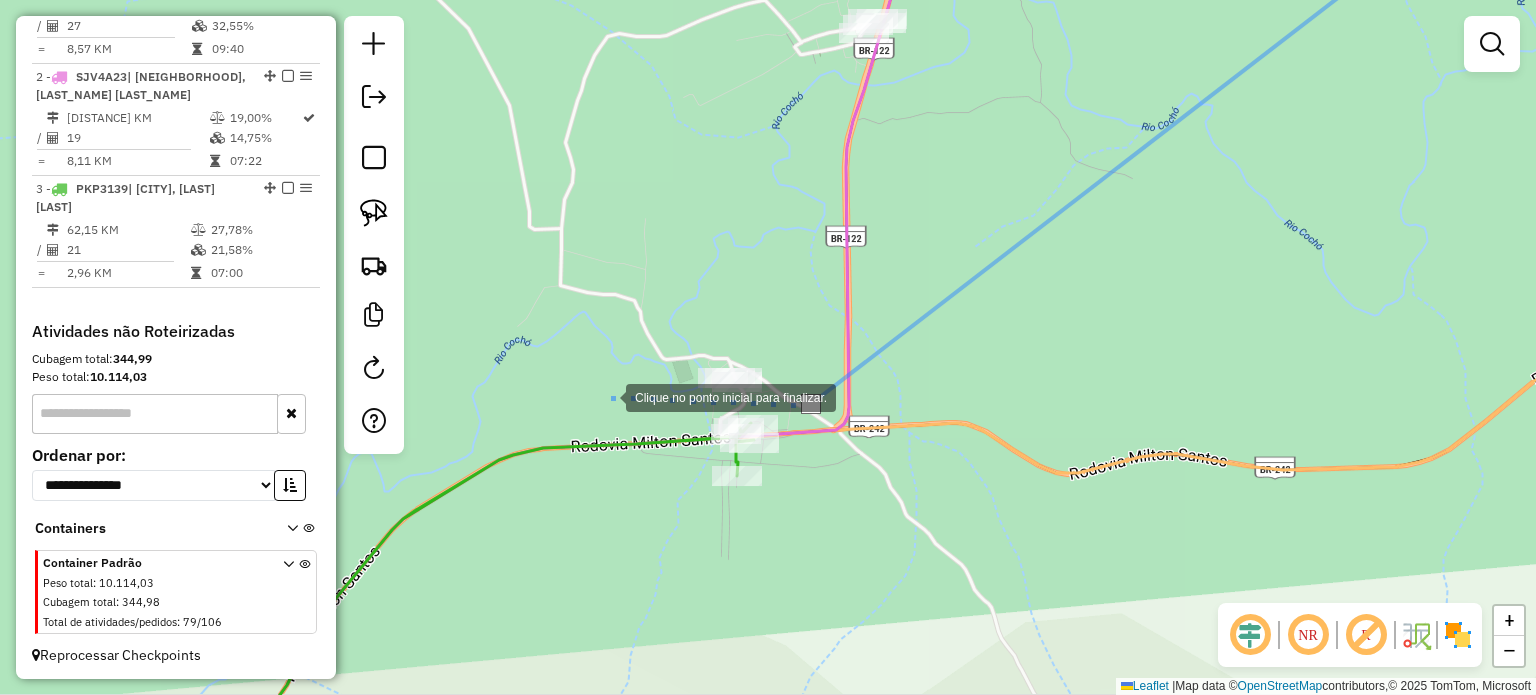 click 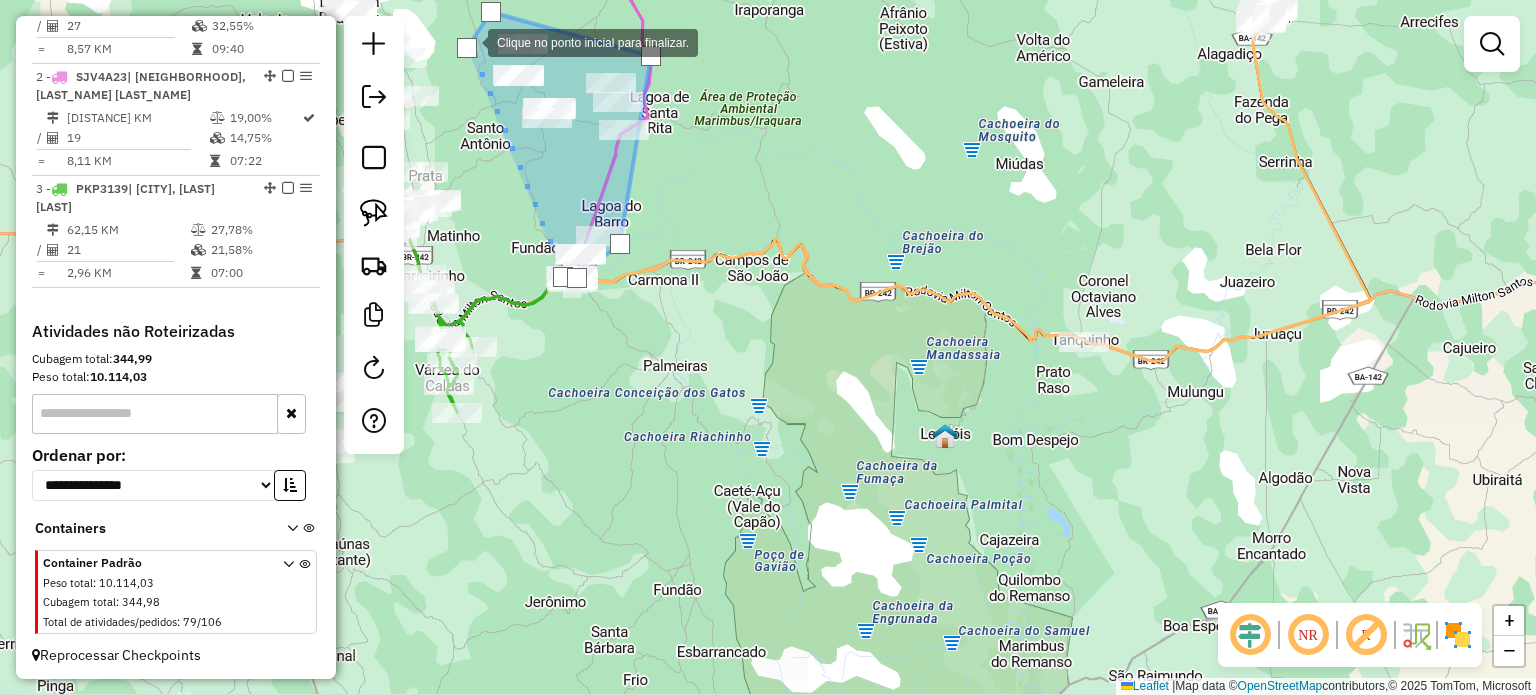 click 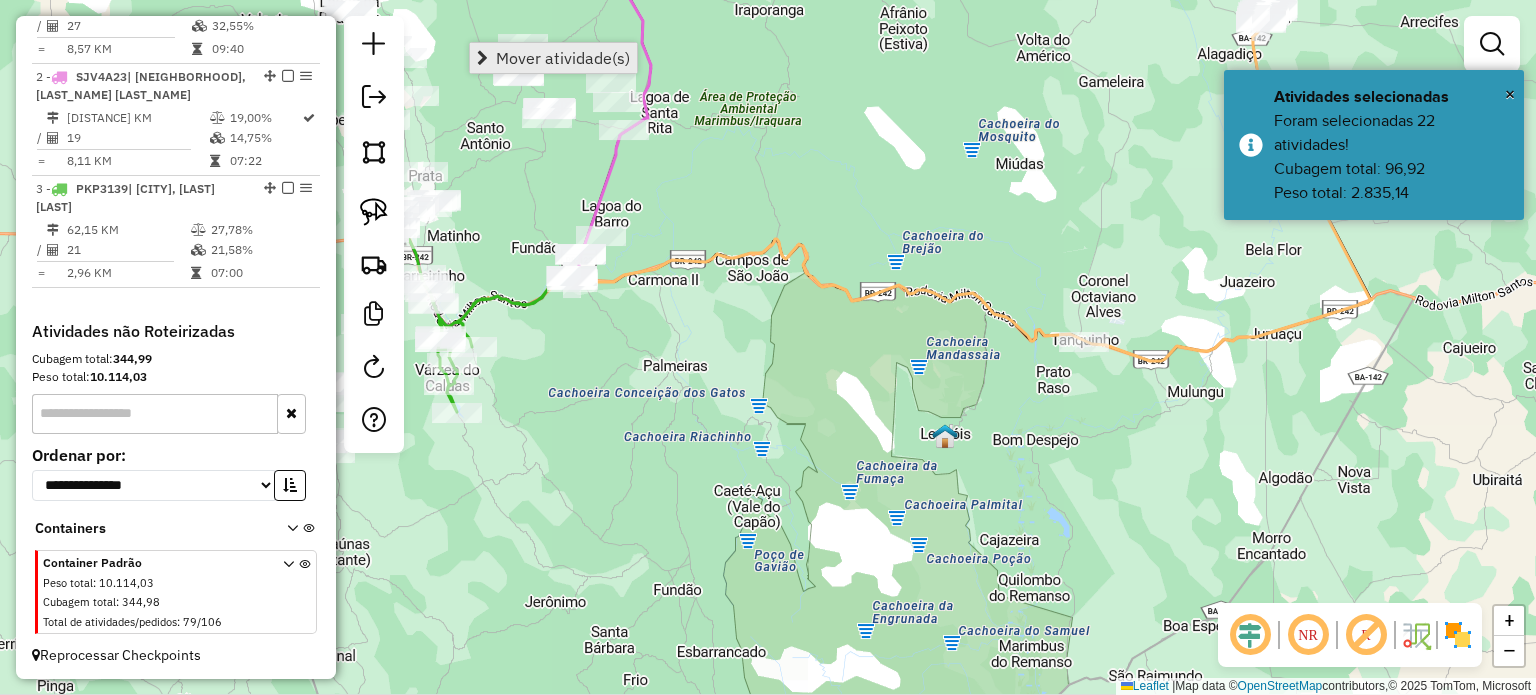 click on "Mover atividade(s)" at bounding box center (563, 58) 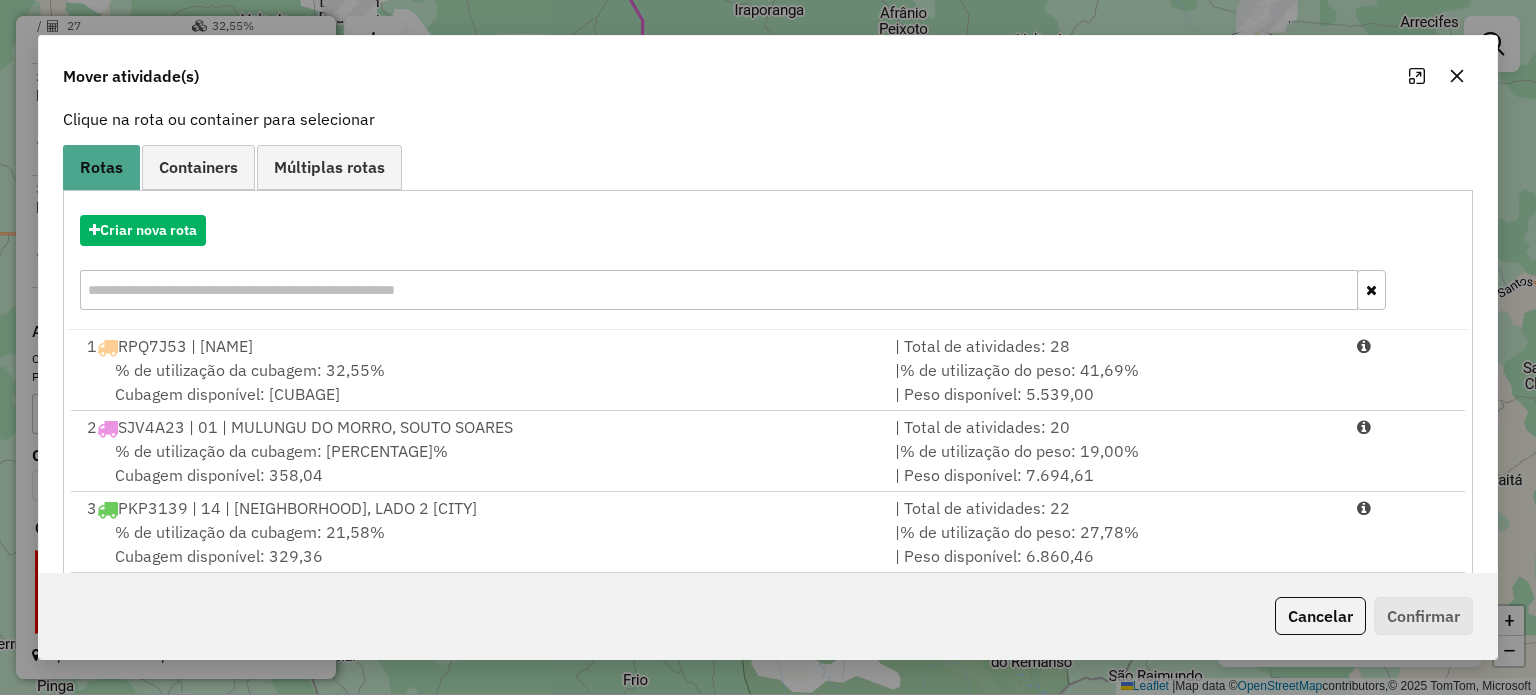 scroll, scrollTop: 160, scrollLeft: 0, axis: vertical 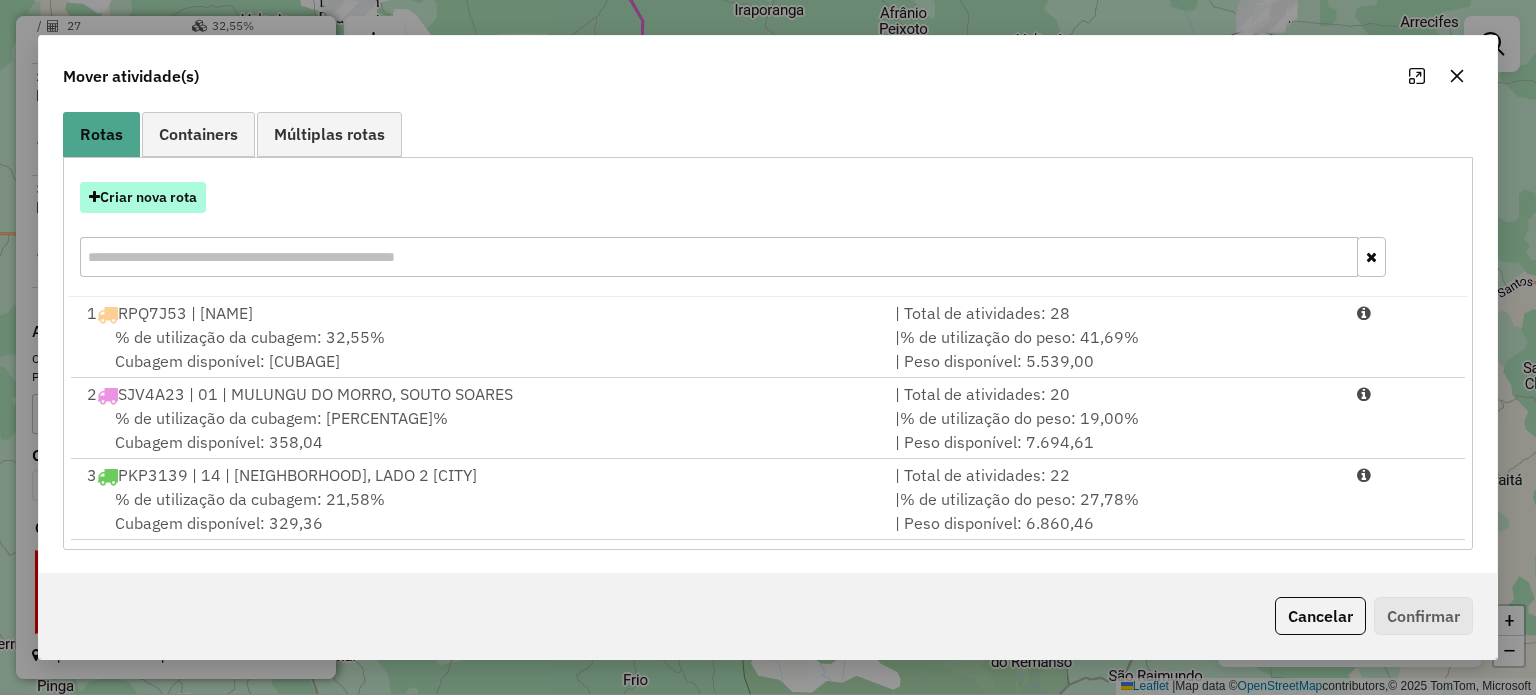click on "Criar nova rota" at bounding box center (143, 197) 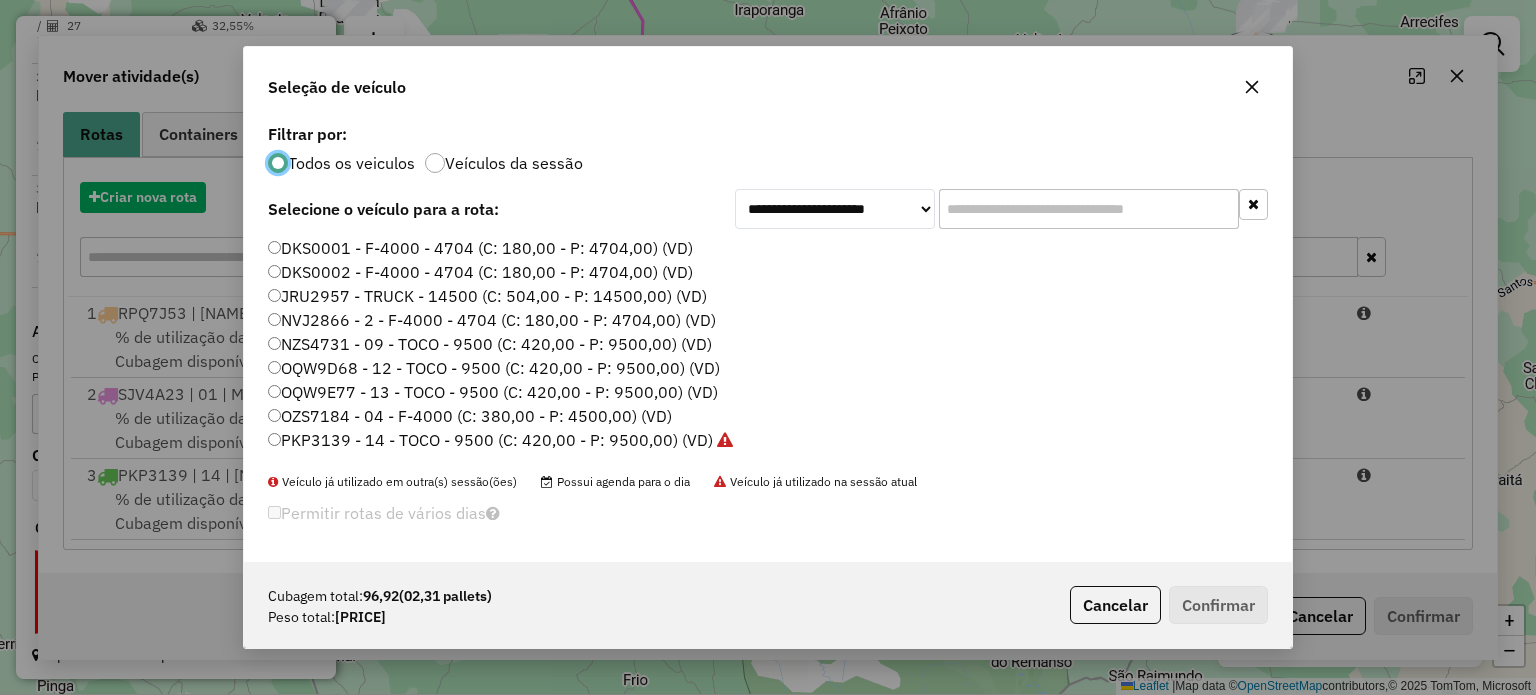 scroll, scrollTop: 10, scrollLeft: 6, axis: both 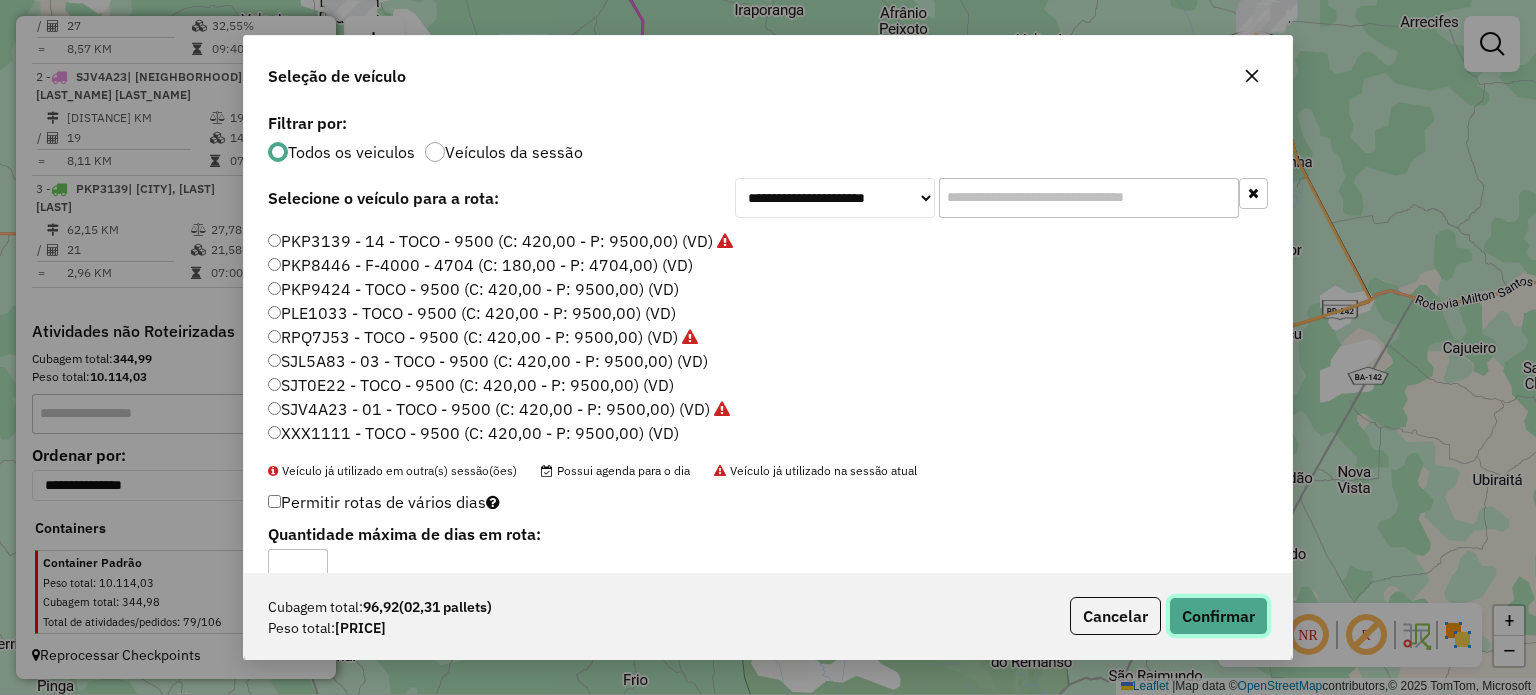 click on "Confirmar" 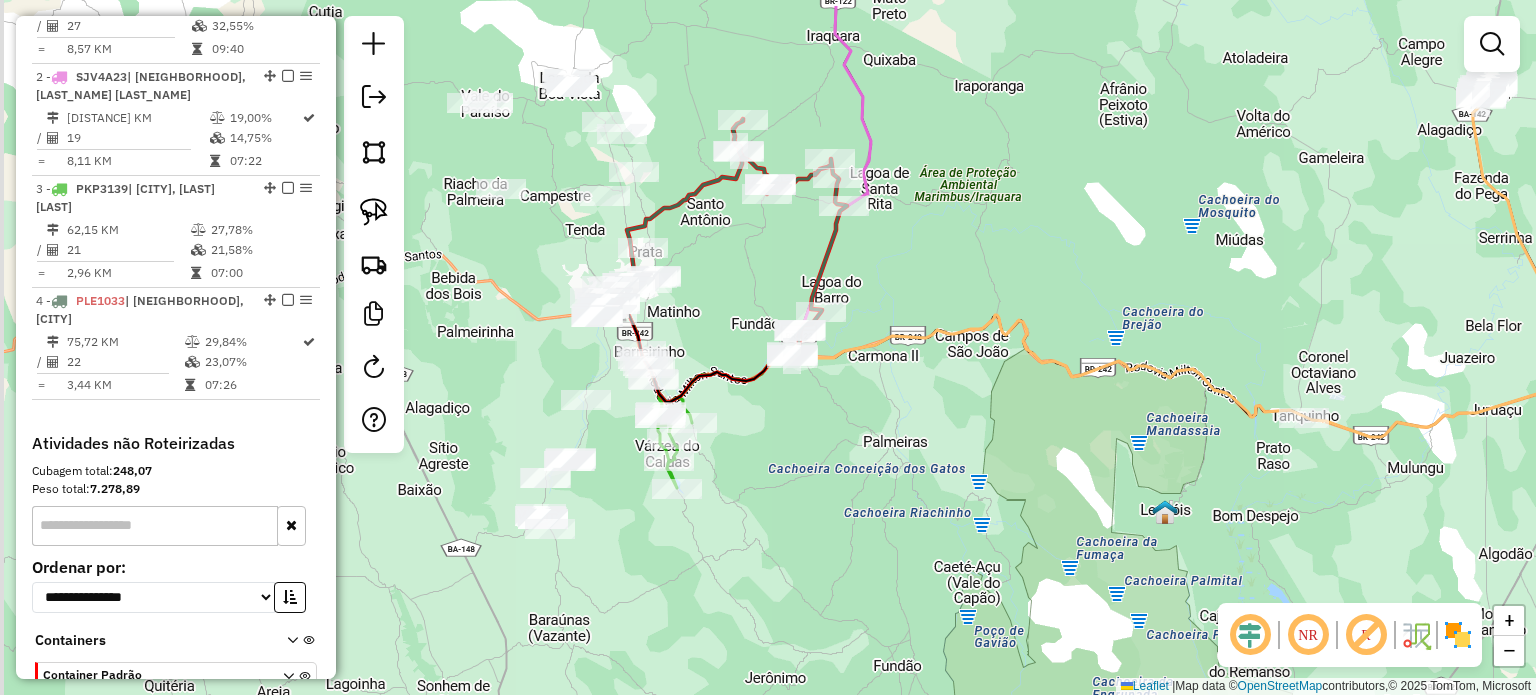 drag, startPoint x: 537, startPoint y: 324, endPoint x: 764, endPoint y: 402, distance: 240.02708 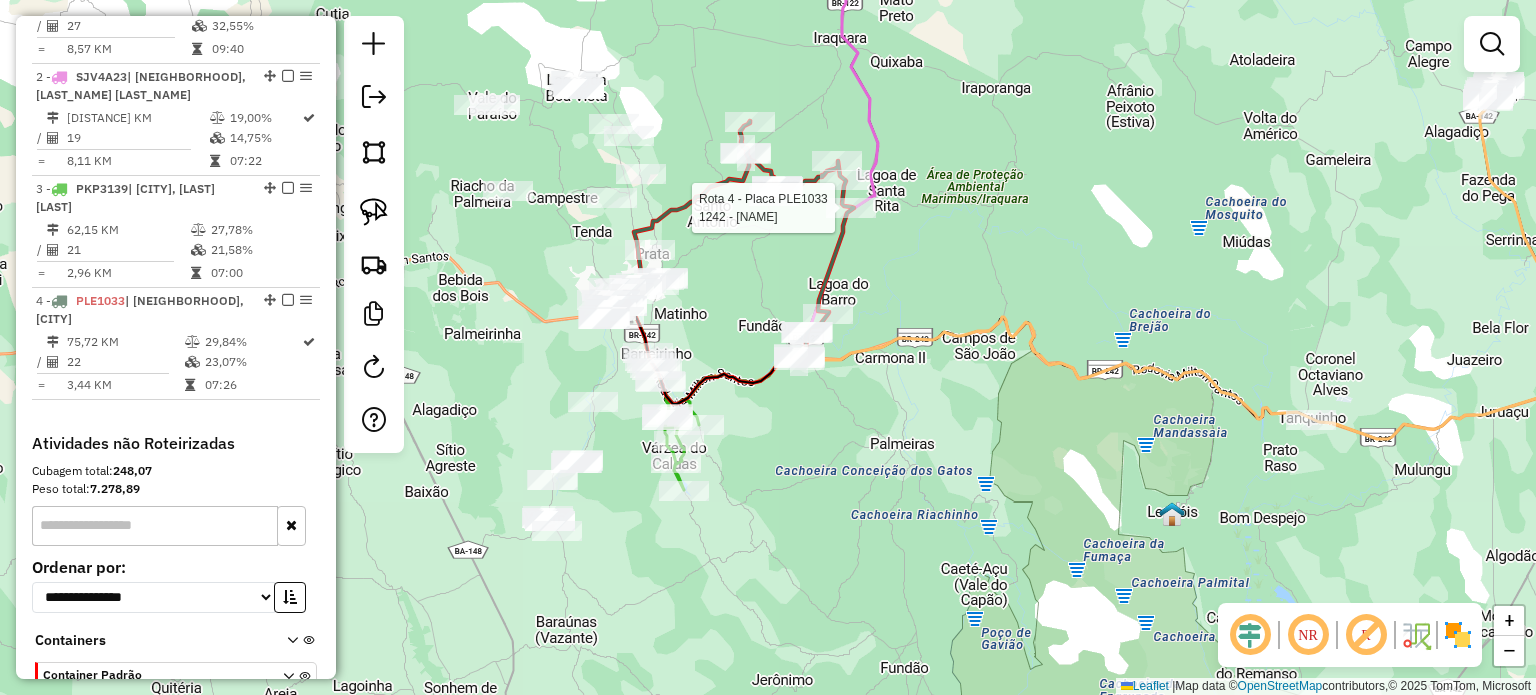 select on "**********" 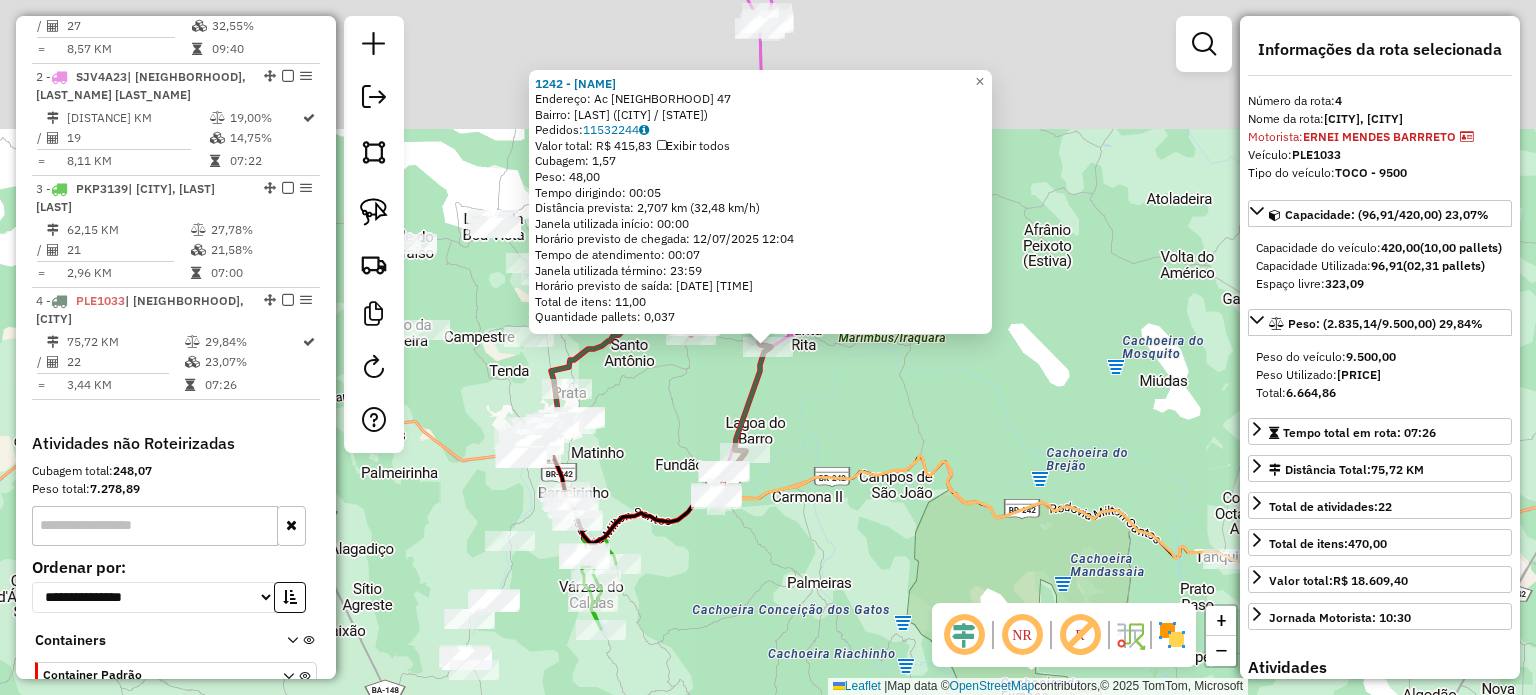 scroll, scrollTop: 932, scrollLeft: 0, axis: vertical 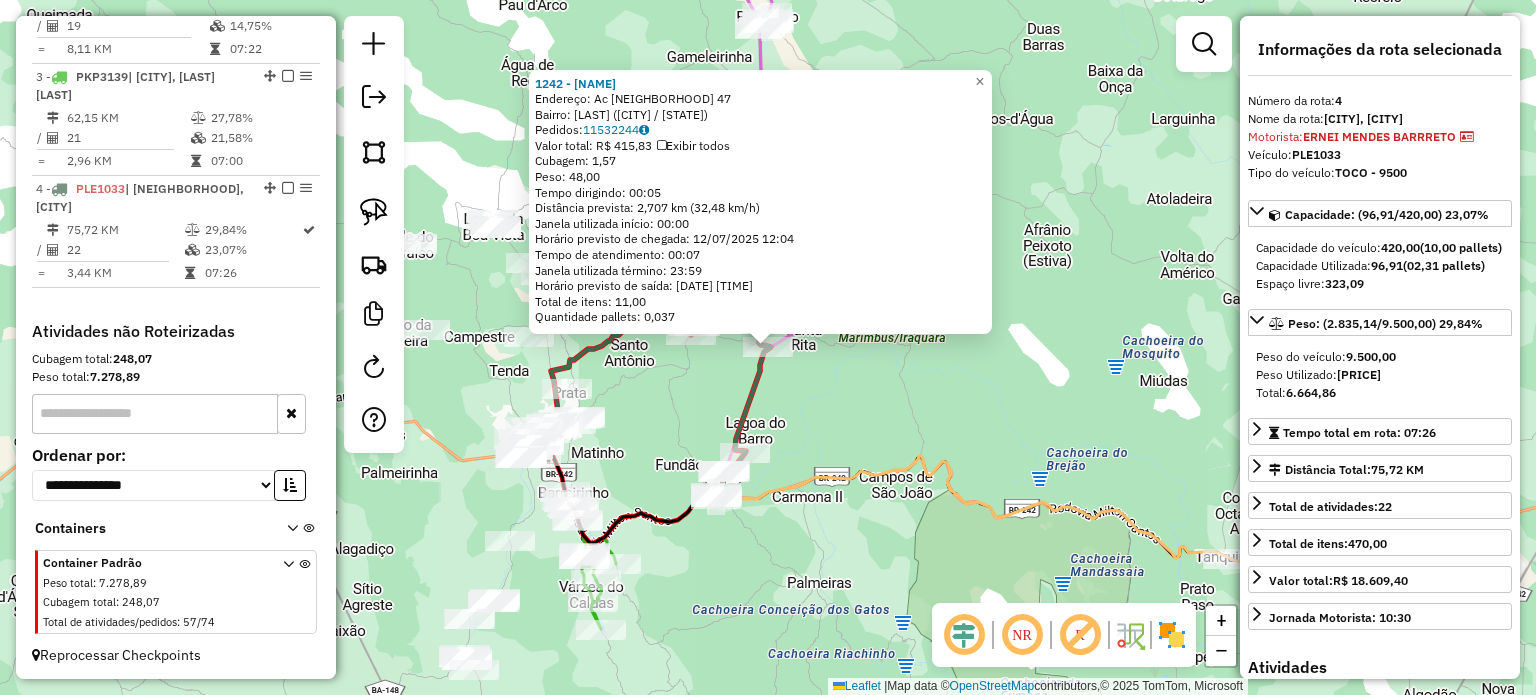 click on "1242 - [FIRST_NAME] [LAST_NAME] Endereço: Ac [NEIGHBORHOOD] [NUMBER] Bairro: [NEIGHBORHOOD] ([CITY] / [STATE]) Pedidos: [NUMBER] Valor total: [CURRENCY] [AMOUNT] Exibir todos Cubagem: [AMOUNT] Peso: [AMOUNT] Tempo dirigindo: [TIME] Distância prevista: [AMOUNT] km ([SPEED] km/h) Janela utilizada início: [TIME] Horário previsto de chegada: [DATE] [TIME] Tempo de atendimento: [TIME] Janela utilizada término: [TIME] Horário previsto de saída: [DATE] [TIME] Total de itens: [AMOUNT] Quantidade pallets: [AMOUNT] × Janela de atendimento Grade de atendimento Capacidade Transportadoras Veículos Cliente Pedidos Rotas Selecione os dias de semana para filtrar as janelas de atendimento Seg Ter Qua Qui Sex Sáb Dom Informe o período da janela de atendimento: De: Até: Filtrar exatamente a janela do cliente Considerar janela de atendimento padrão Selecione os dias de semana para filtrar as grades de atendimento Seg Ter Qua Qui Sex Sáb Dom Peso mínimo: Peso máximo: De: De:" 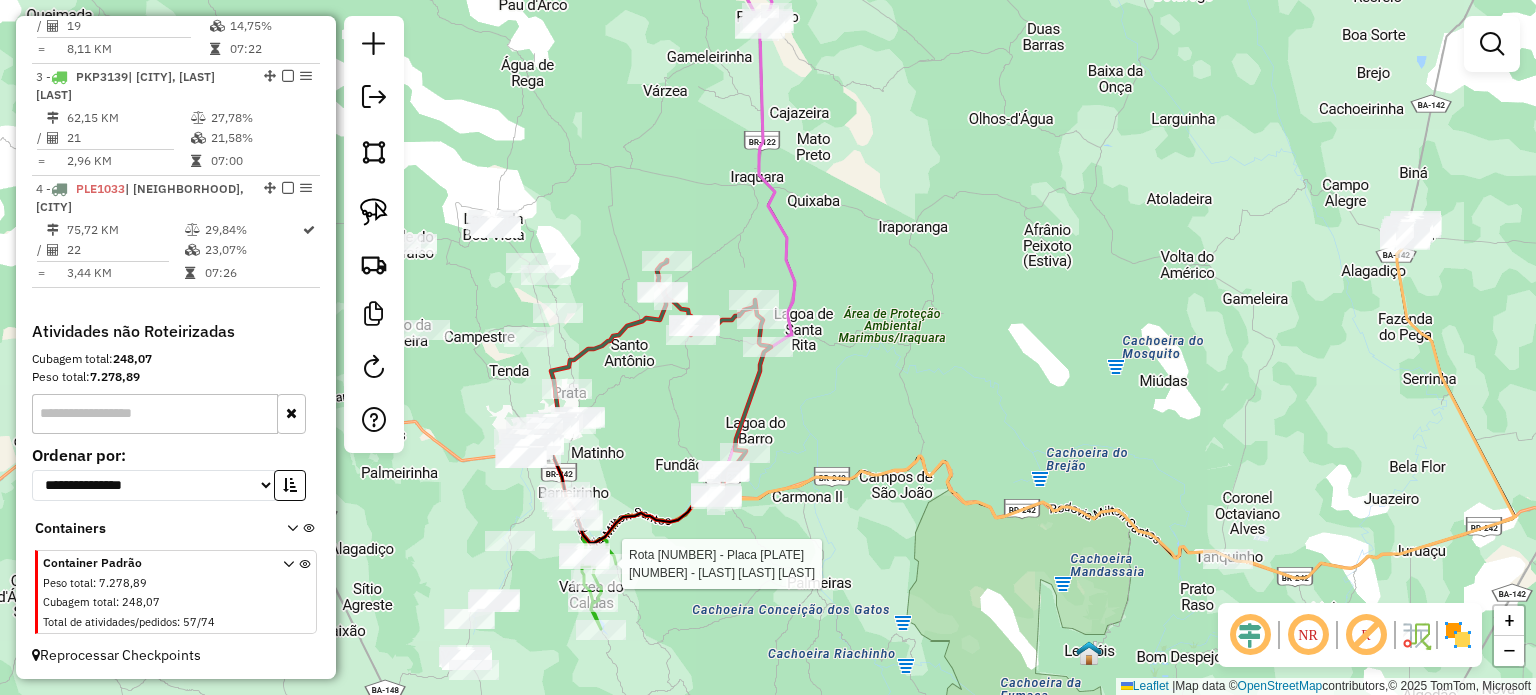 select on "**********" 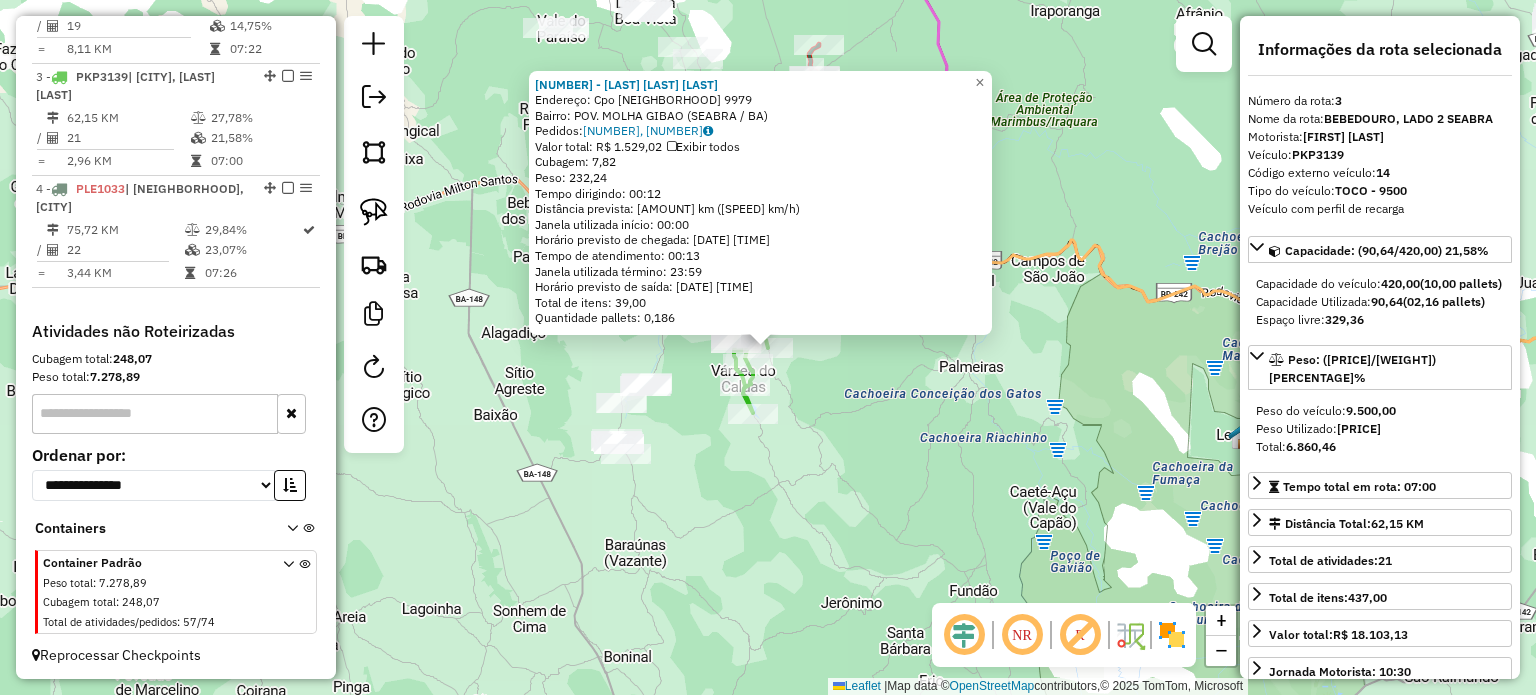 click on "128 - [FIRST] Endereço: Cpo MOLHA GIBÃO 9979 Bairro: POV. MOLHA GIBAO ([CITY] / [STATE]) Pedidos: [NUMBER], [NUMBER] Valor total: R$ [PRICE] Exibir todos Cubagem: [NUMBER] Peso: [NUMBER] Tempo dirigindo: [TIME] Distância prevista: [NUMBER] km ([NUMBER] km/h) Janela utilizada início: [TIME] Horário previsto de chegada: [DATE] [TIME] Tempo de atendimento: [TIME] Janela utilizada término: [TIME] Horário previsto de saída: [DATE] [TIME] Total de itens: [NUMBER] Quantidade pallets: [NUMBER] × Janela de atendimento Grade de atendimento Capacidade Transportadoras Veículos Cliente Pedidos Rotas Selecione os dias de semana para filtrar as janelas de atendimento Seg Ter Qua Qui Sex Sáb Dom Informe o período da janela de atendimento: De: Até: Filtrar exatamente a janela do cliente Considerar janela de atendimento padrão Selecione os dias de semana para filtrar as grades de atendimento Seg Ter Qua Qui Sex Sáb Dom De: Até:" 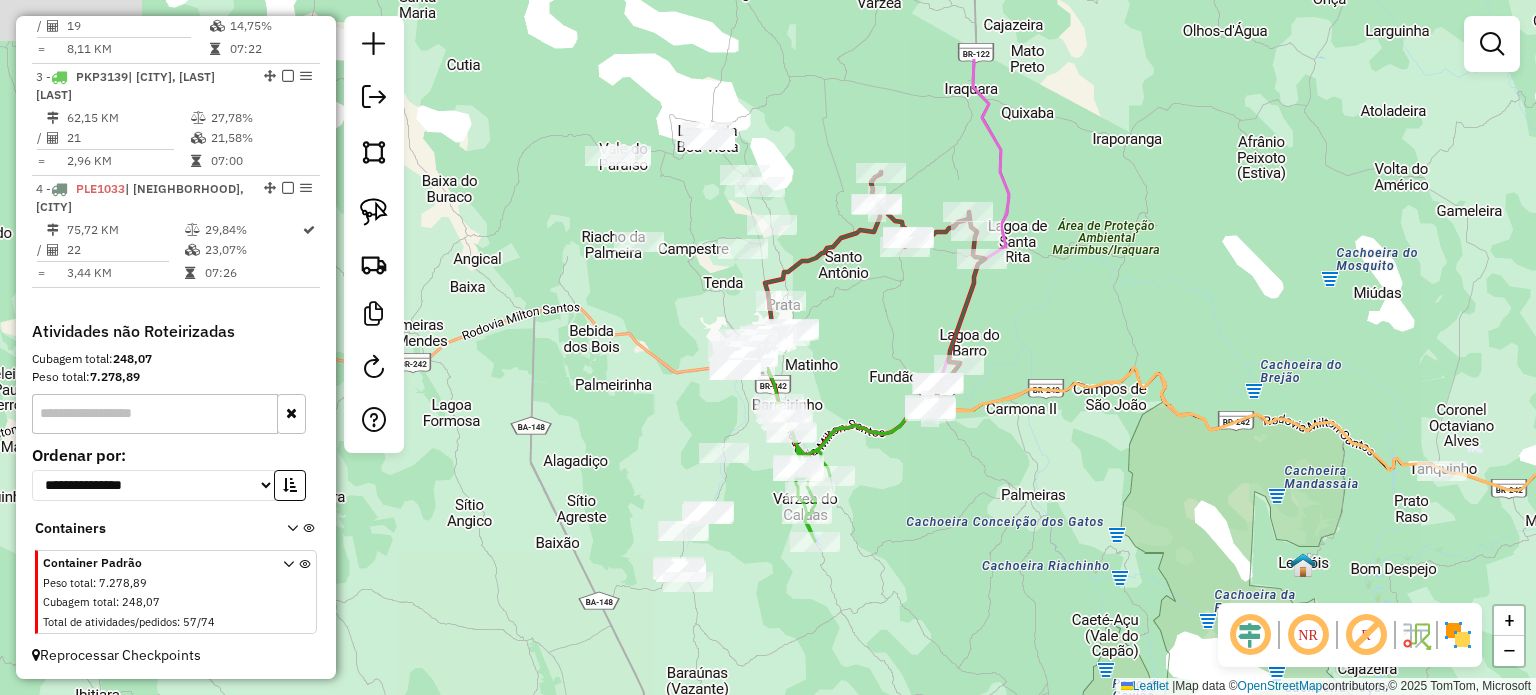 drag, startPoint x: 774, startPoint y: 227, endPoint x: 836, endPoint y: 360, distance: 146.74127 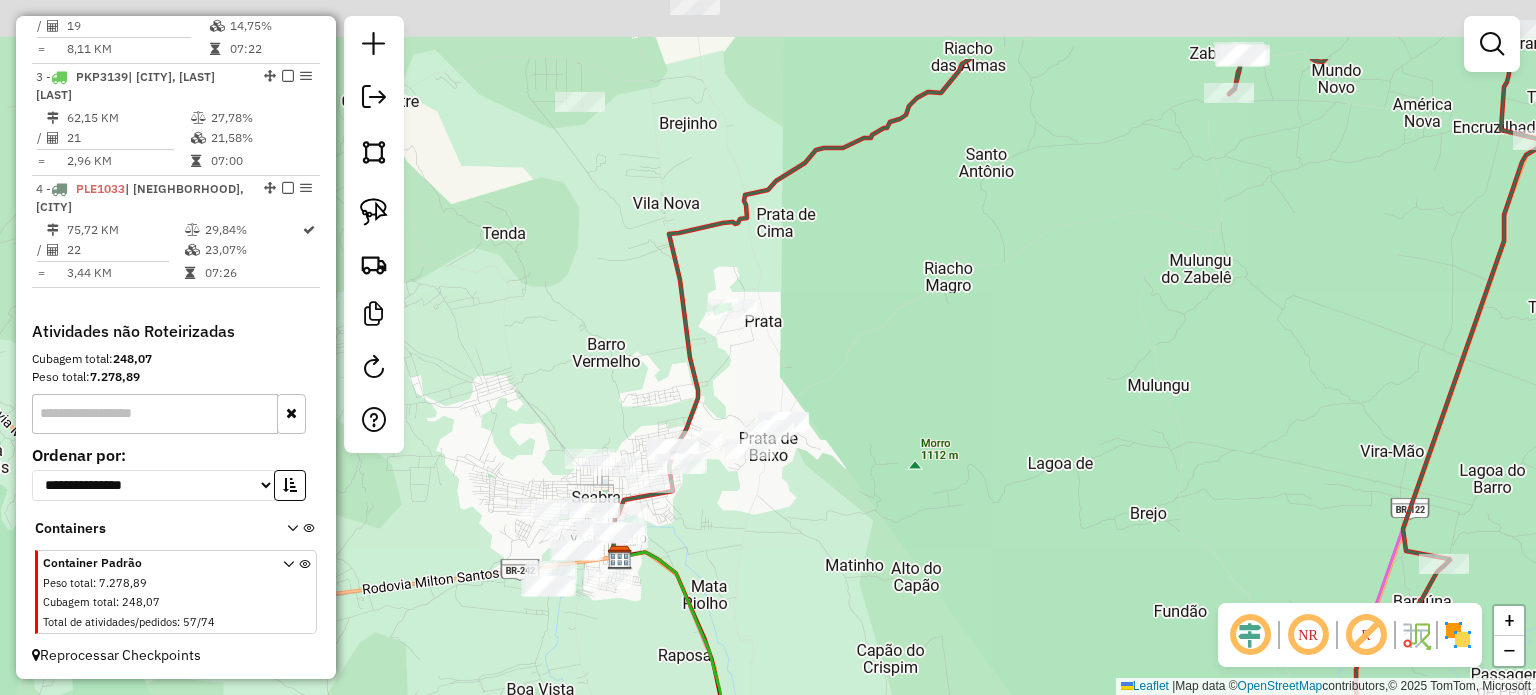 drag, startPoint x: 815, startPoint y: 326, endPoint x: 929, endPoint y: 462, distance: 177.45985 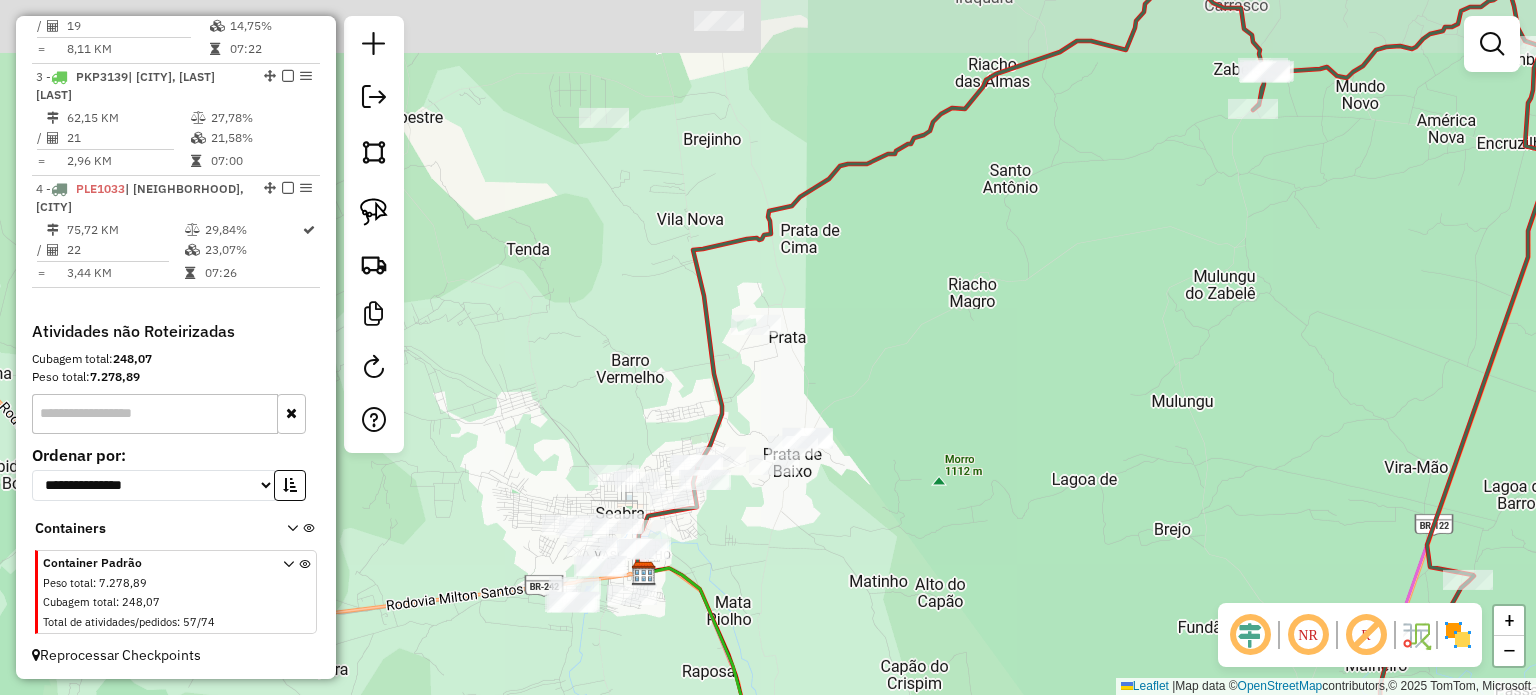drag, startPoint x: 935, startPoint y: 464, endPoint x: 959, endPoint y: 476, distance: 26.832815 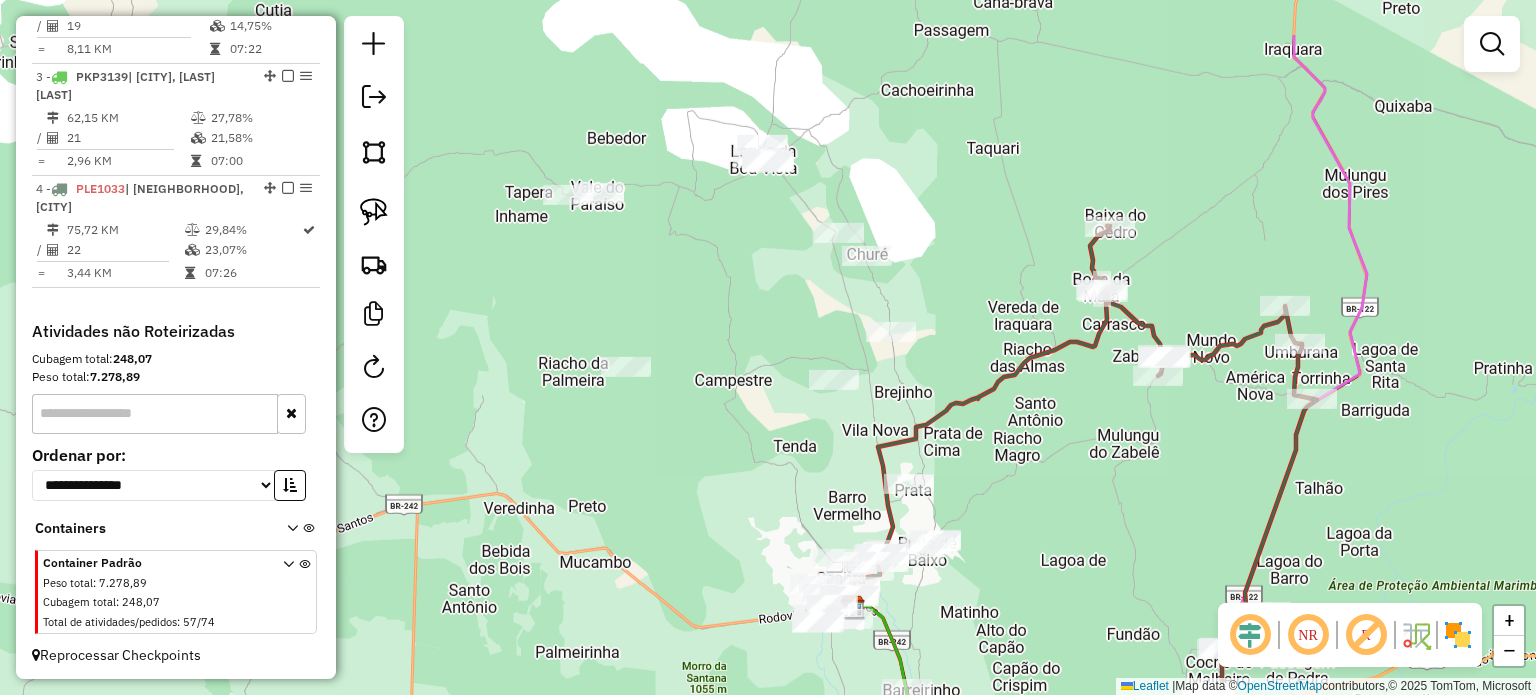 drag, startPoint x: 900, startPoint y: 391, endPoint x: 984, endPoint y: 495, distance: 133.6862 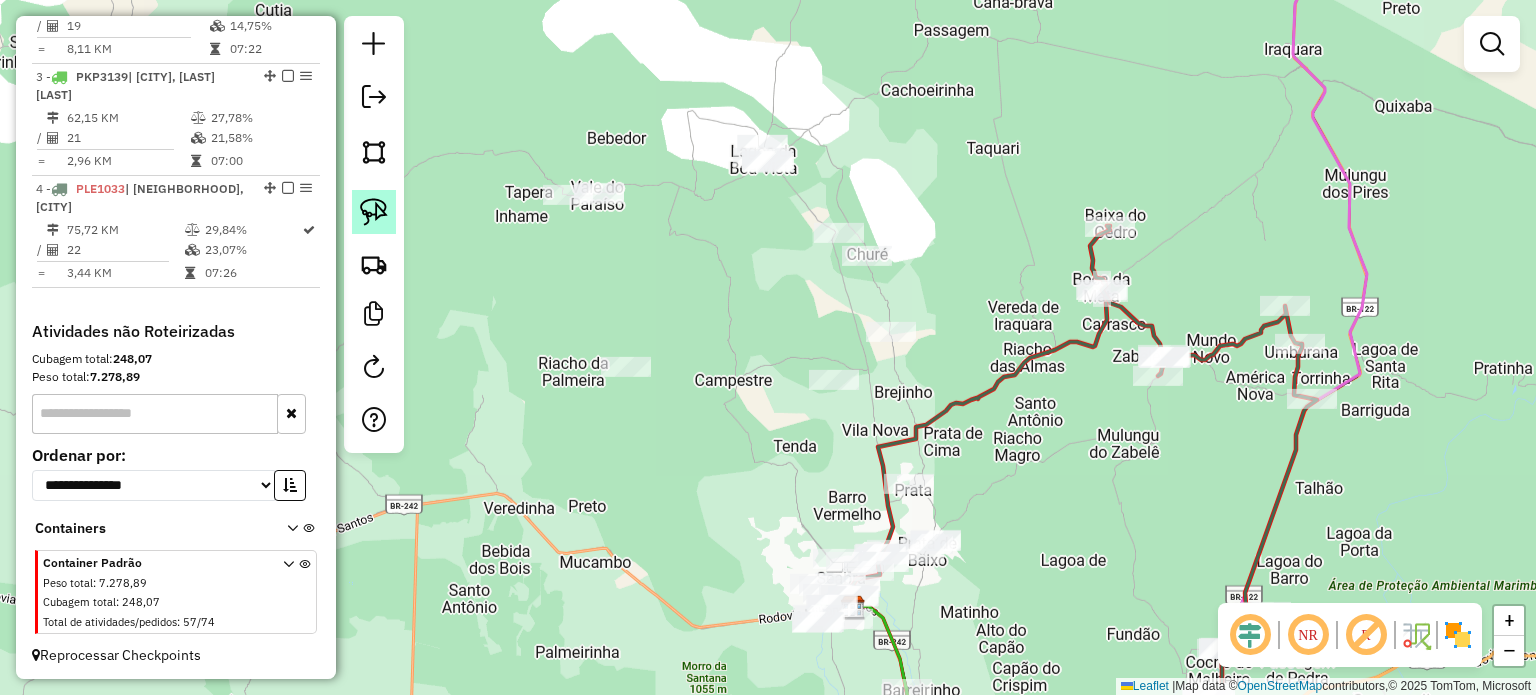 click 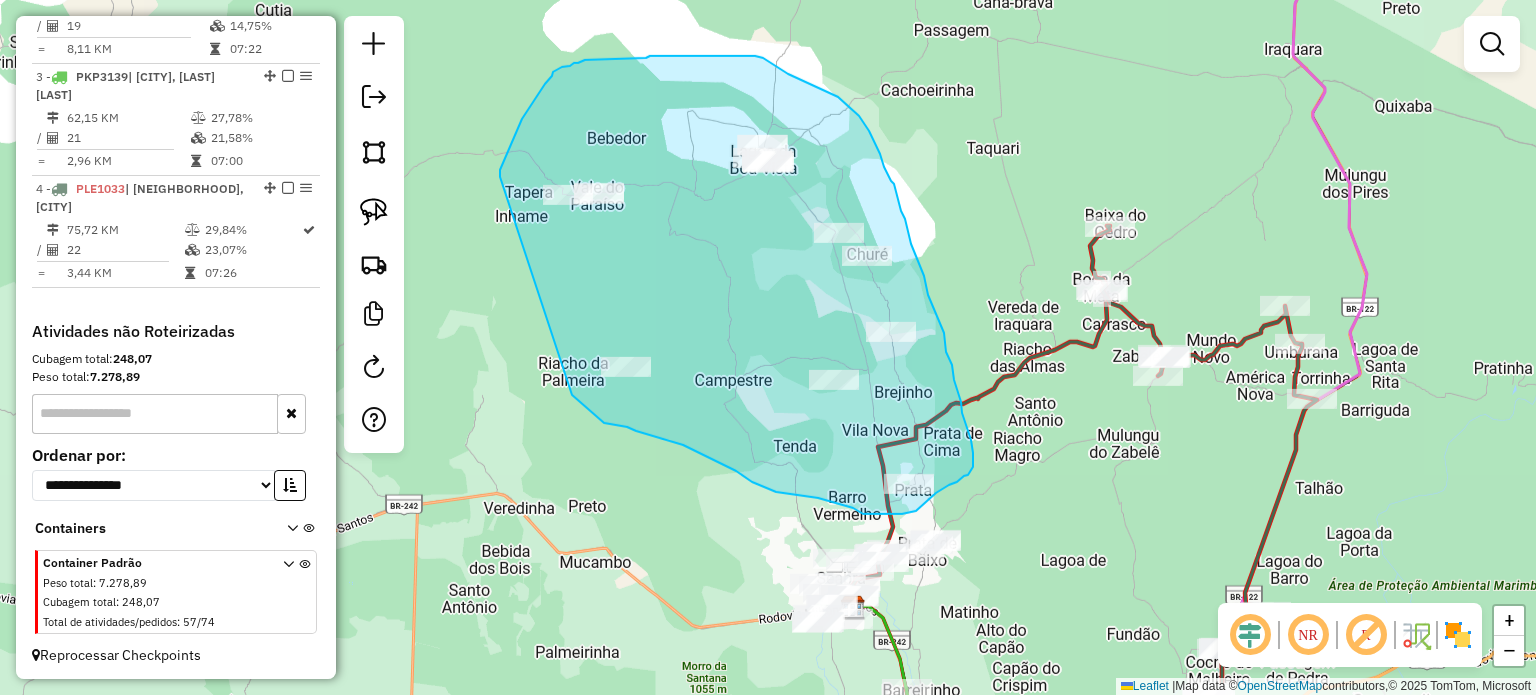 drag, startPoint x: 528, startPoint y: 111, endPoint x: 552, endPoint y: 379, distance: 269.07248 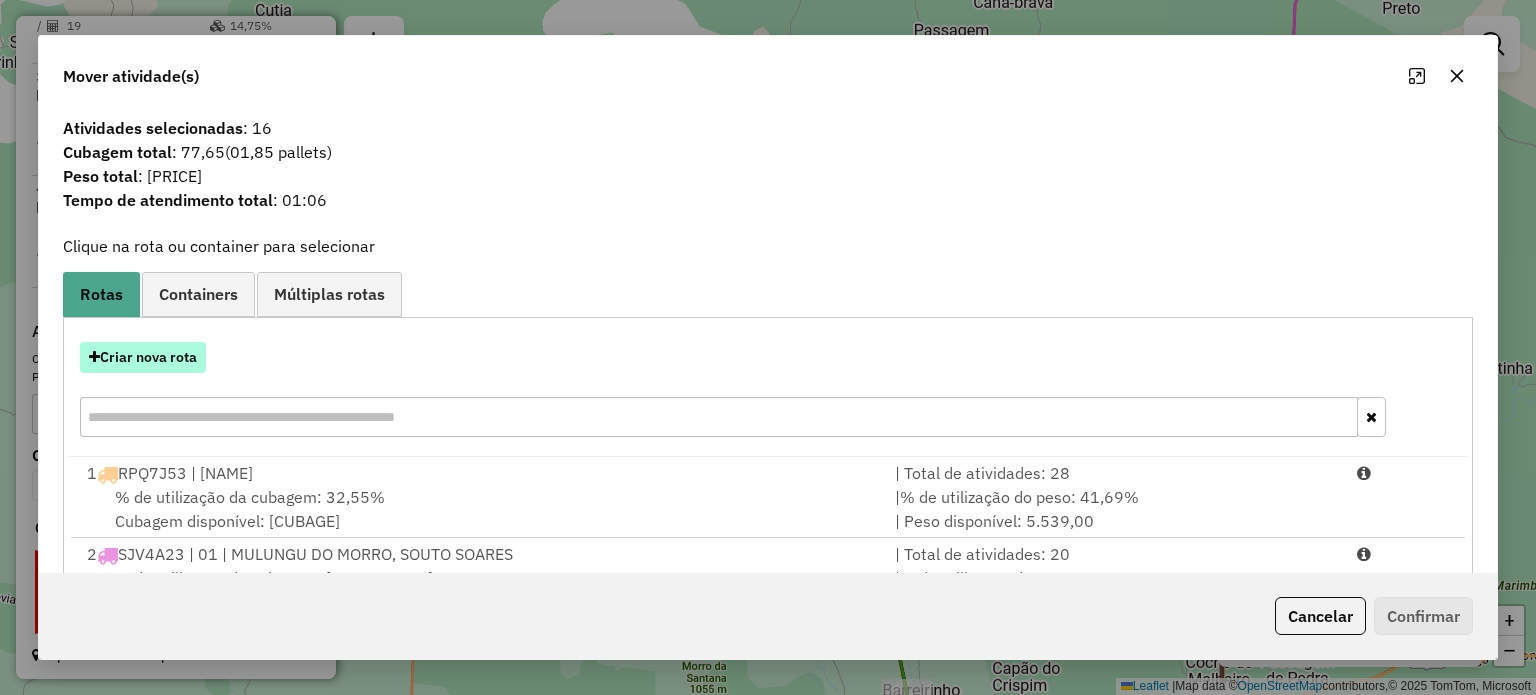 click on "Criar nova rota" at bounding box center (143, 357) 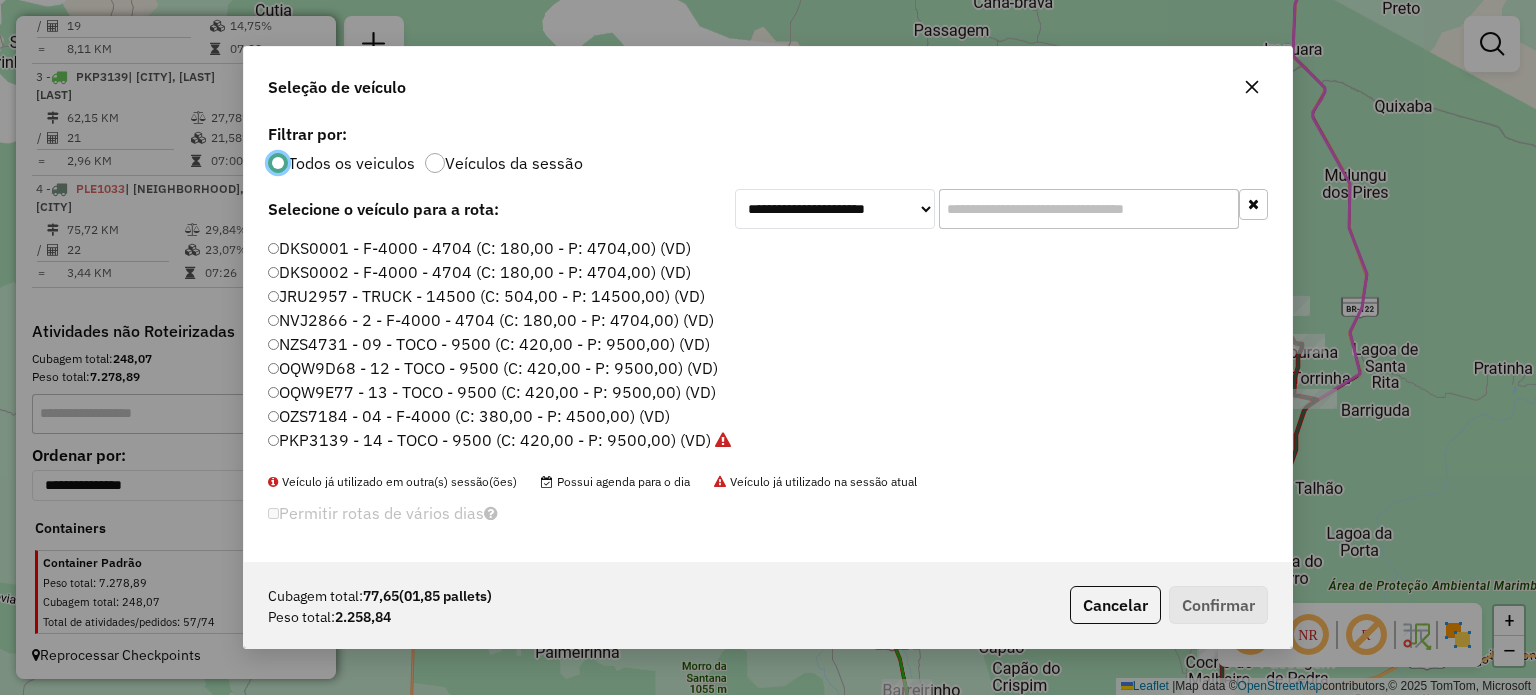 scroll, scrollTop: 10, scrollLeft: 6, axis: both 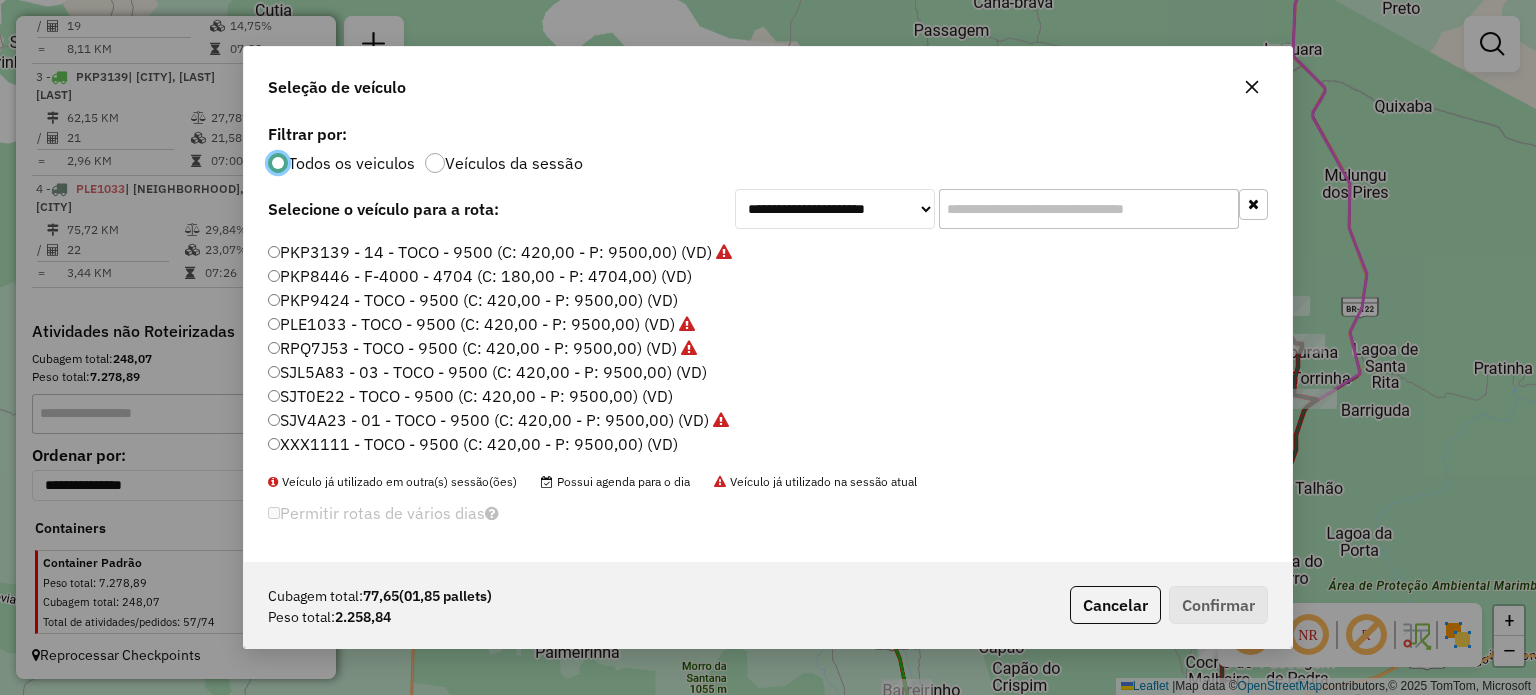 click on "SJL5A83 - 03 - TOCO - 9500 (C: 420,00 - P: 9500,00) (VD)" 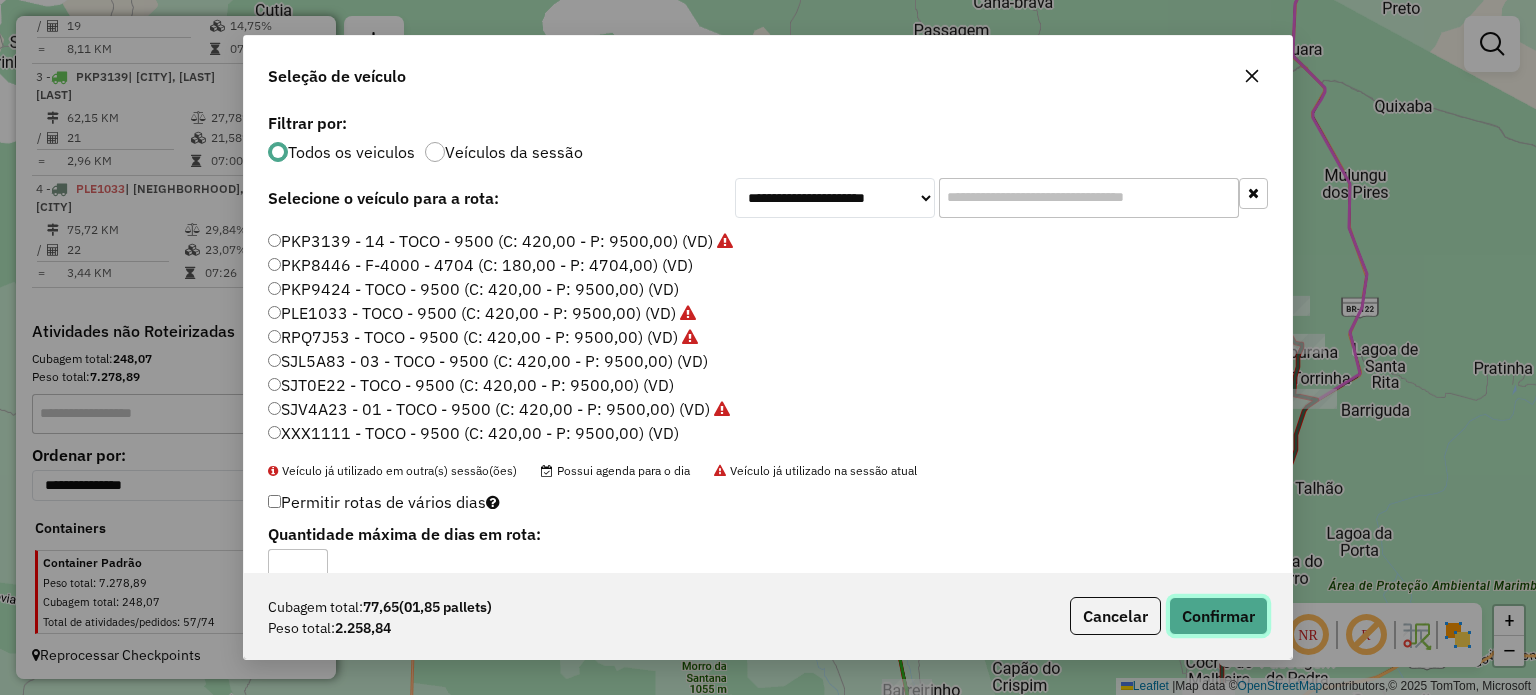 click on "Confirmar" 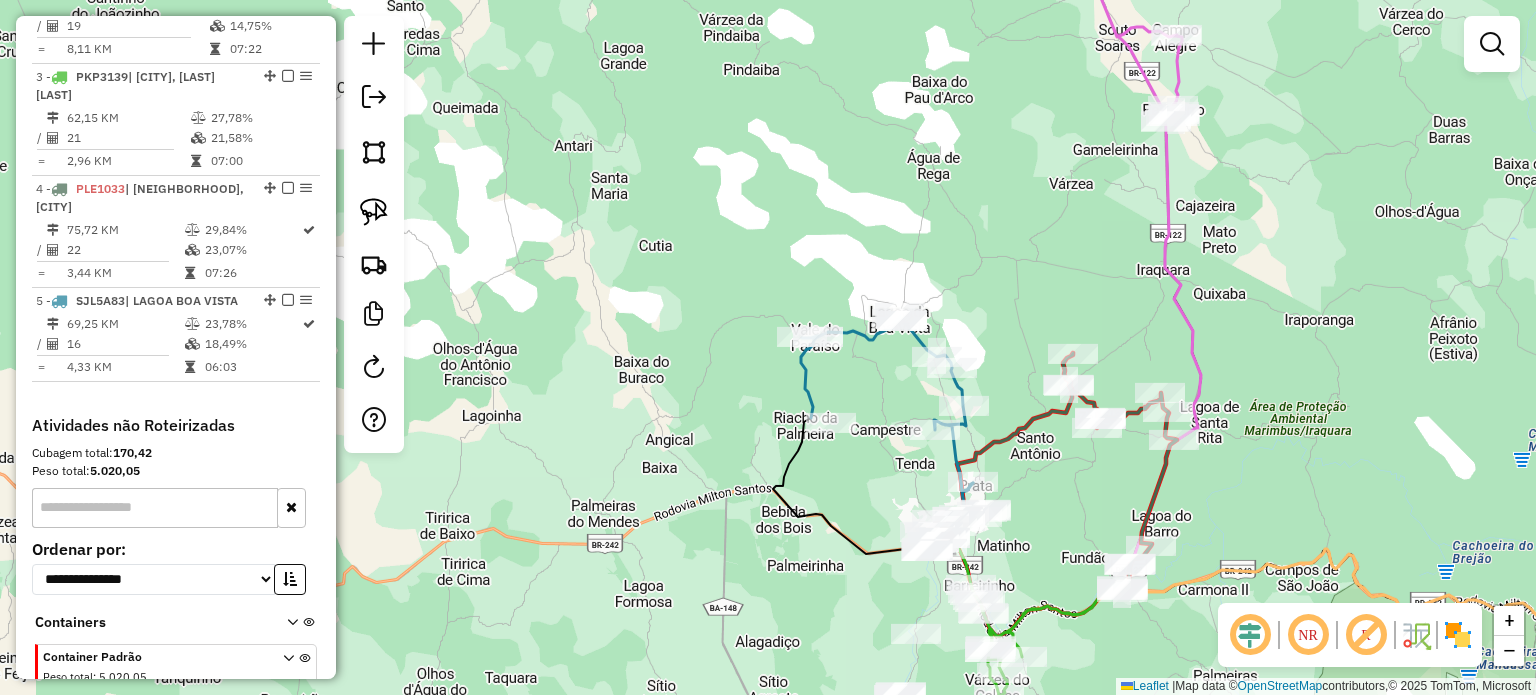 drag, startPoint x: 1072, startPoint y: 553, endPoint x: 1021, endPoint y: 395, distance: 166.0271 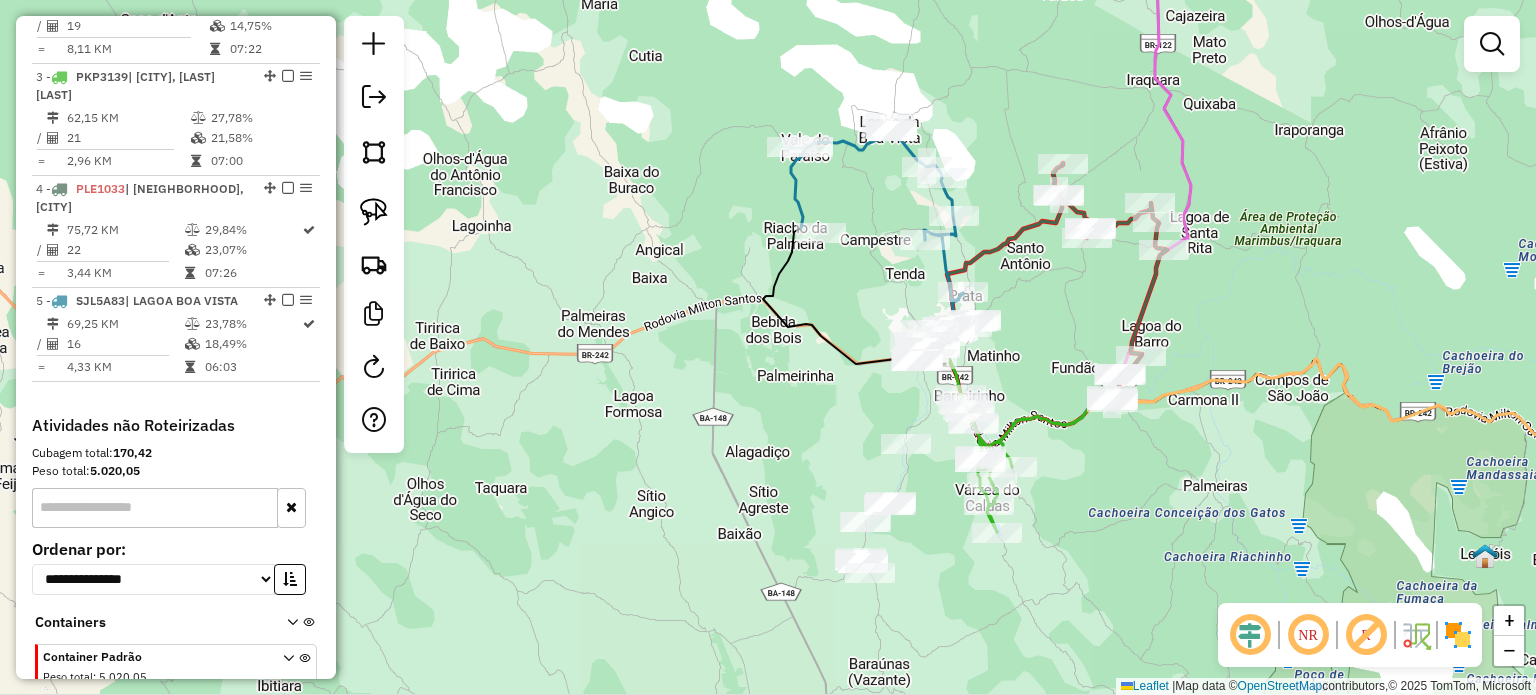 drag, startPoint x: 1086, startPoint y: 519, endPoint x: 1096, endPoint y: 508, distance: 14.866069 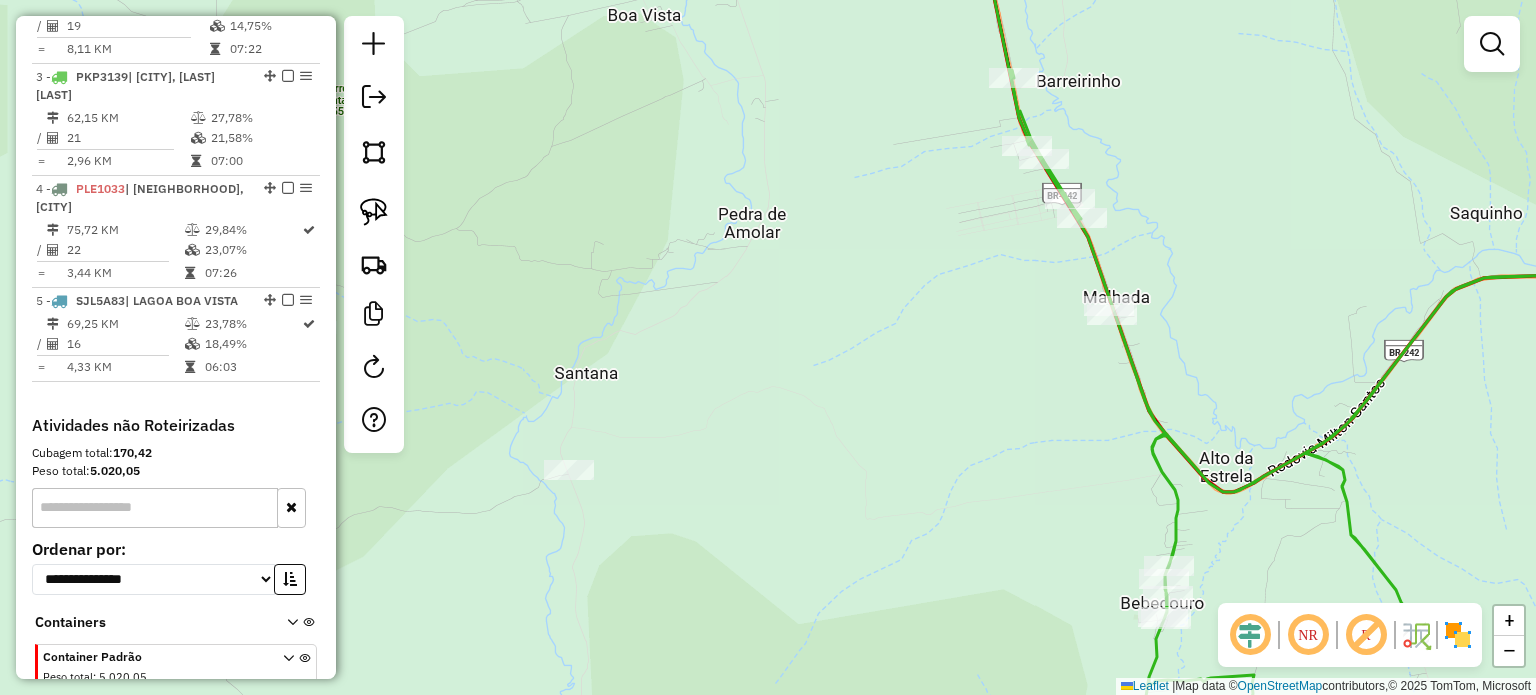 drag, startPoint x: 837, startPoint y: 319, endPoint x: 948, endPoint y: 564, distance: 268.9721 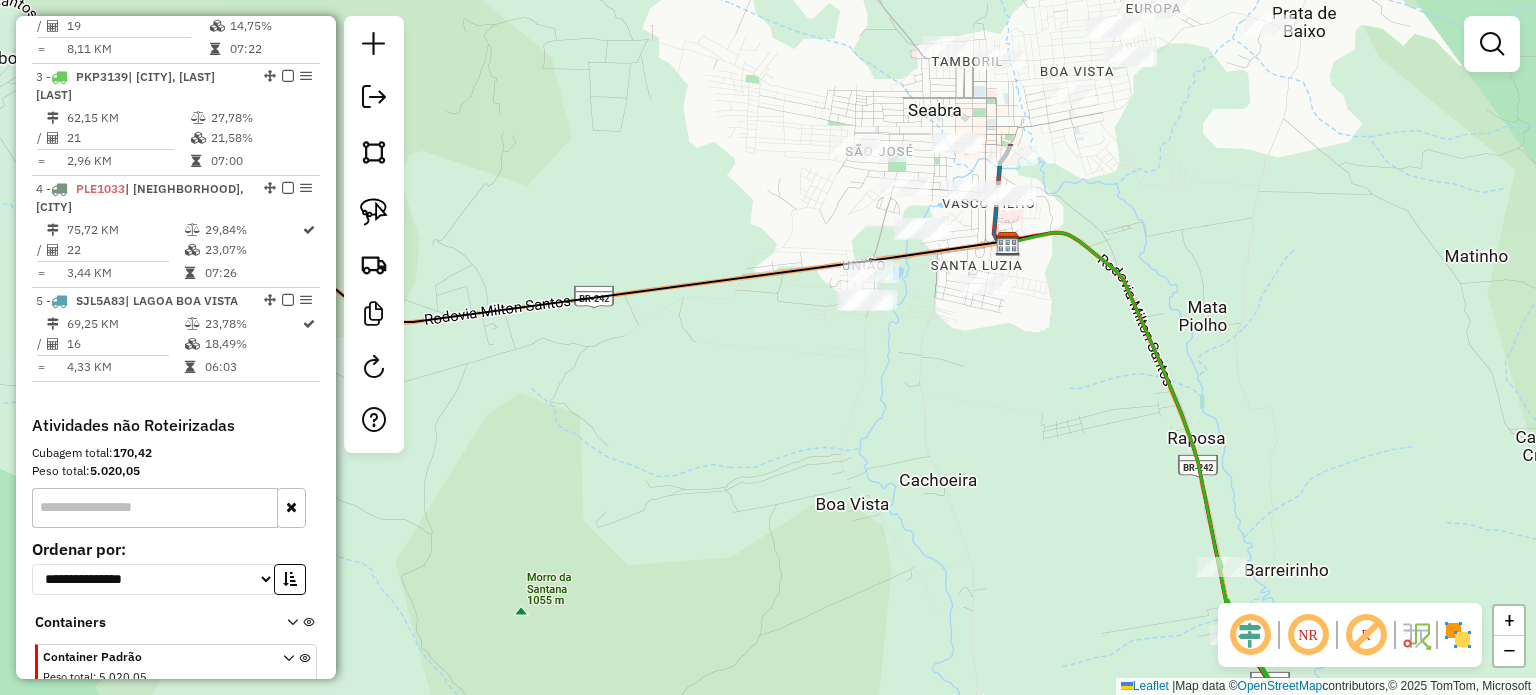 drag, startPoint x: 908, startPoint y: 363, endPoint x: 972, endPoint y: 534, distance: 182.58423 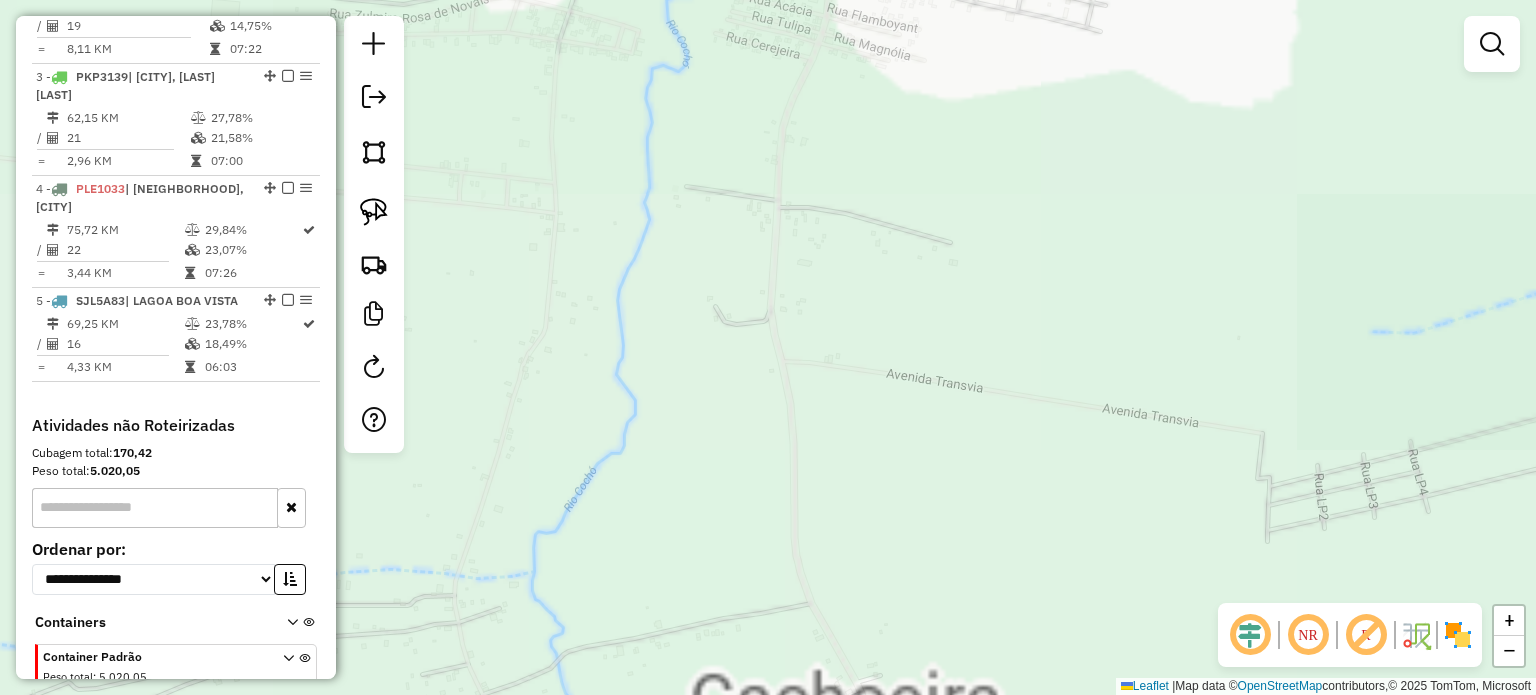 drag, startPoint x: 975, startPoint y: 492, endPoint x: 1032, endPoint y: 571, distance: 97.41663 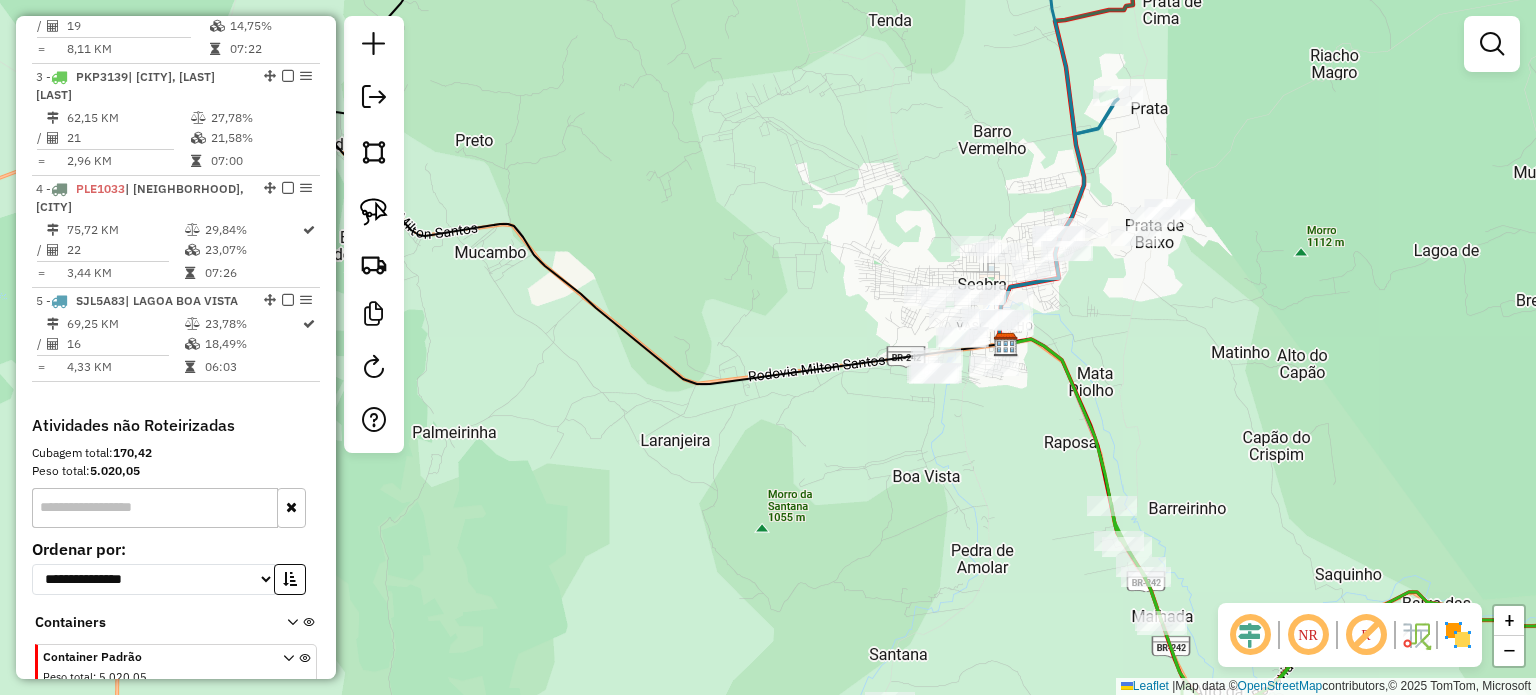 drag, startPoint x: 1033, startPoint y: 528, endPoint x: 1029, endPoint y: 416, distance: 112.0714 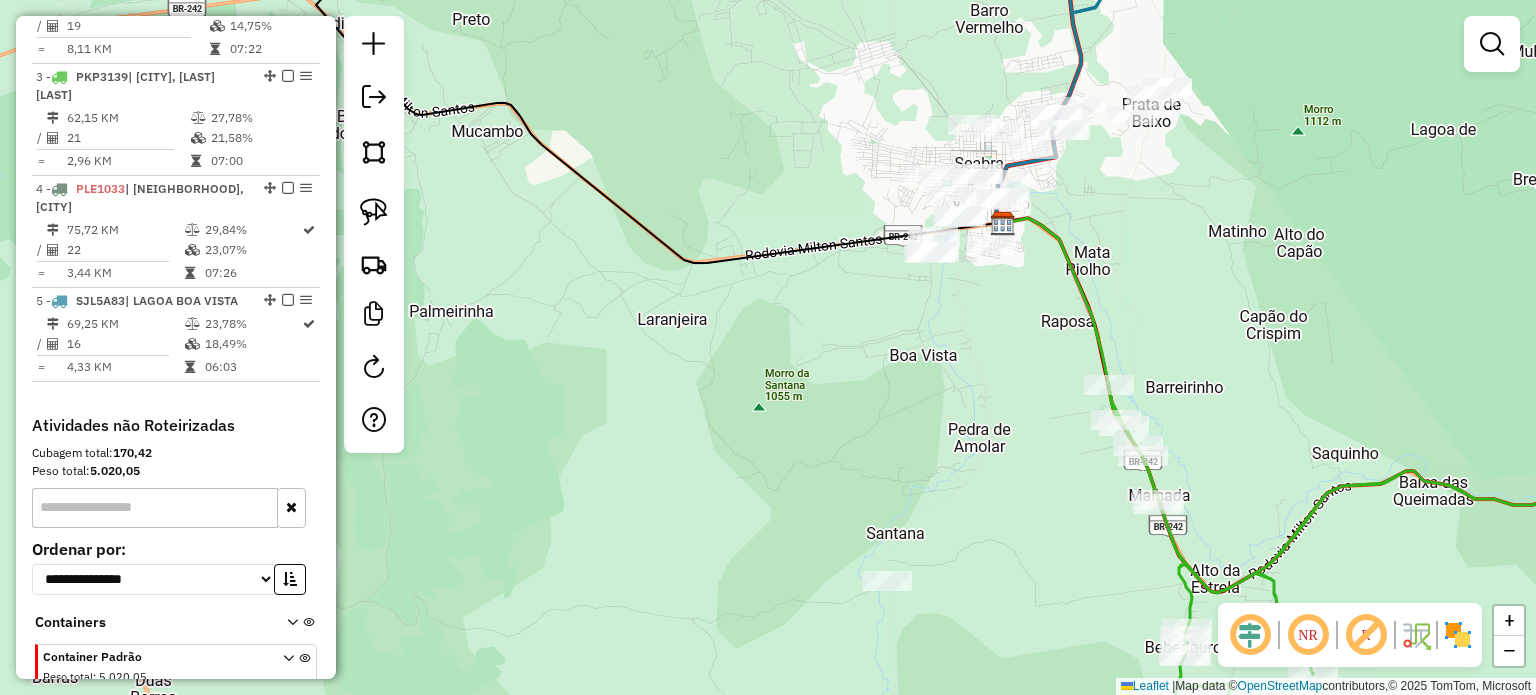 drag, startPoint x: 1036, startPoint y: 551, endPoint x: 1046, endPoint y: 447, distance: 104.47966 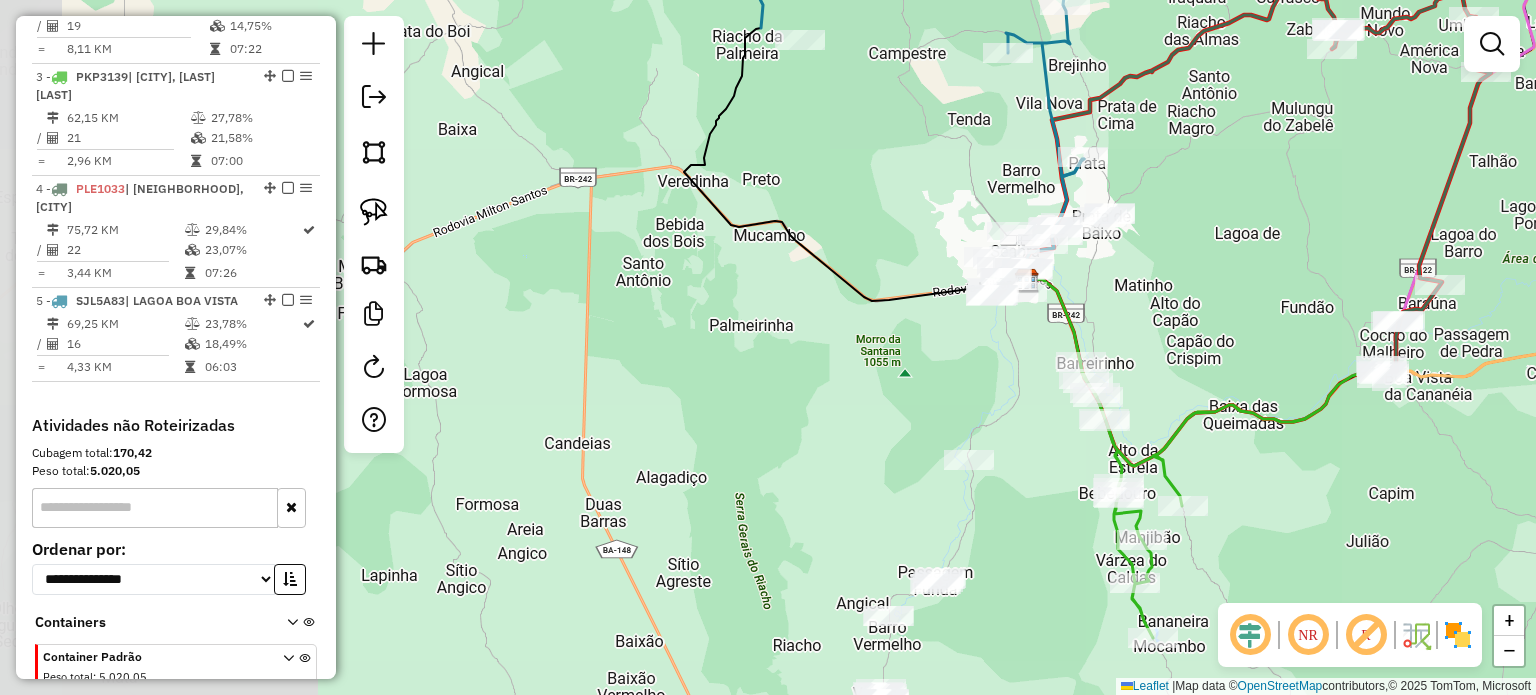 drag, startPoint x: 1024, startPoint y: 511, endPoint x: 1049, endPoint y: 348, distance: 164.90604 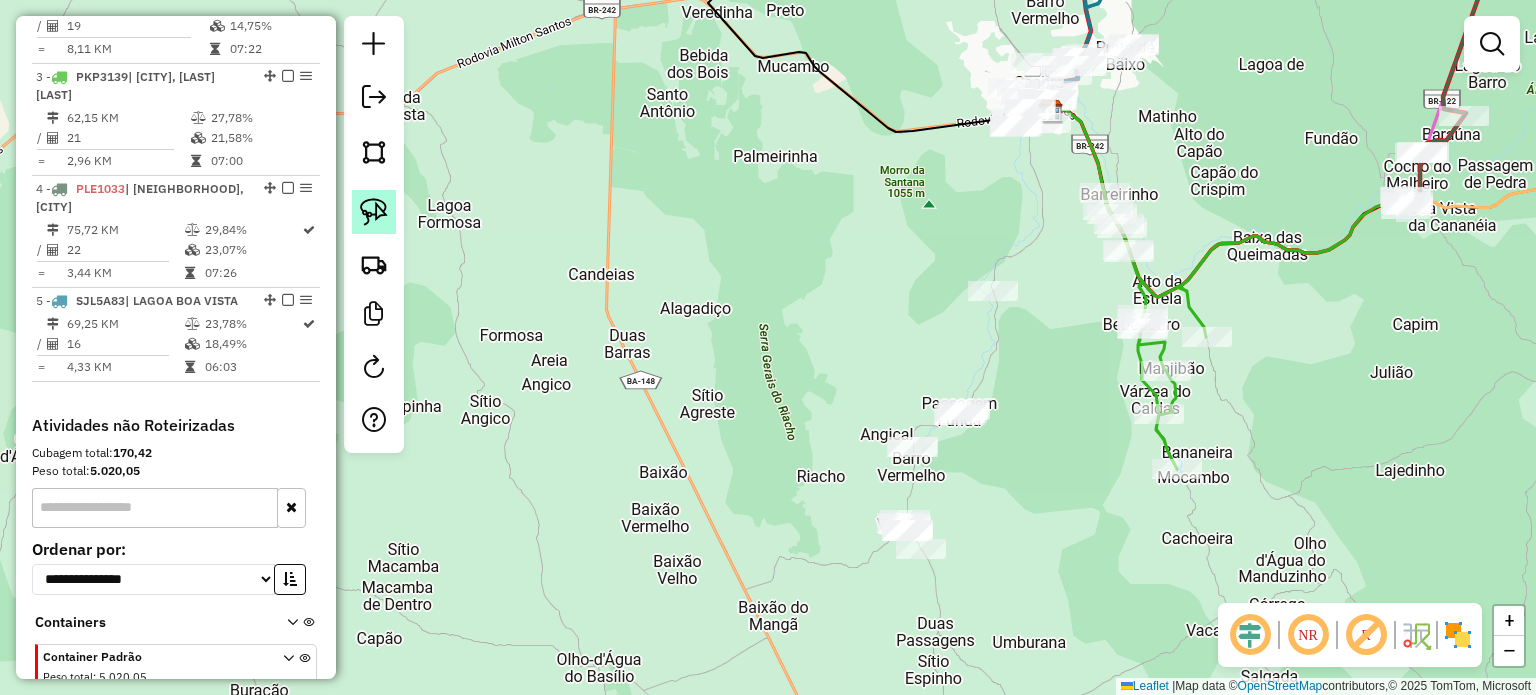 click 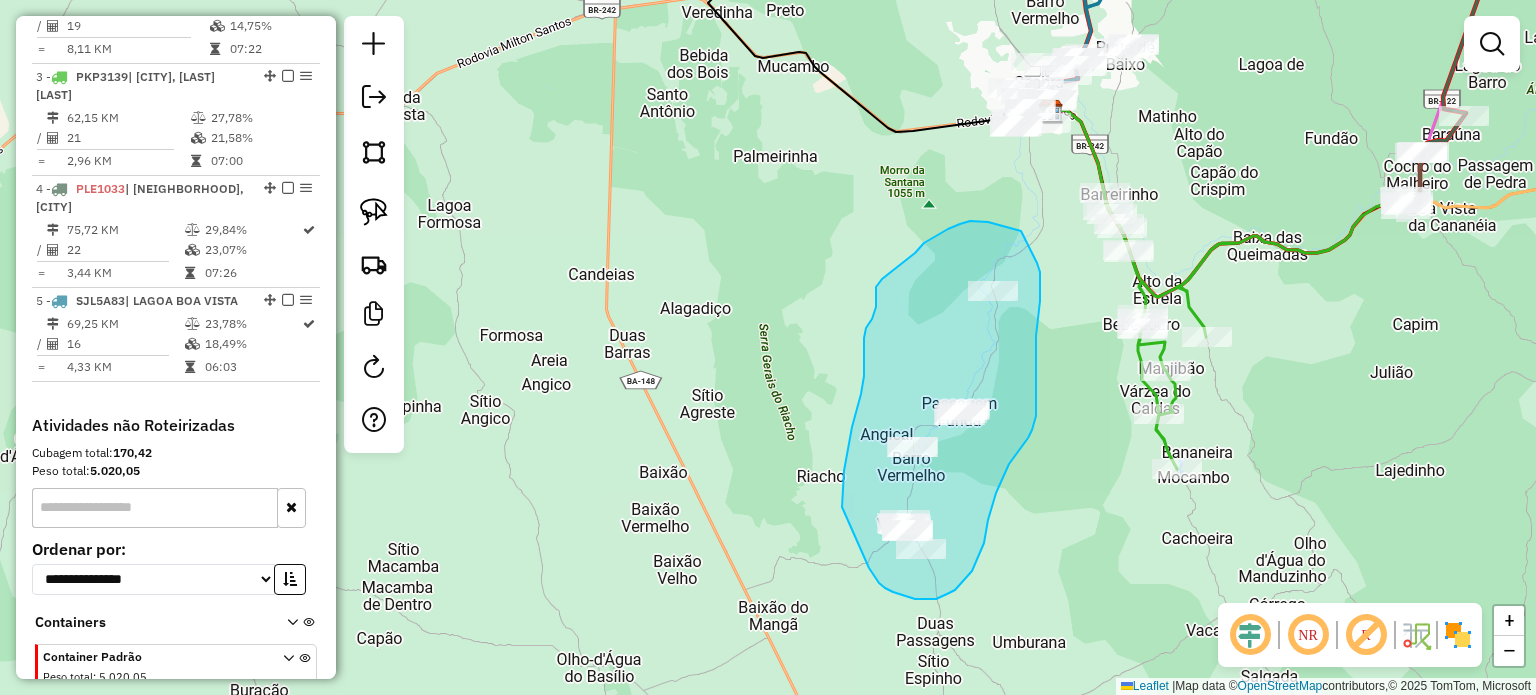 drag, startPoint x: 842, startPoint y: 507, endPoint x: 866, endPoint y: 558, distance: 56.364883 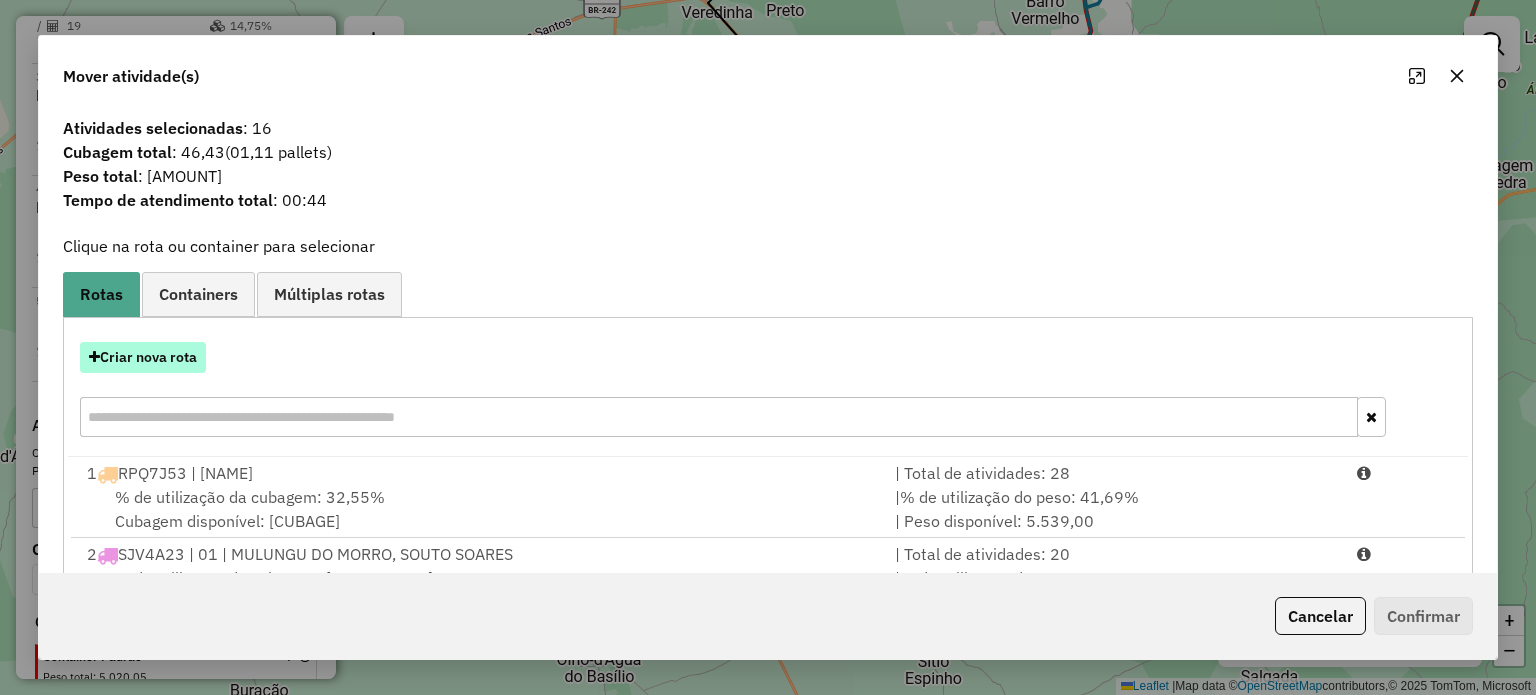 click on "Criar nova rota" at bounding box center (143, 357) 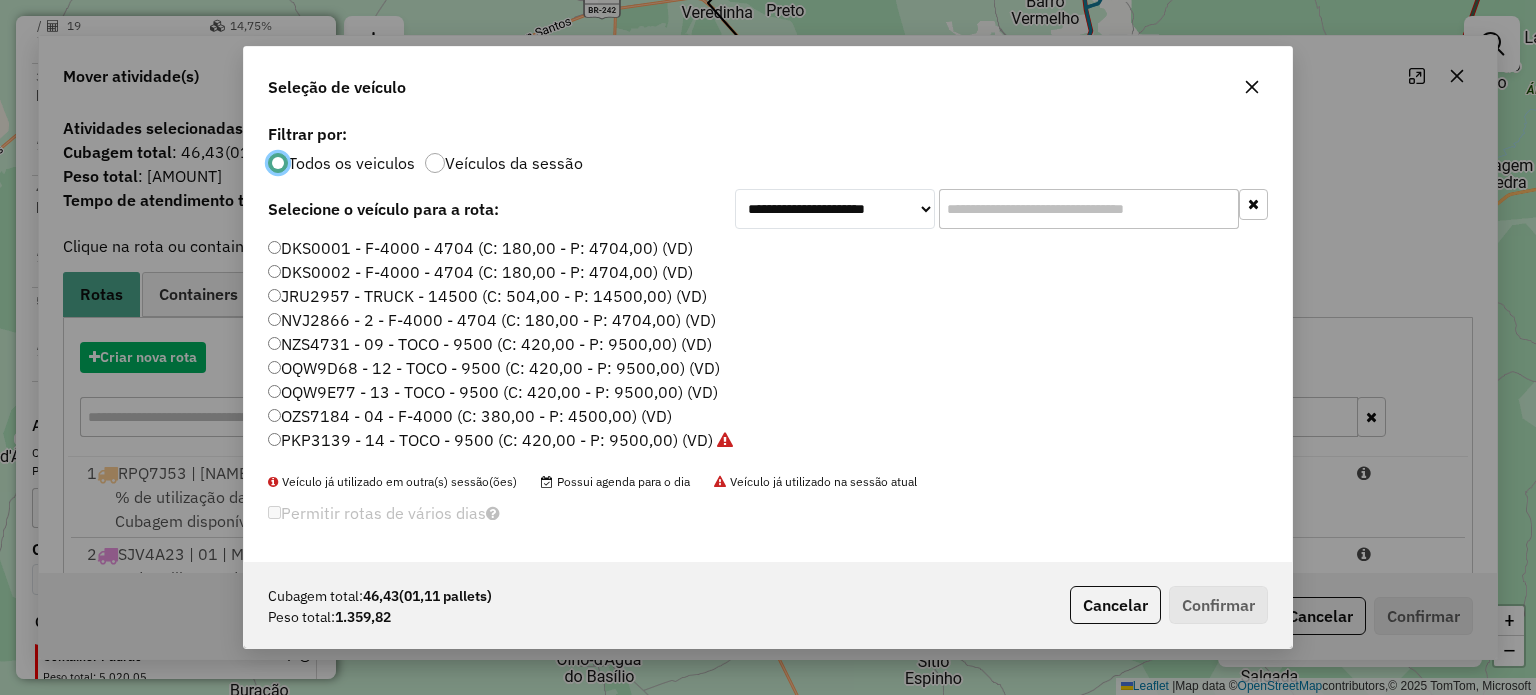 scroll, scrollTop: 10, scrollLeft: 6, axis: both 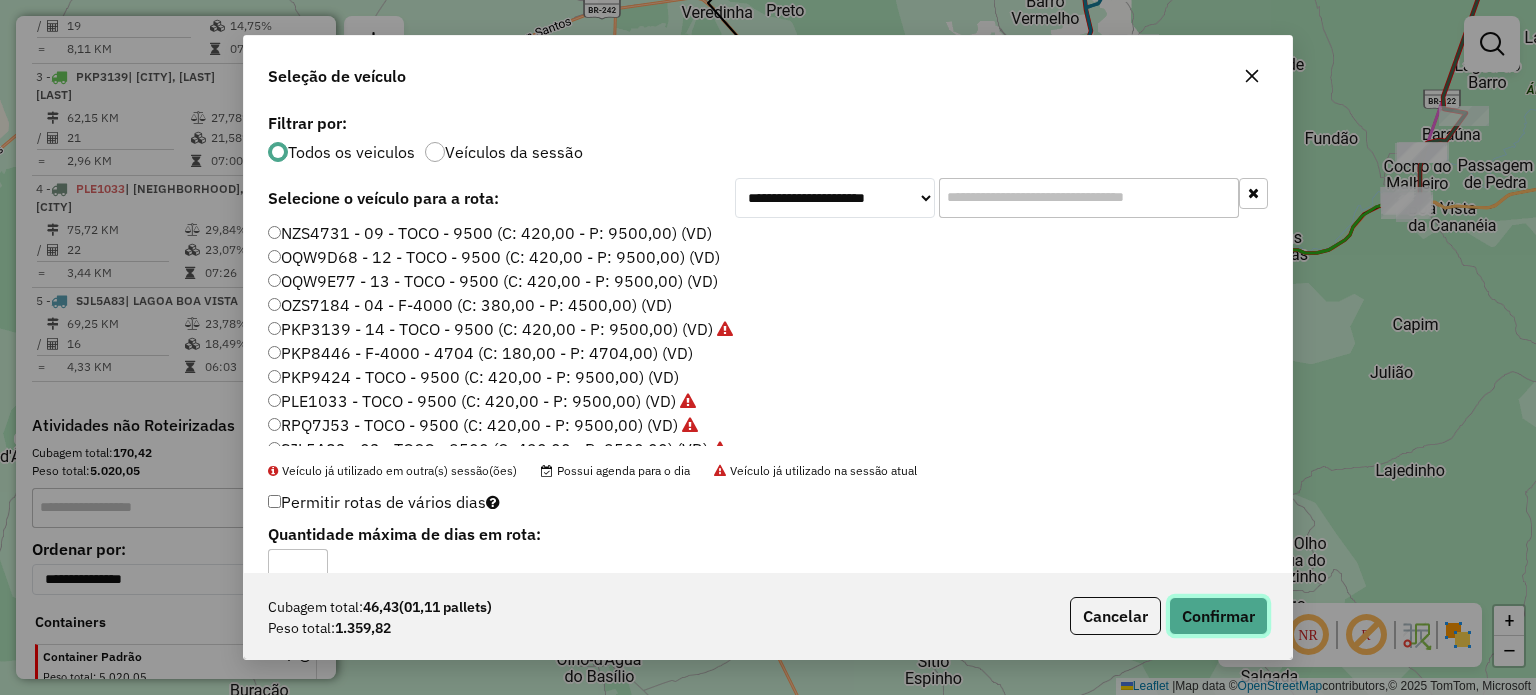click on "Confirmar" 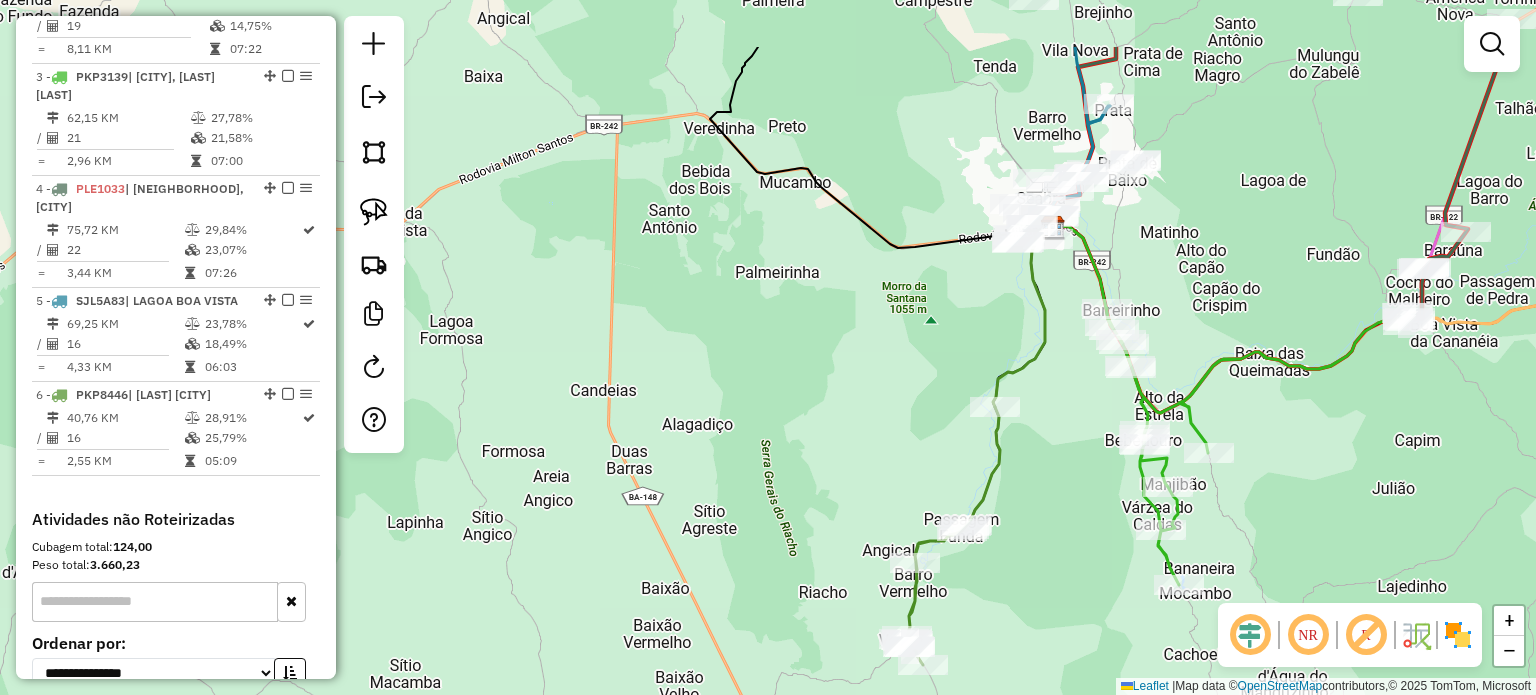 drag, startPoint x: 1058, startPoint y: 246, endPoint x: 1012, endPoint y: 443, distance: 202.29929 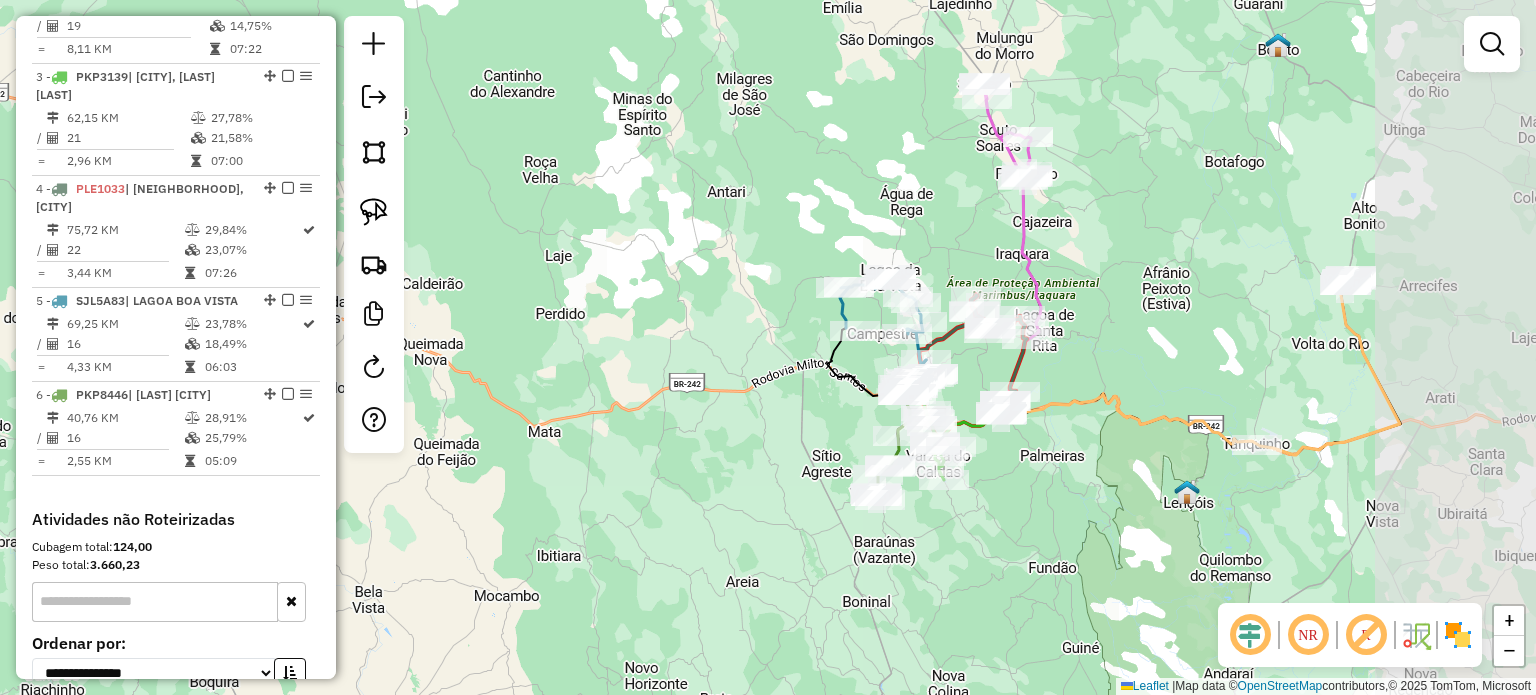 drag, startPoint x: 1295, startPoint y: 379, endPoint x: 1020, endPoint y: 408, distance: 276.52487 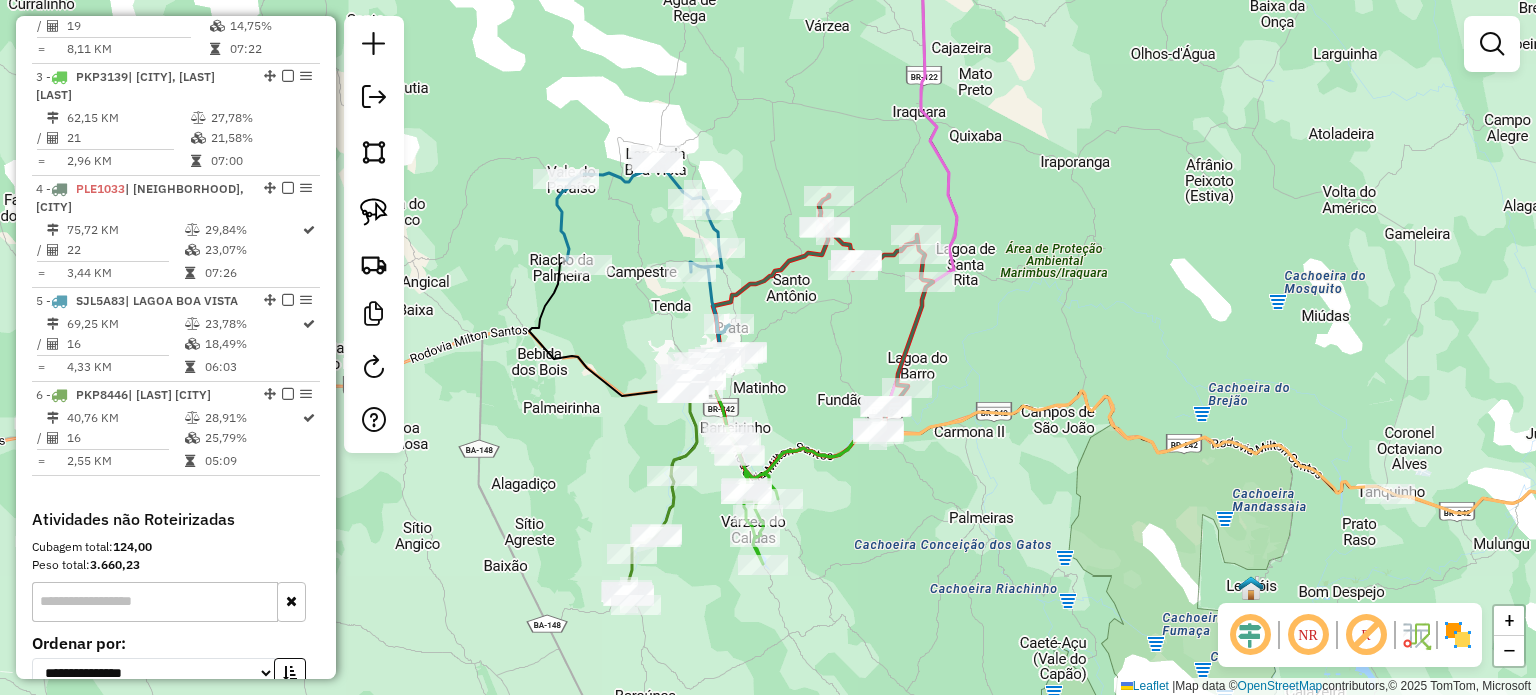 drag, startPoint x: 806, startPoint y: 372, endPoint x: 910, endPoint y: 355, distance: 105.380264 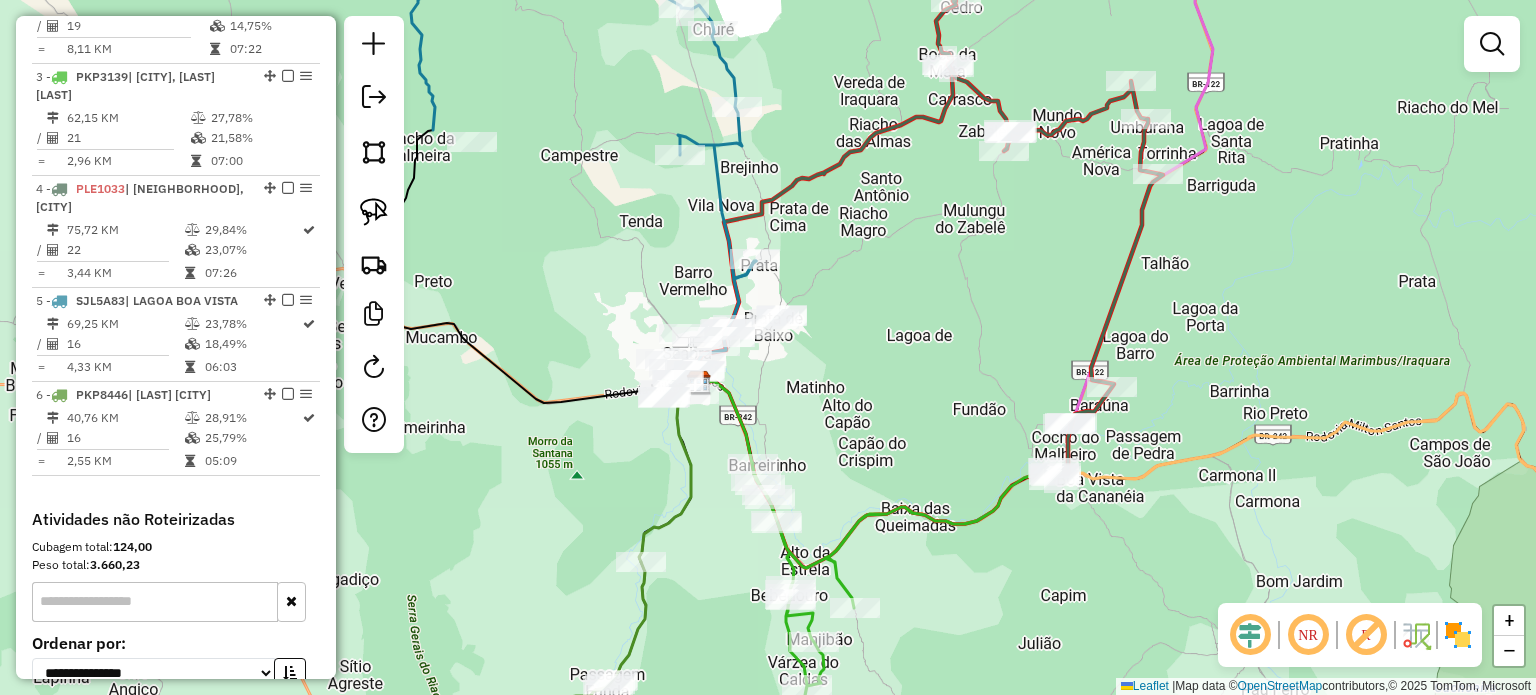drag, startPoint x: 861, startPoint y: 347, endPoint x: 912, endPoint y: 350, distance: 51.088158 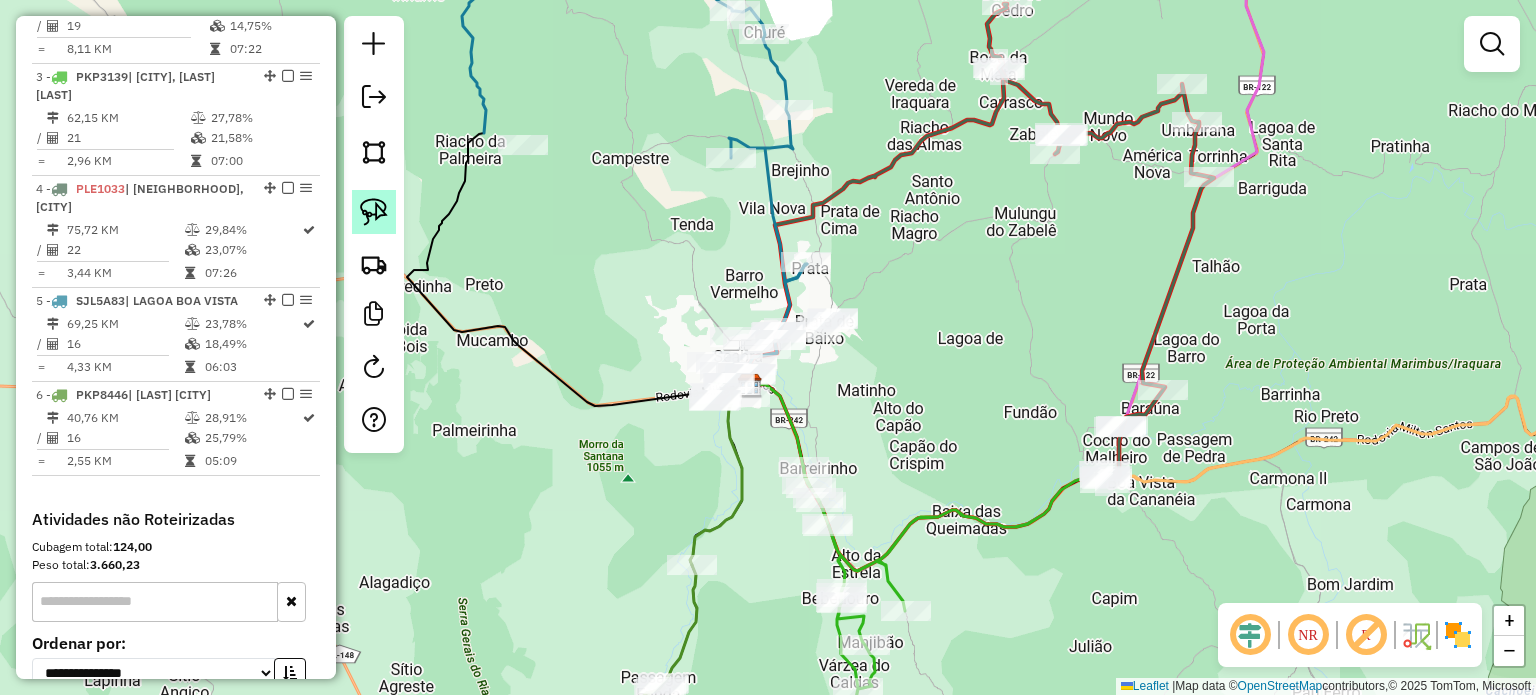 drag, startPoint x: 373, startPoint y: 209, endPoint x: 390, endPoint y: 220, distance: 20.248457 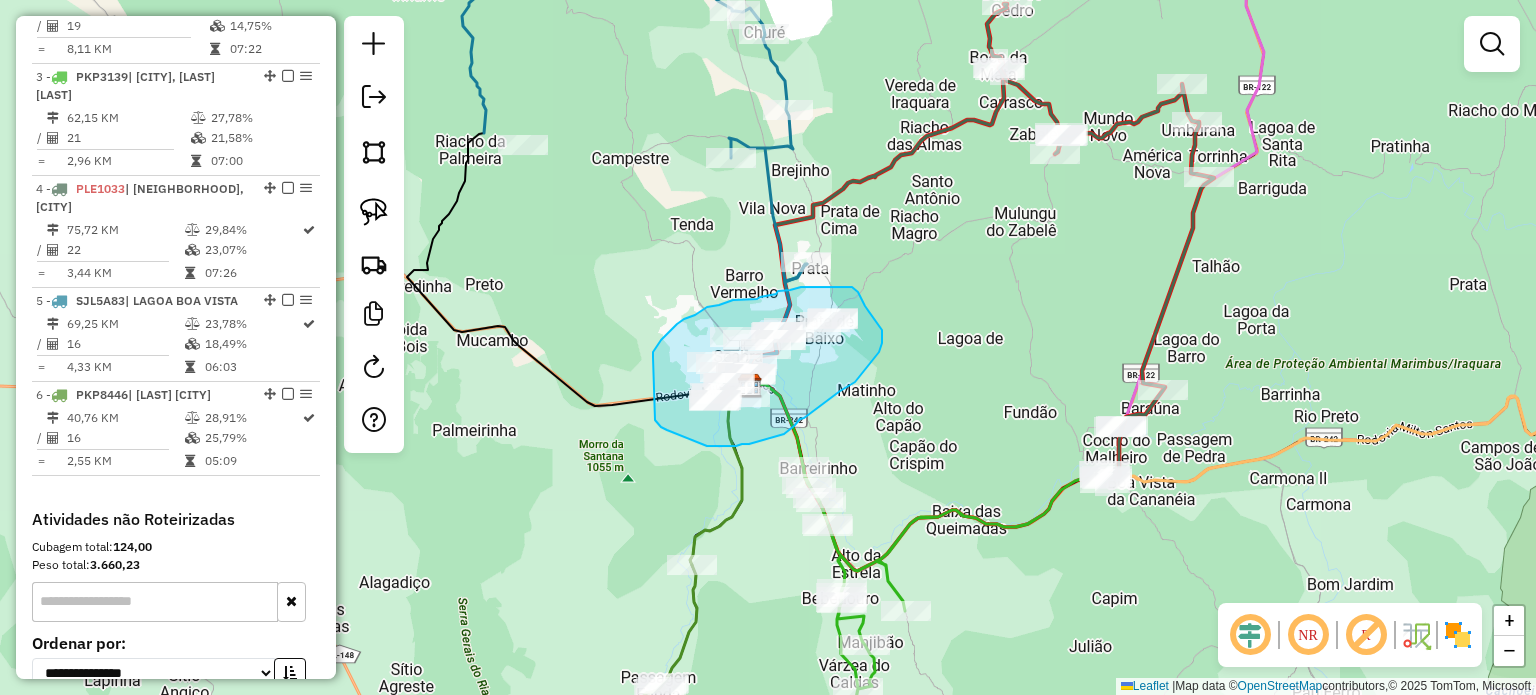 drag, startPoint x: 653, startPoint y: 357, endPoint x: 642, endPoint y: 392, distance: 36.687874 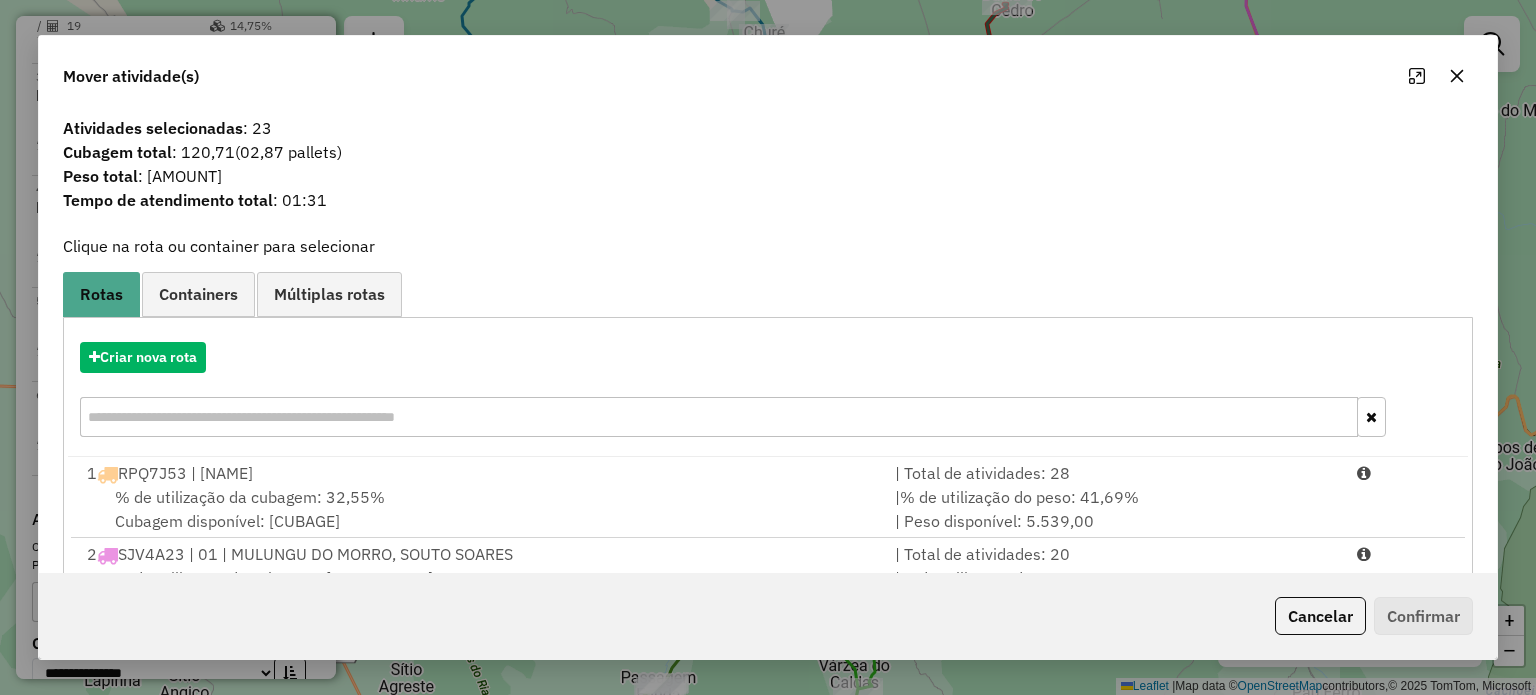 click 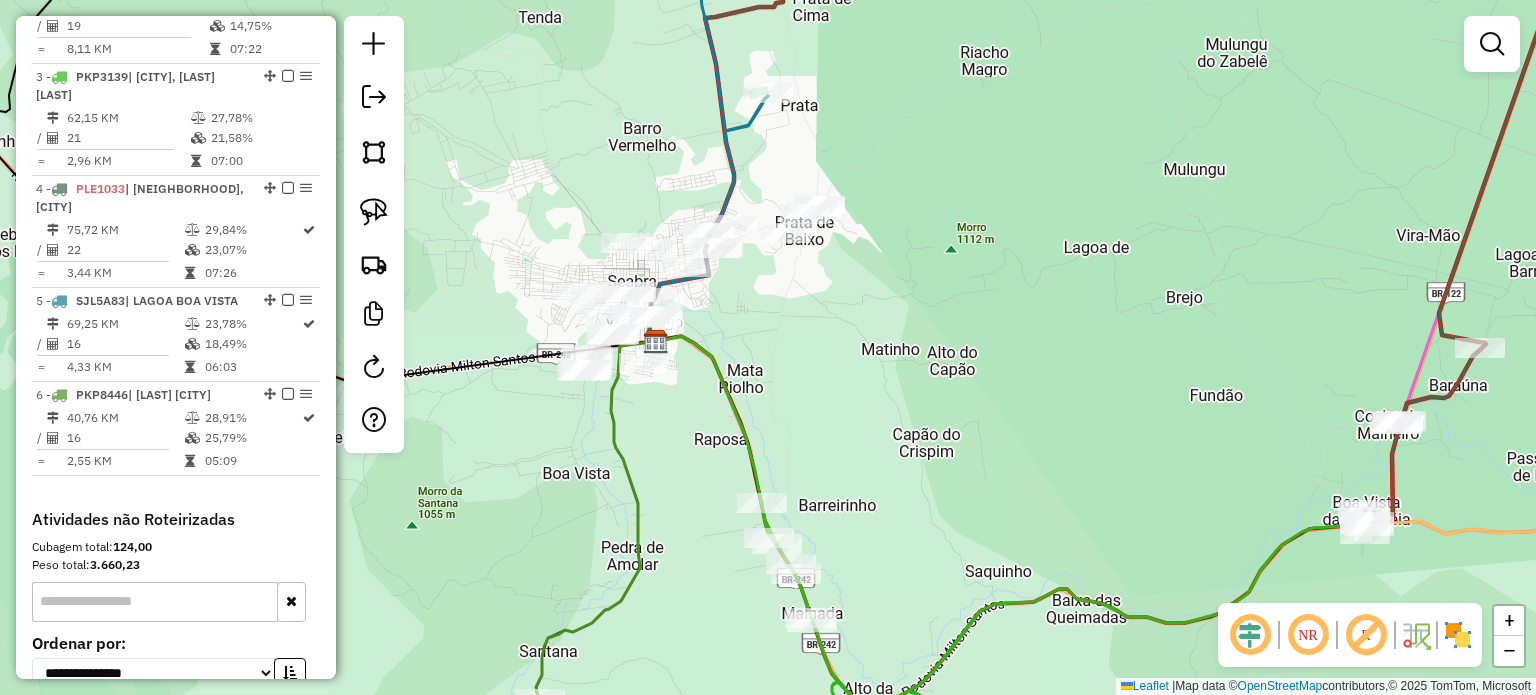 drag, startPoint x: 781, startPoint y: 344, endPoint x: 851, endPoint y: 423, distance: 105.550934 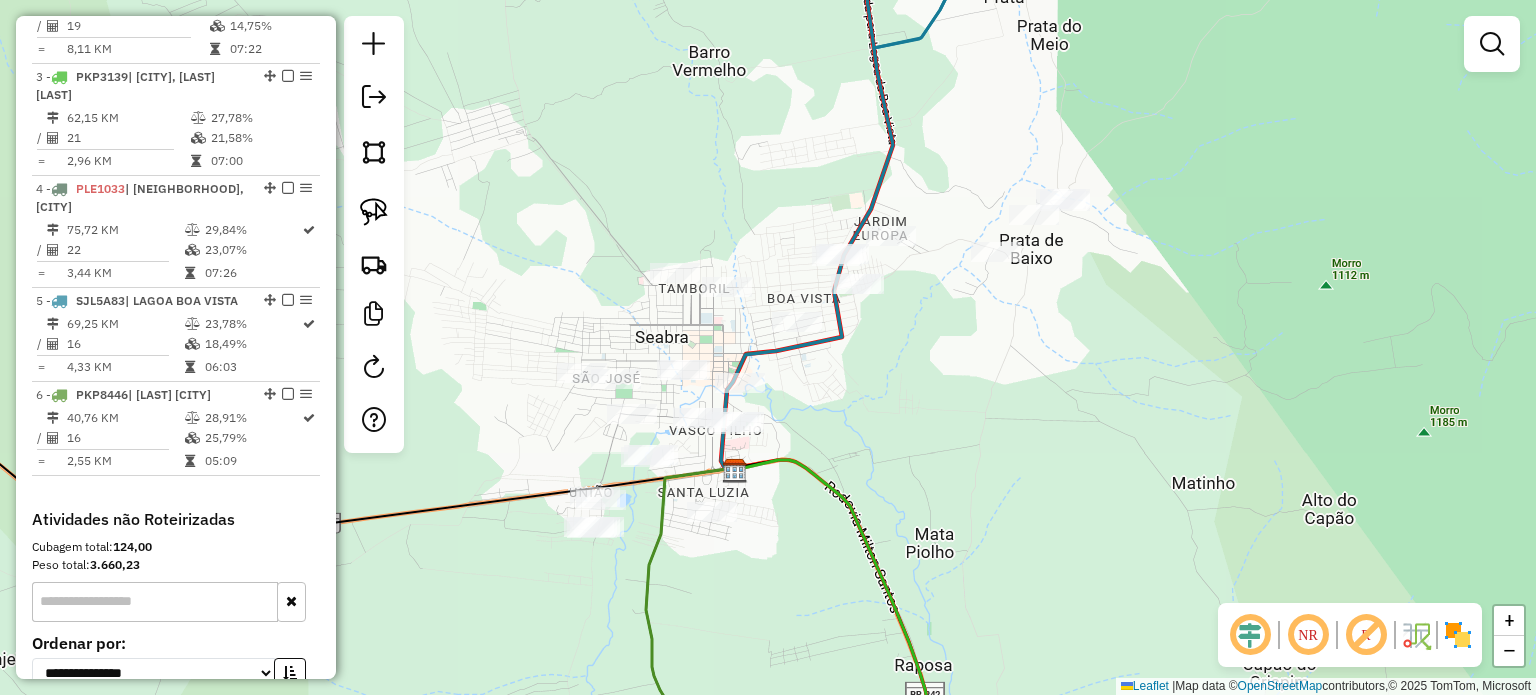drag, startPoint x: 799, startPoint y: 375, endPoint x: 892, endPoint y: 407, distance: 98.35141 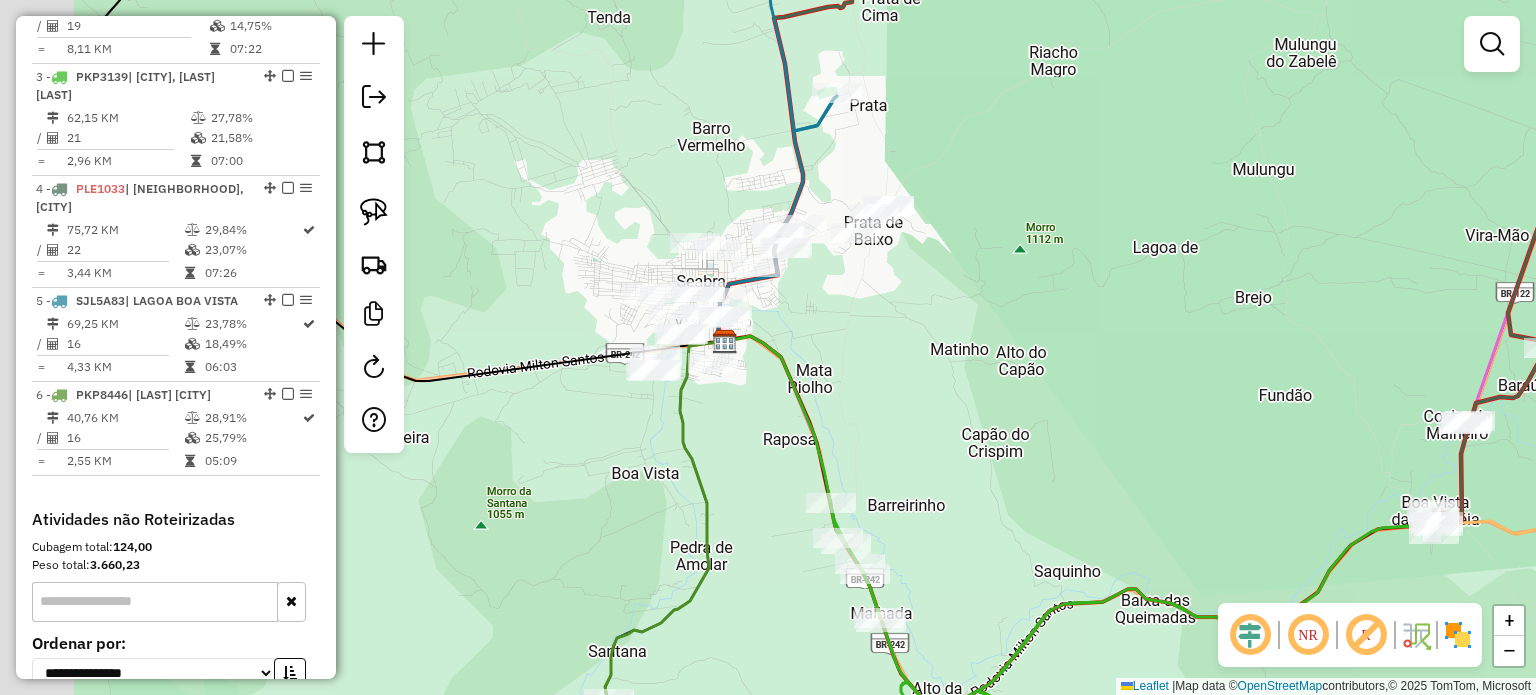 drag, startPoint x: 811, startPoint y: 420, endPoint x: 909, endPoint y: 423, distance: 98.045906 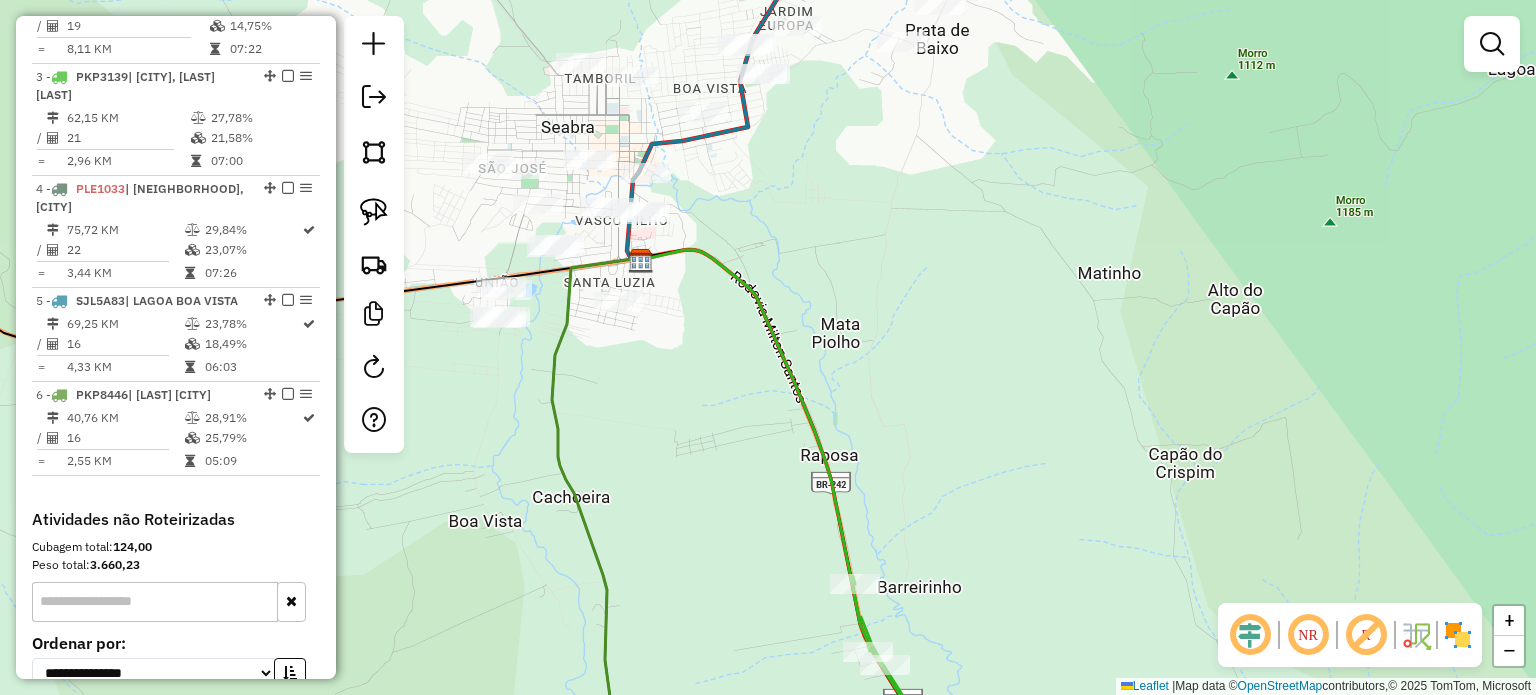 drag, startPoint x: 857, startPoint y: 414, endPoint x: 954, endPoint y: 414, distance: 97 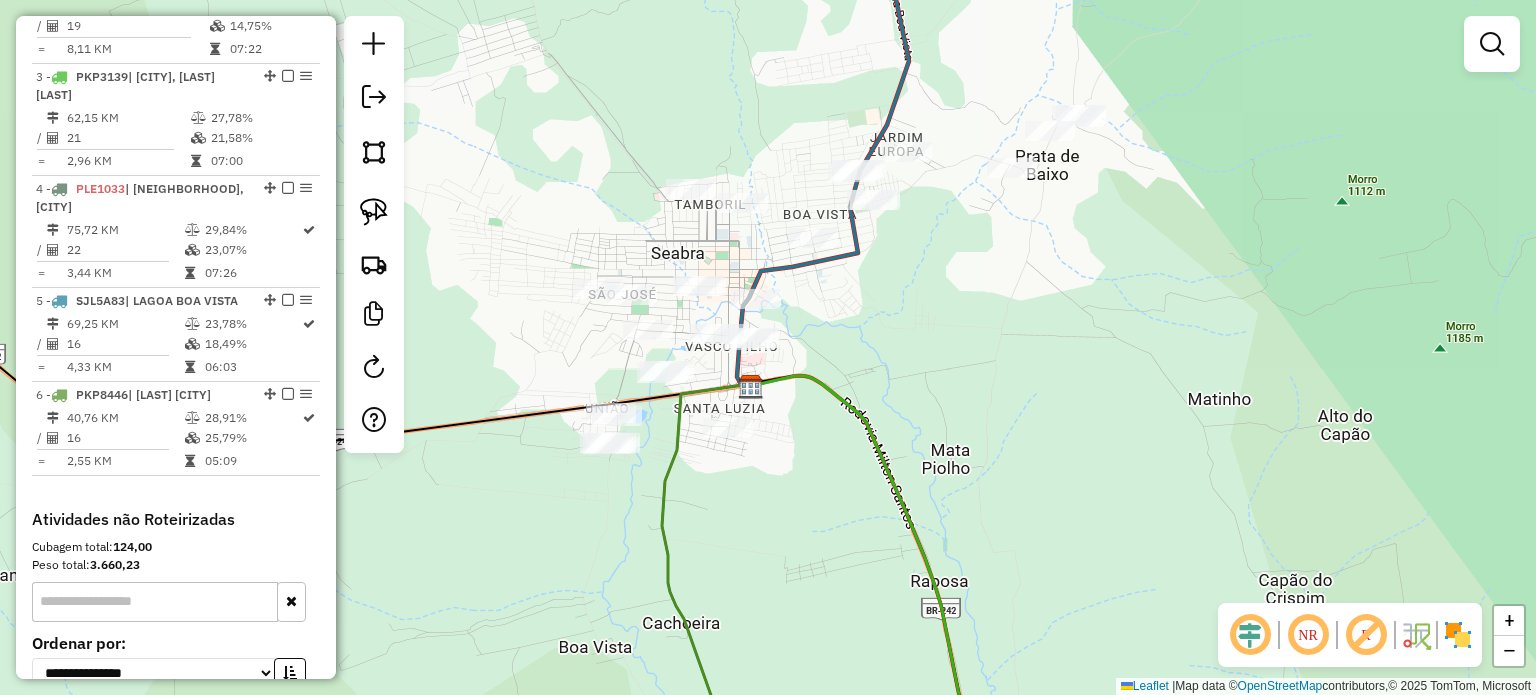 drag, startPoint x: 860, startPoint y: 307, endPoint x: 956, endPoint y: 366, distance: 112.68097 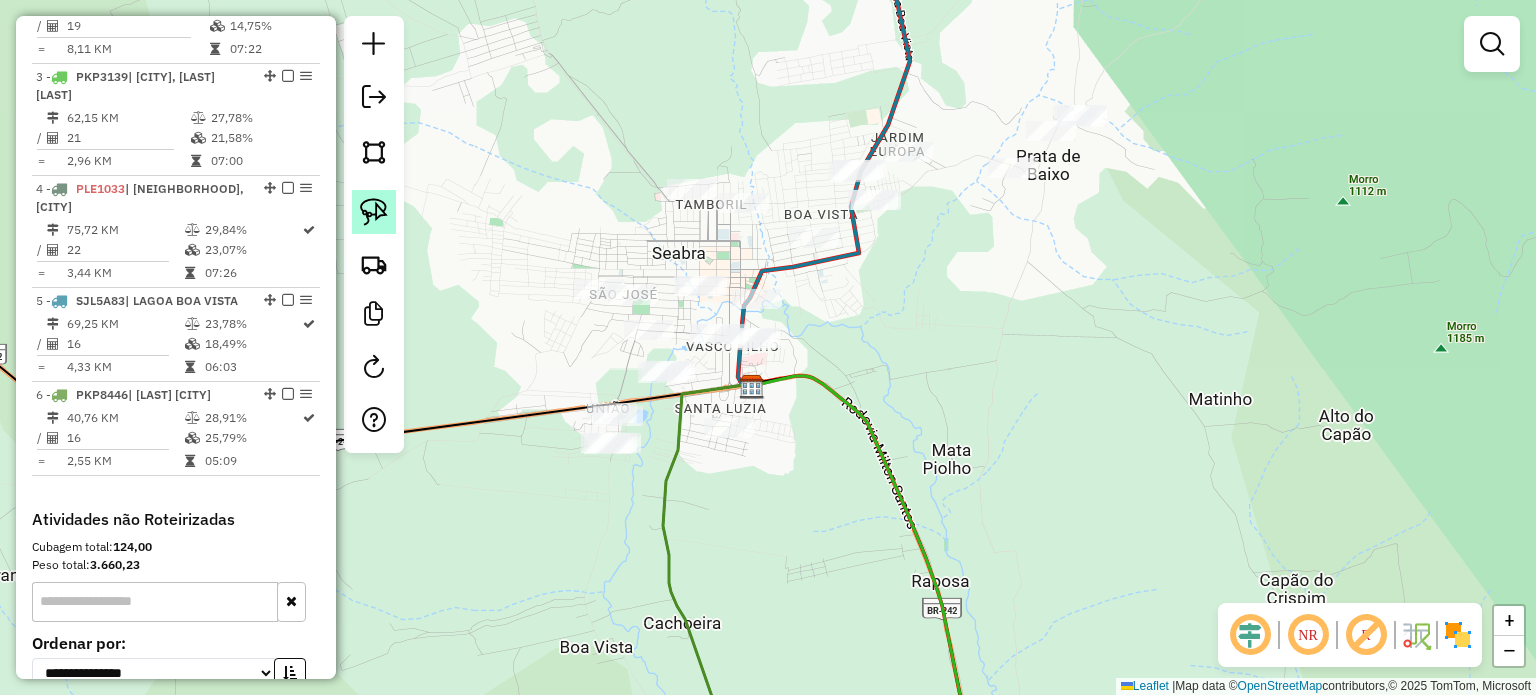 click 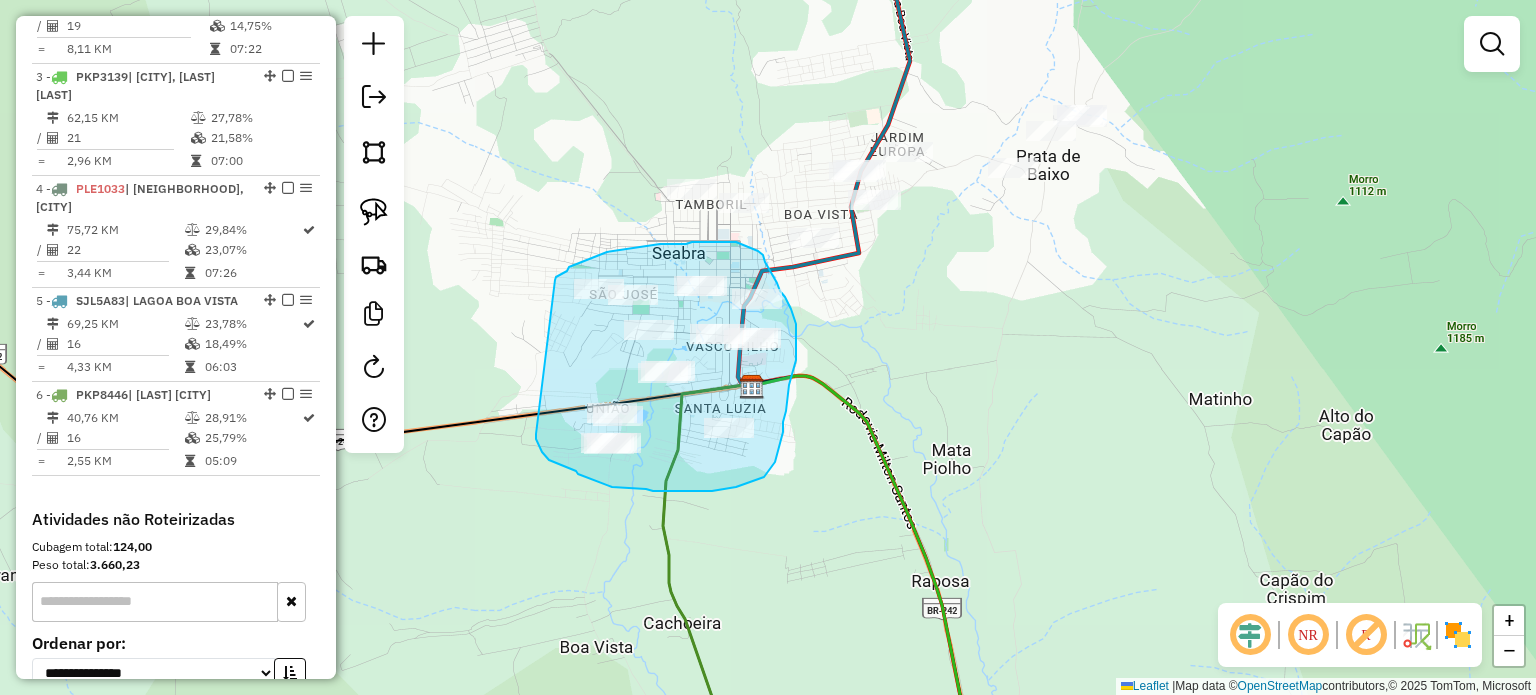 drag, startPoint x: 555, startPoint y: 280, endPoint x: 536, endPoint y: 427, distance: 148.22281 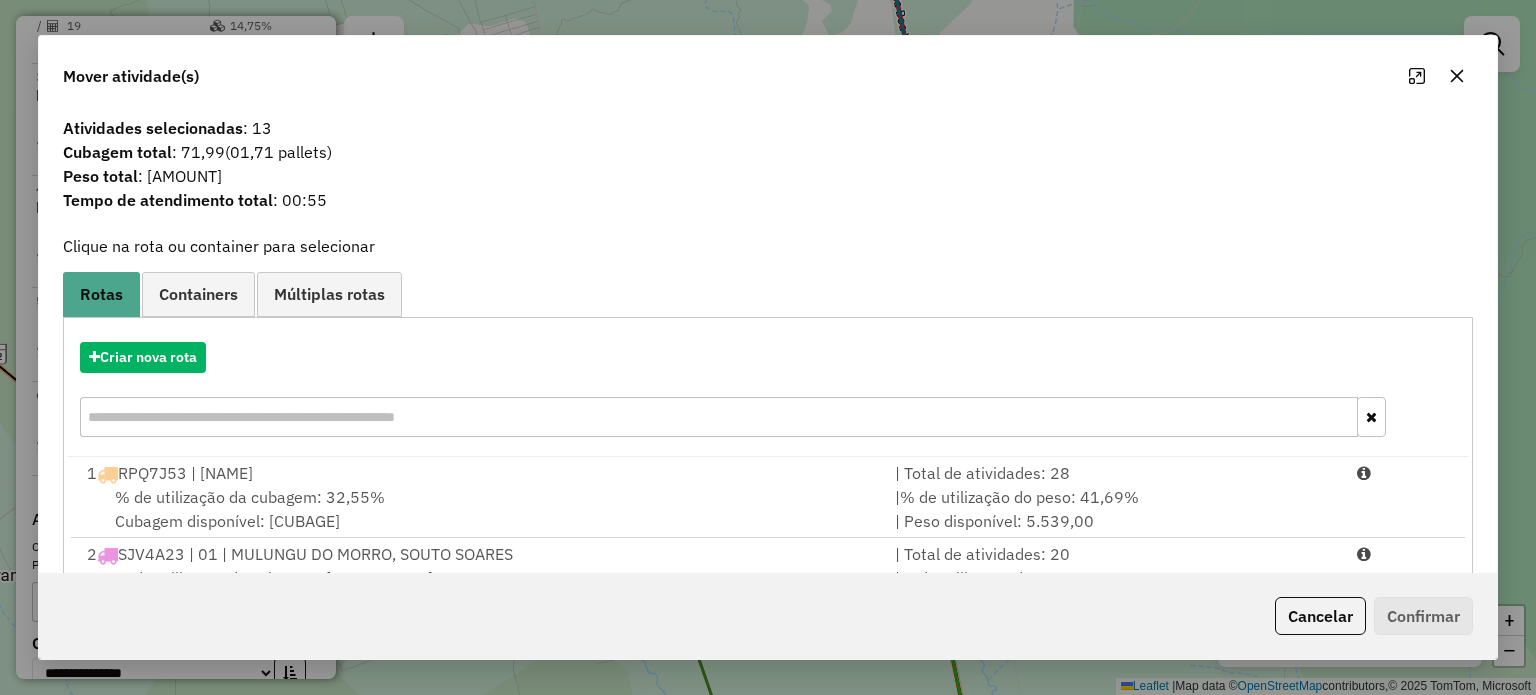 click 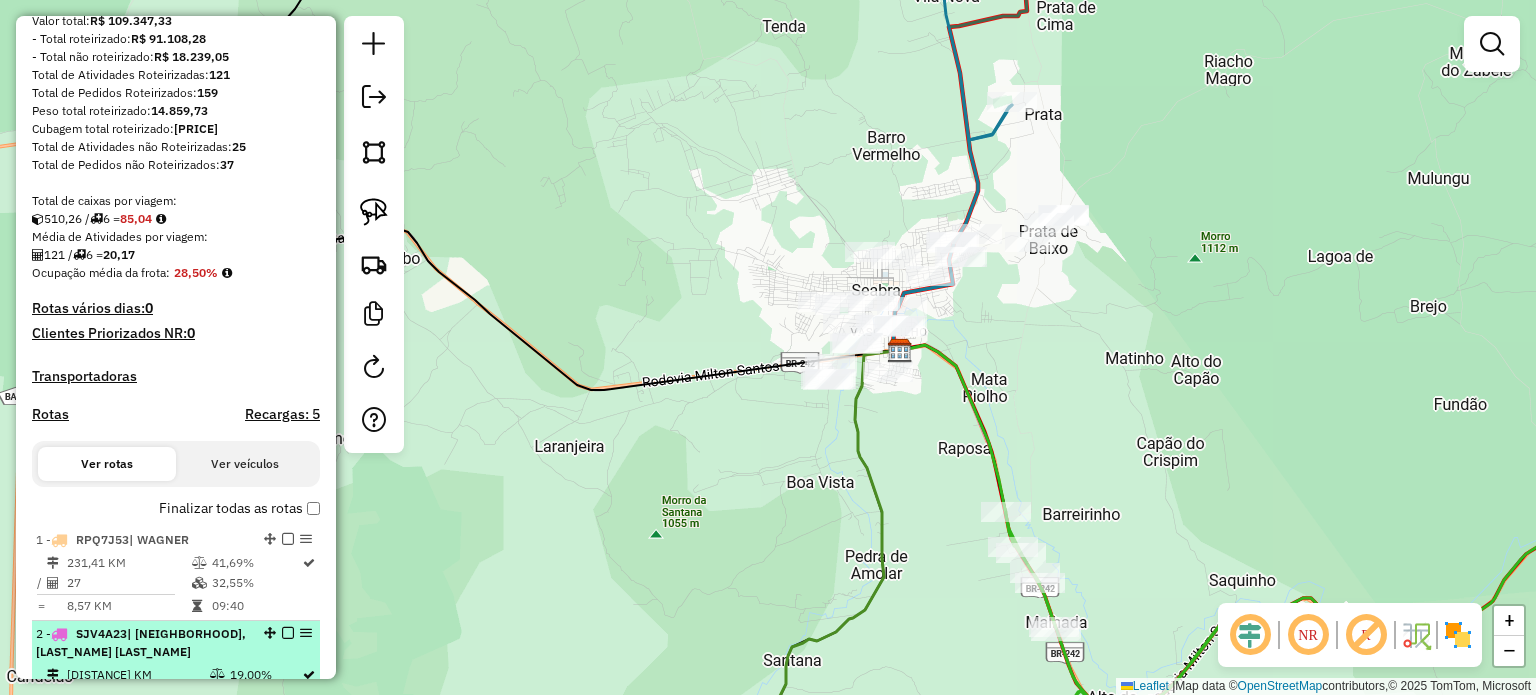 scroll, scrollTop: 232, scrollLeft: 0, axis: vertical 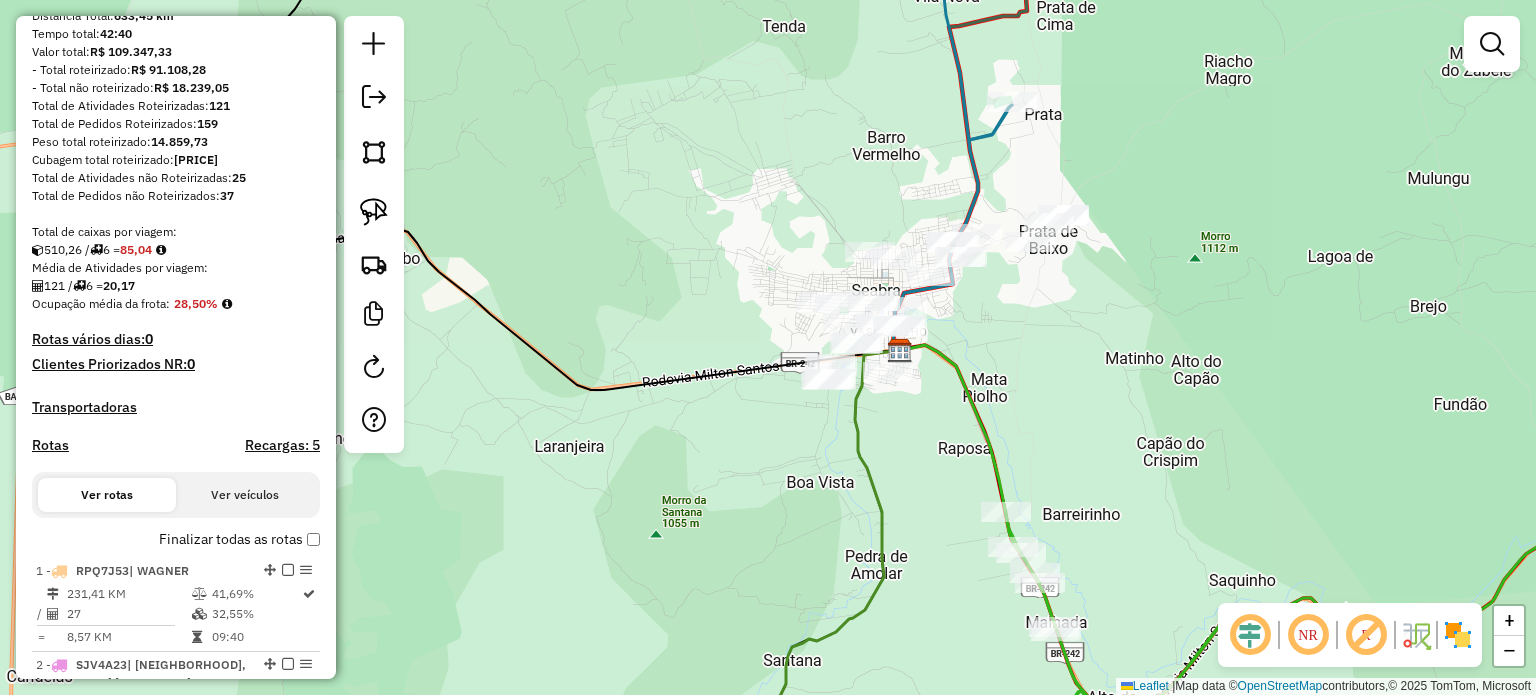 drag, startPoint x: 373, startPoint y: 224, endPoint x: 464, endPoint y: 249, distance: 94.371605 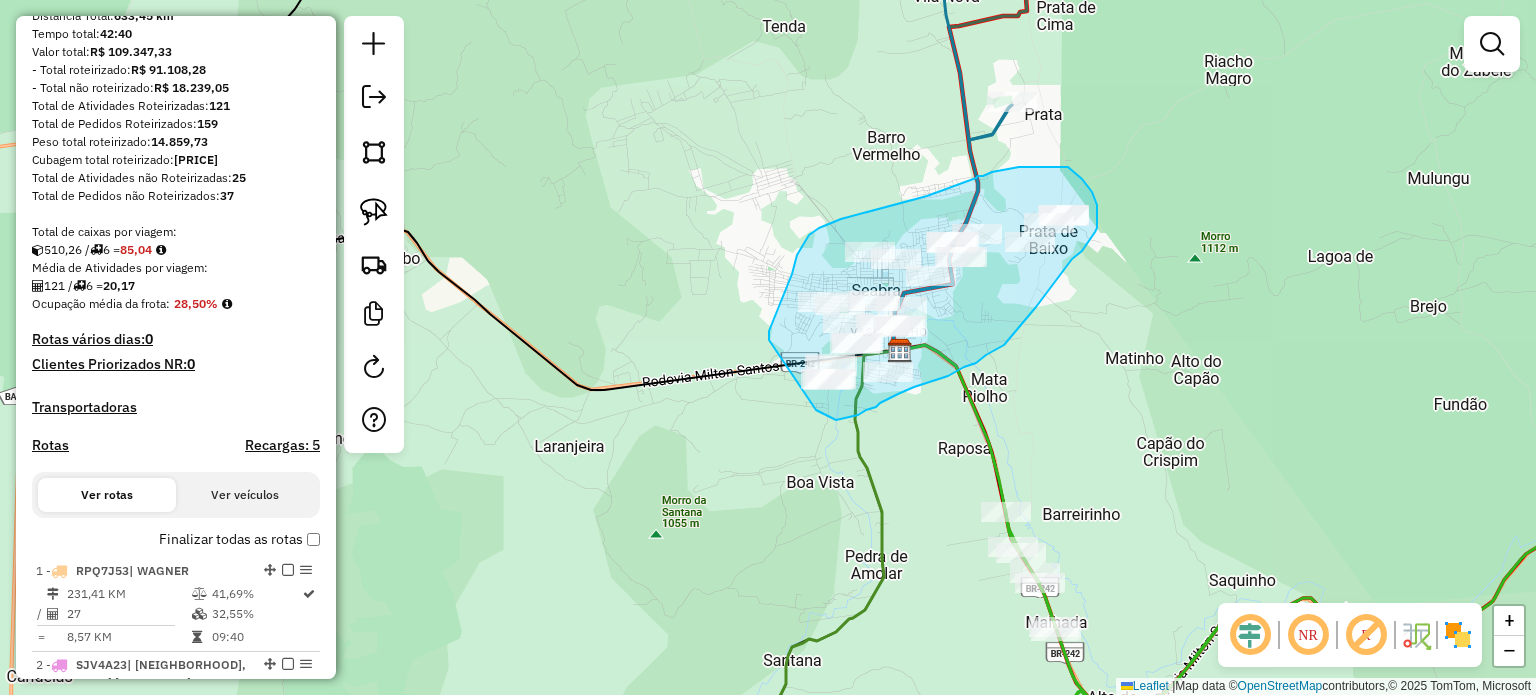 drag, startPoint x: 772, startPoint y: 326, endPoint x: 812, endPoint y: 409, distance: 92.13577 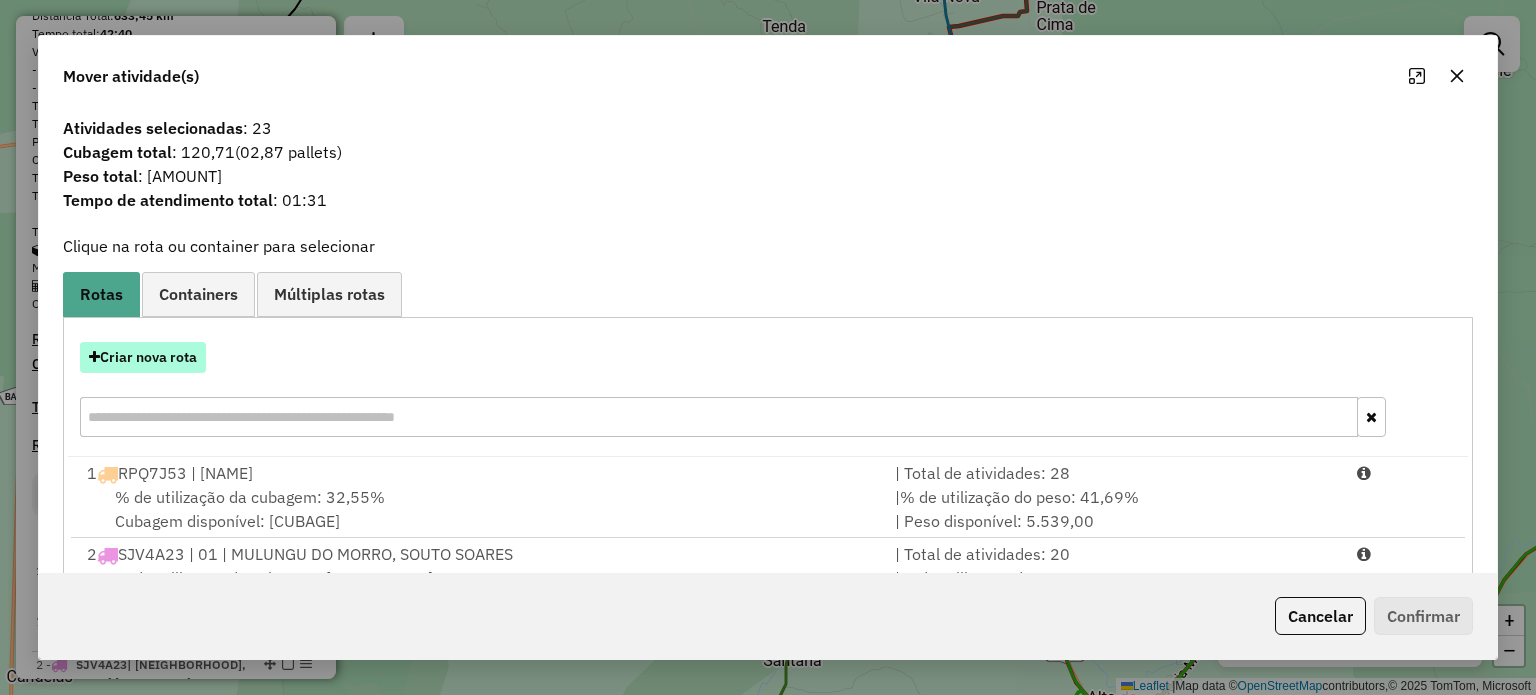 click on "Criar nova rota" at bounding box center [143, 357] 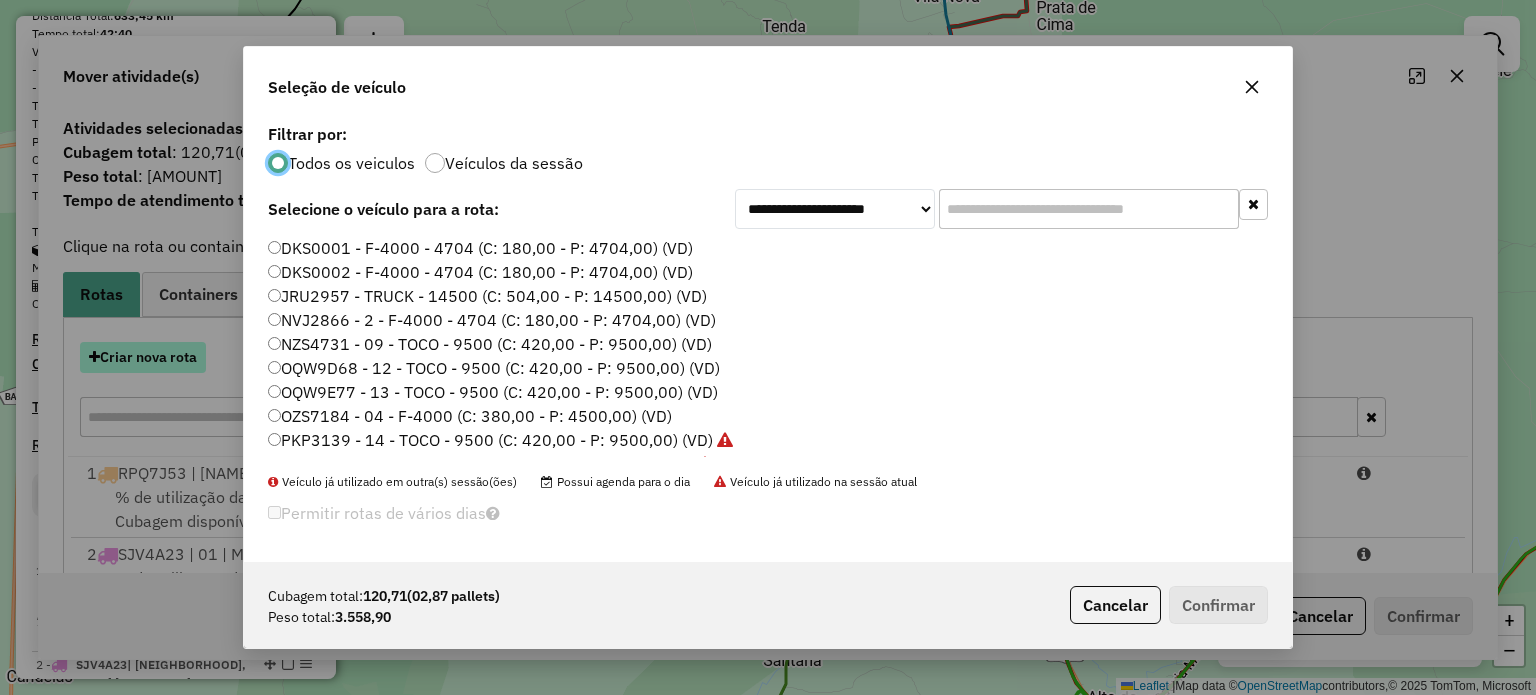 scroll, scrollTop: 10, scrollLeft: 6, axis: both 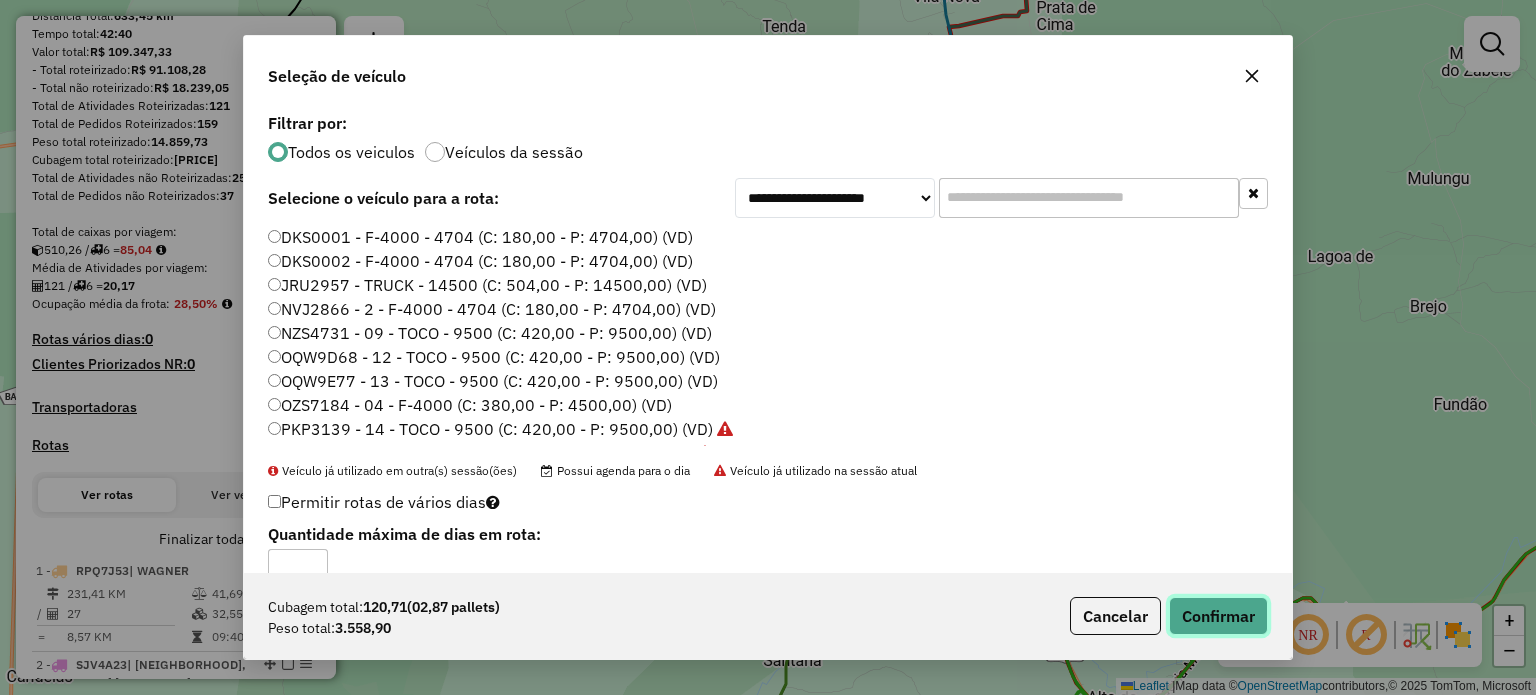 click on "Confirmar" 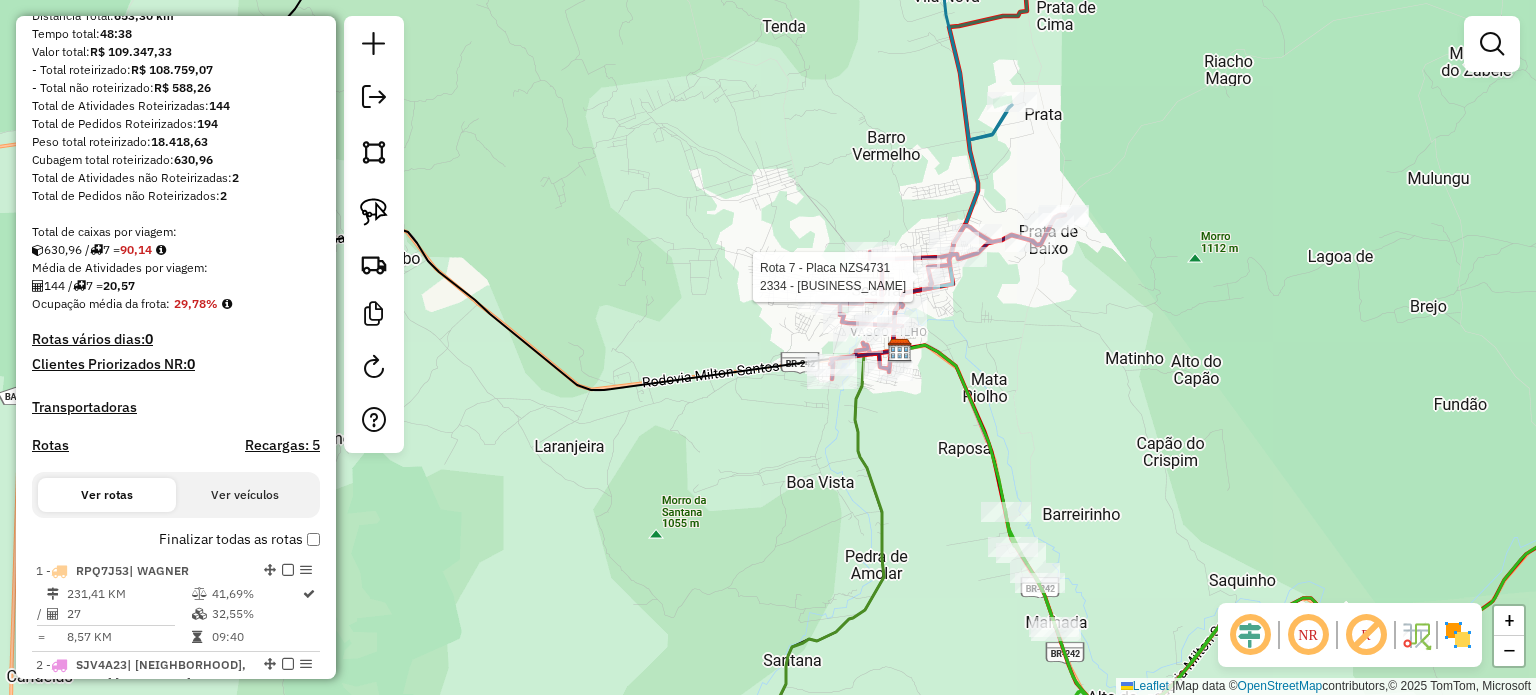 select on "**********" 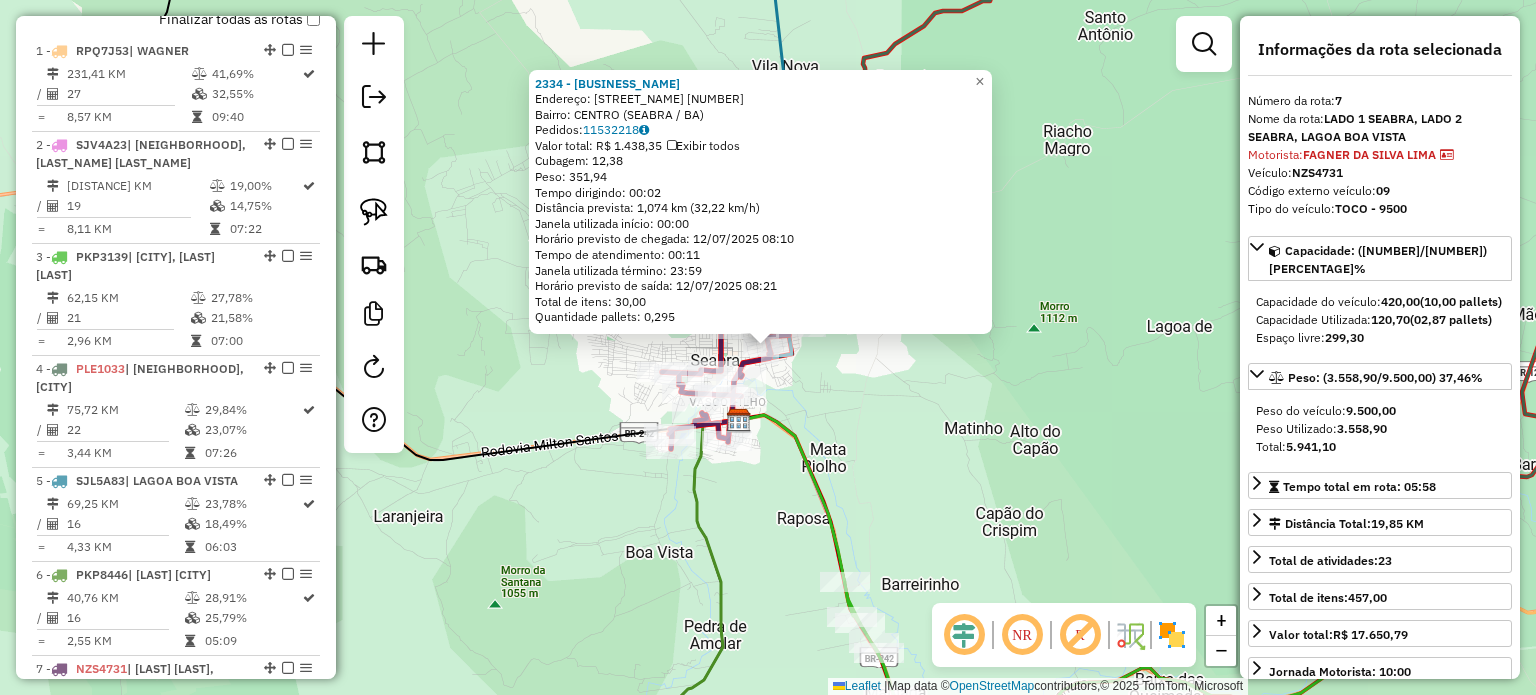 scroll, scrollTop: 1232, scrollLeft: 0, axis: vertical 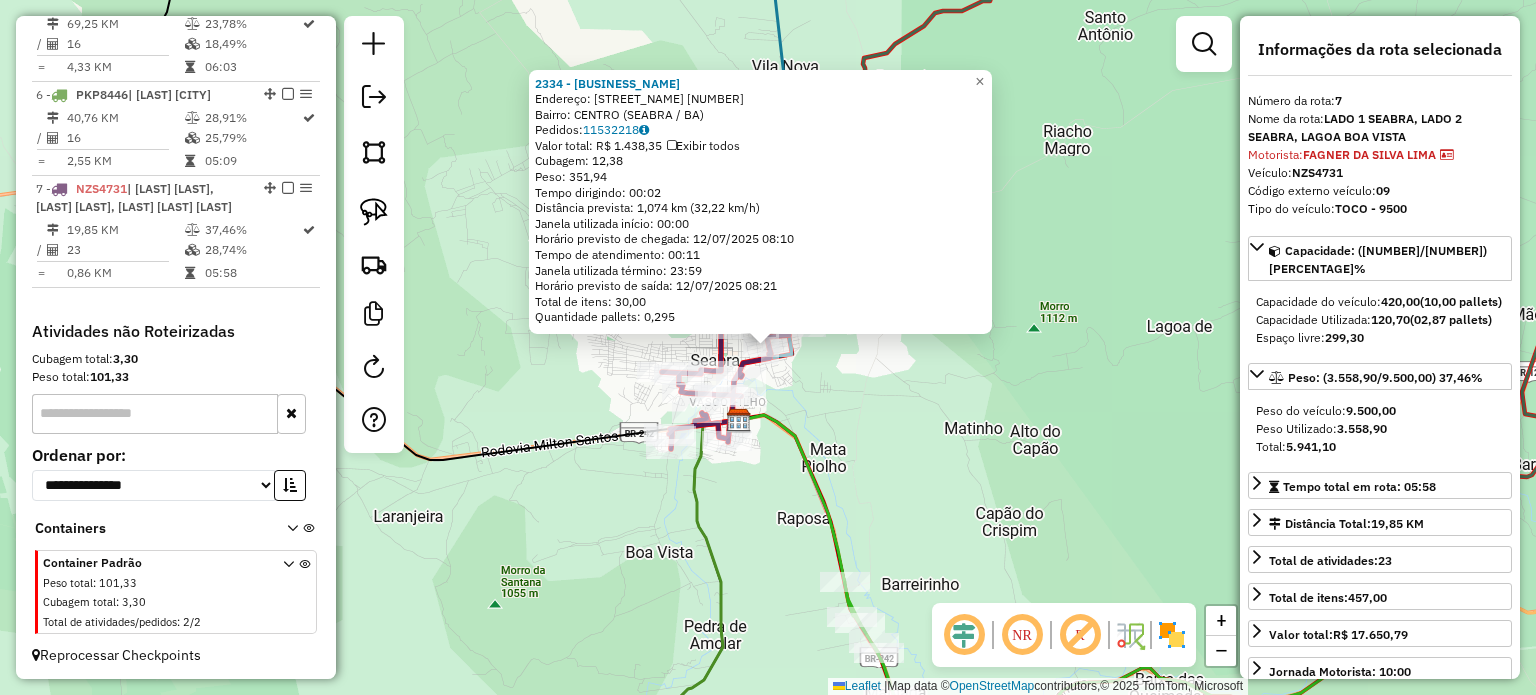 click on "2334 - [FIRST] Endereço: ROMUALDO NOVAES 130 Bairro: CENTRO ([CITY] / [STATE]) Pedidos: [NUMBER] Valor total: R$ [PRICE] Exibir todos Cubagem: [NUMBER] Peso: [NUMBER] Tempo dirigindo: [TIME] Distância prevista: [NUMBER] km ([NUMBER] km/h) Janela utilizada início: [TIME] Horário previsto de chegada: [DATE] [TIME] Tempo de atendimento: [TIME] Janela utilizada término: [TIME] Horário previsto de saída: [DATE] [TIME] Total de itens: [NUMBER] Quantidade pallets: [NUMBER] × Janela de atendimento Grade de atendimento Capacidade Transportadoras Veículos Cliente Pedidos Rotas Selecione os dias de semana para filtrar as janelas de atendimento Seg Ter Qua Qui Sex Sáb Dom Informe o período da janela de atendimento: De: Até: Filtrar exatamente a janela do cliente Considerar janela de atendimento padrão Selecione os dias de semana para filtrar as grades de atendimento Seg Ter Qua Qui Sex Sáb Dom Peso mínimo: Peso máximo: De: Até: +" 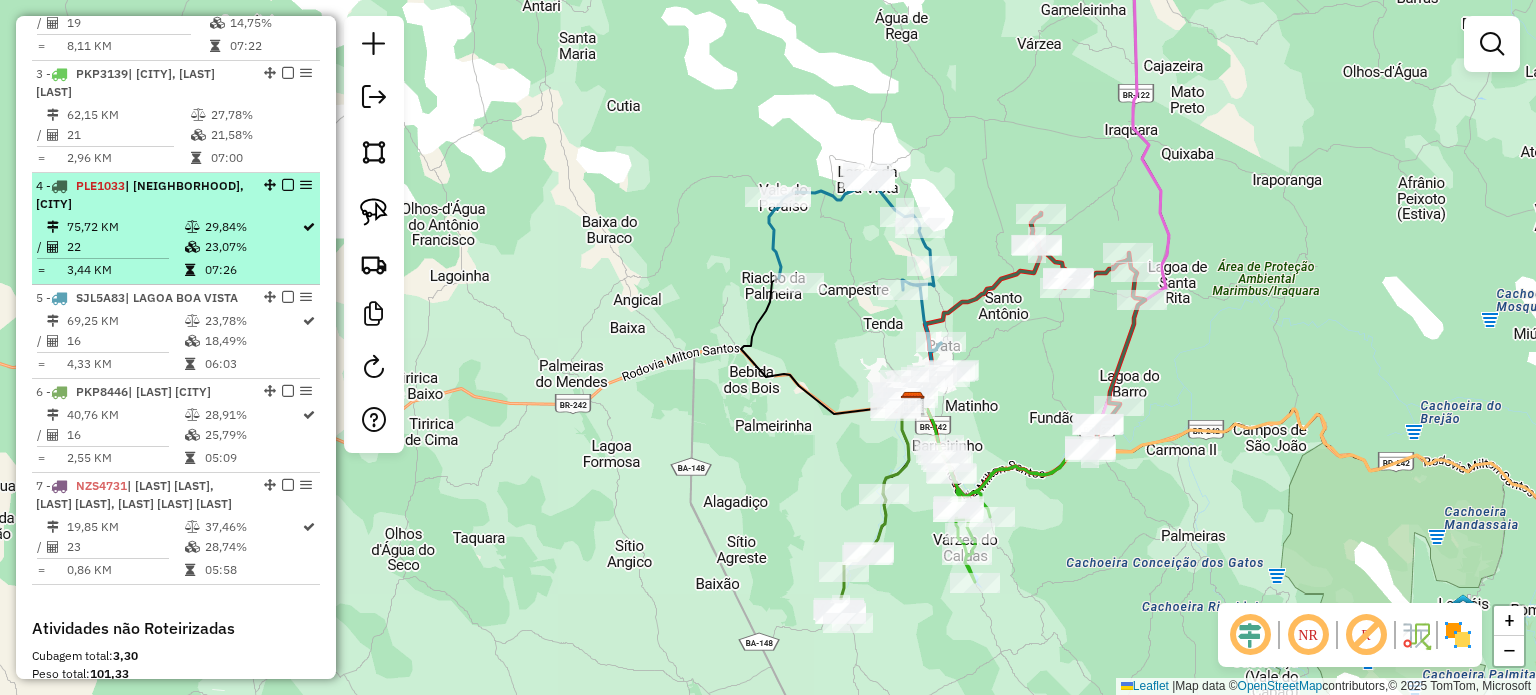 scroll, scrollTop: 1032, scrollLeft: 0, axis: vertical 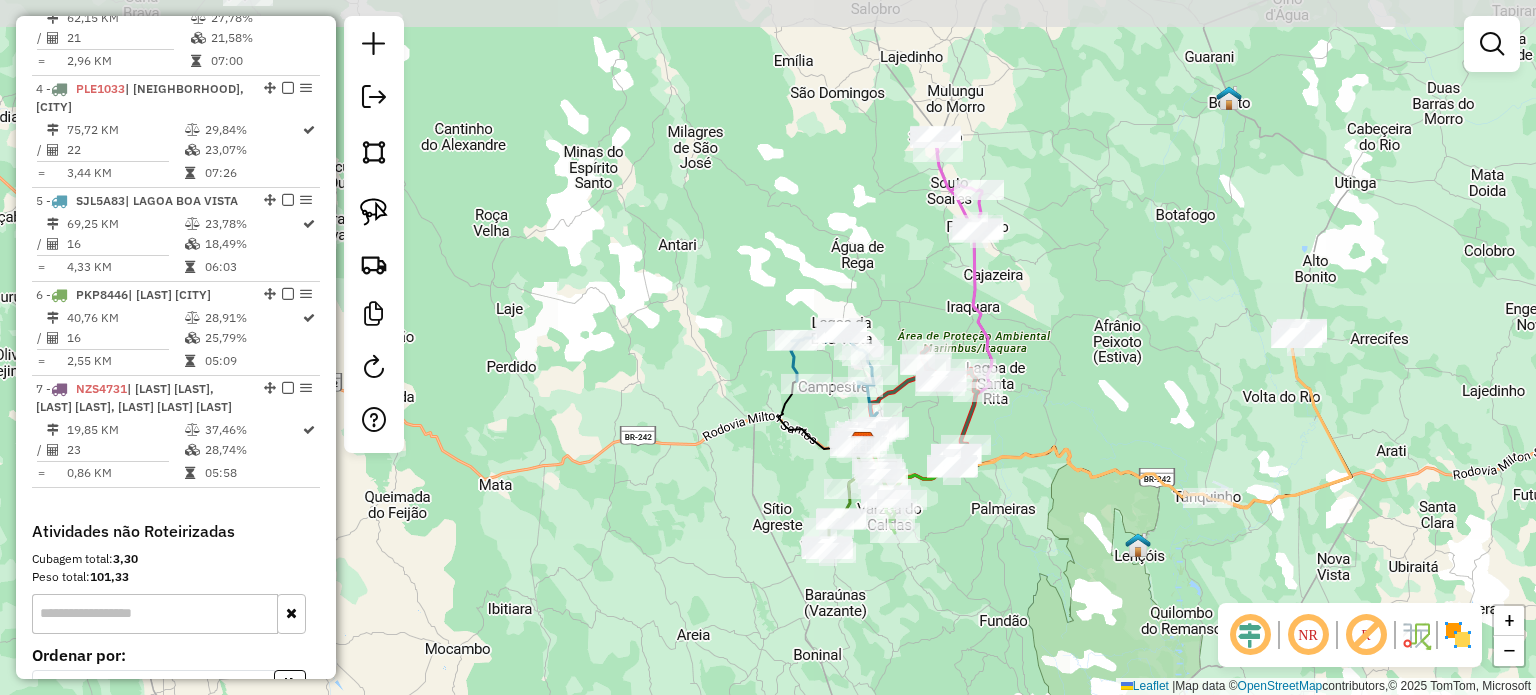 drag, startPoint x: 1367, startPoint y: 356, endPoint x: 1084, endPoint y: 422, distance: 290.5942 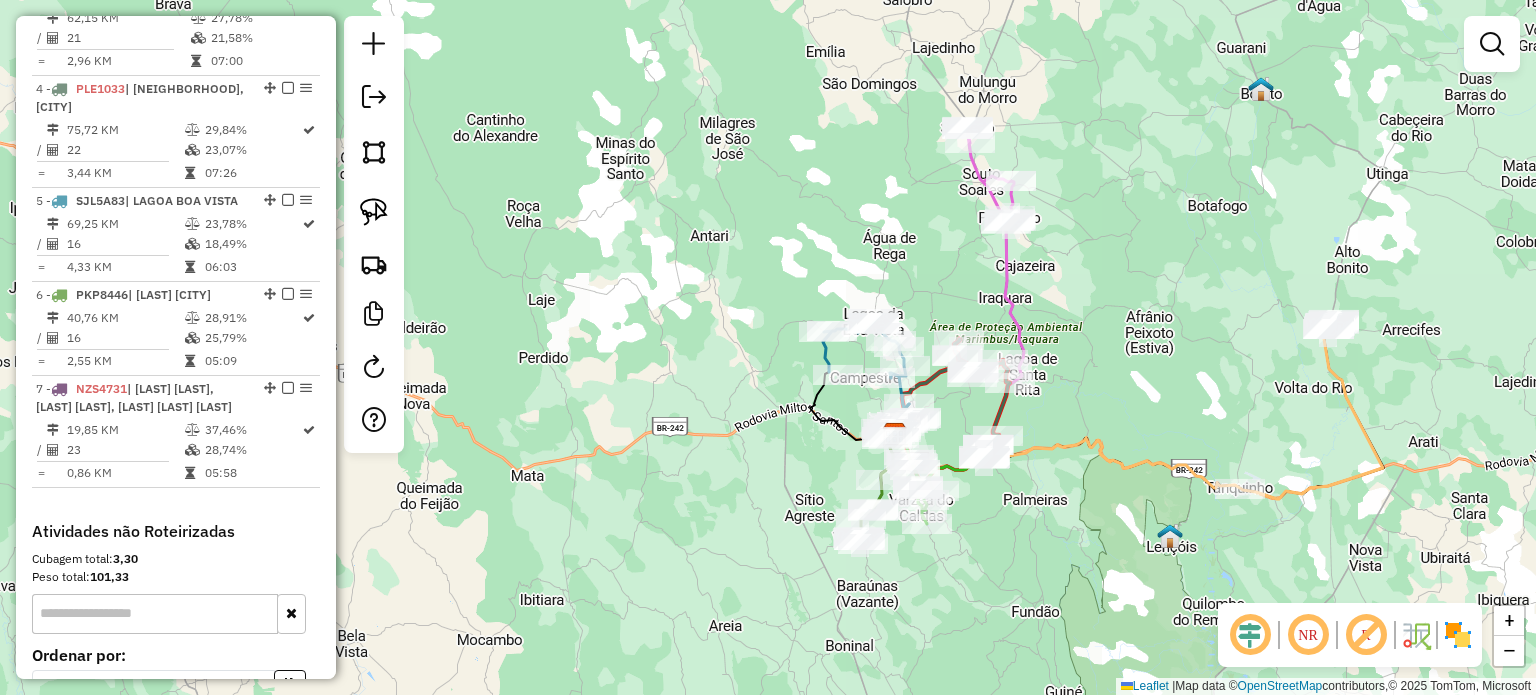 drag, startPoint x: 1064, startPoint y: 408, endPoint x: 1180, endPoint y: 395, distance: 116.72617 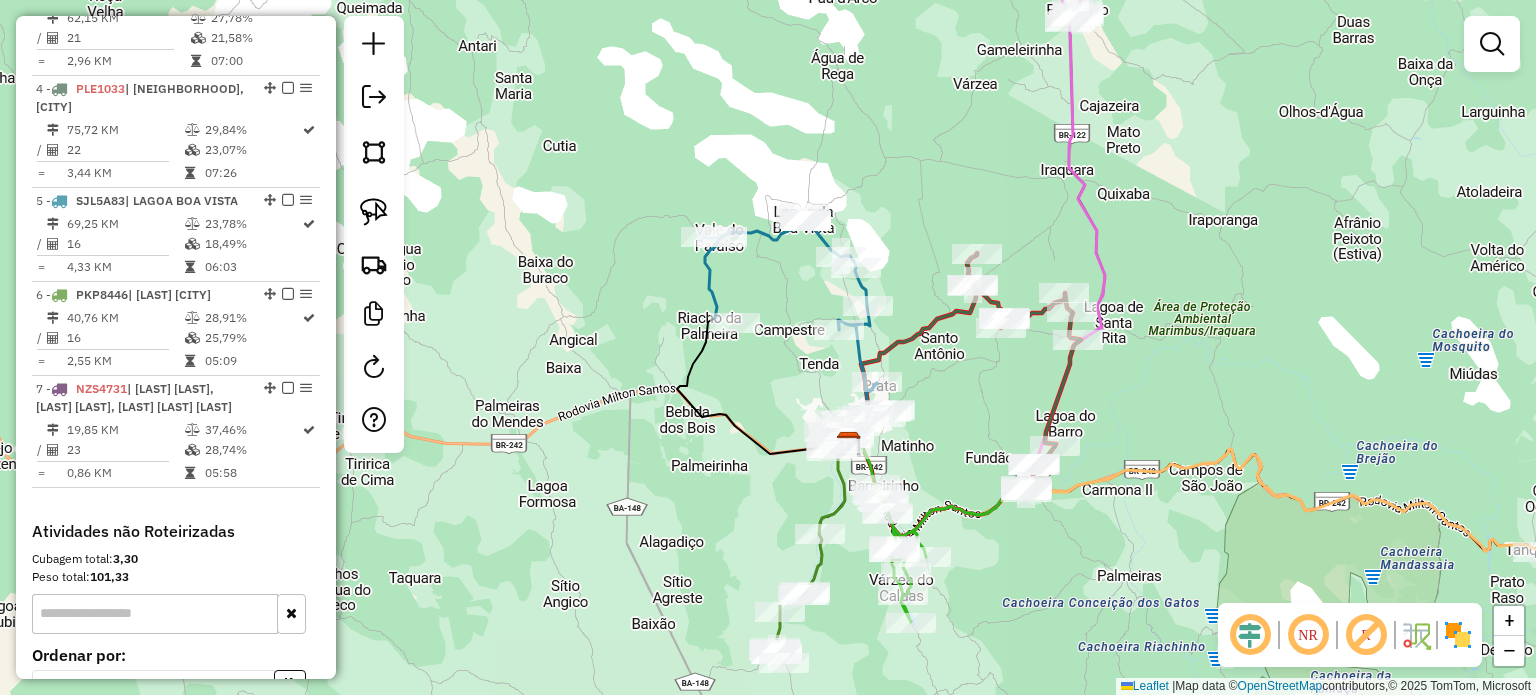 drag, startPoint x: 1138, startPoint y: 397, endPoint x: 1266, endPoint y: 356, distance: 134.4061 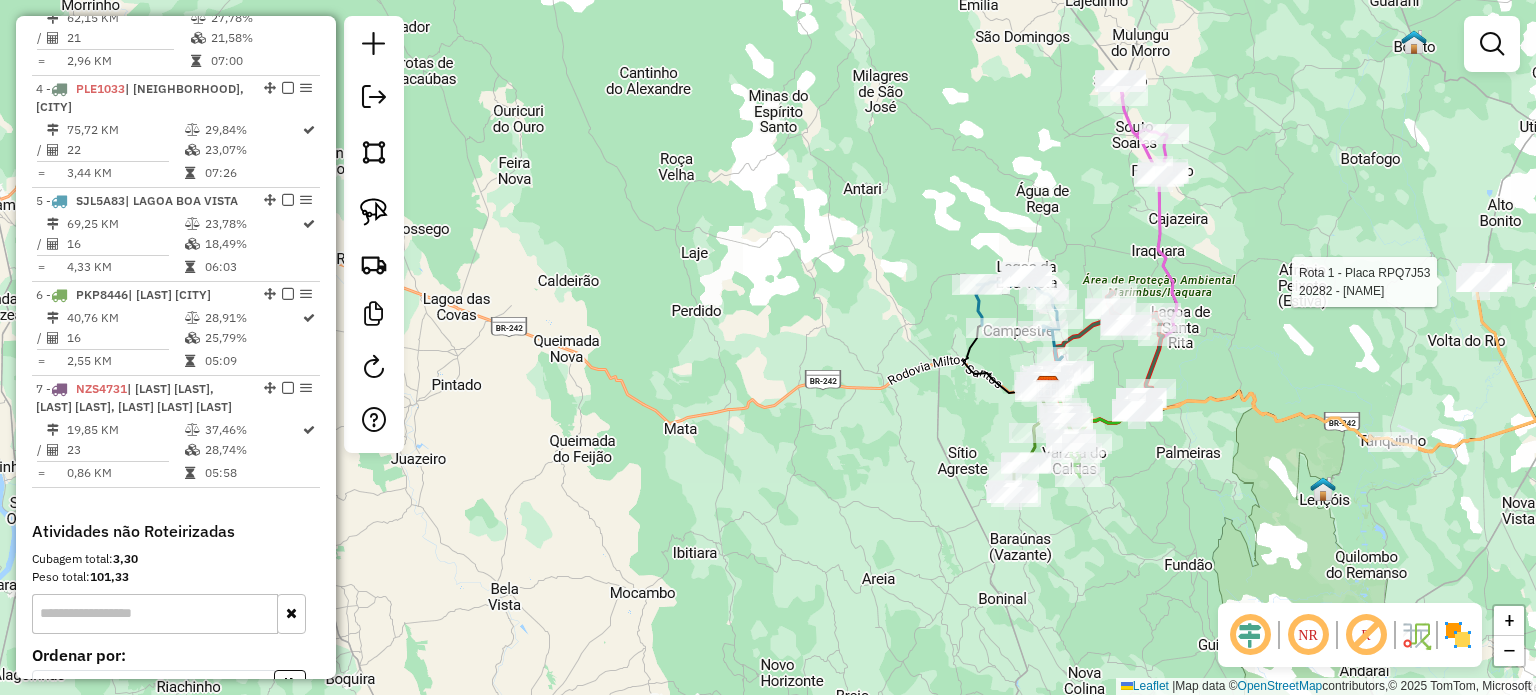 select on "**********" 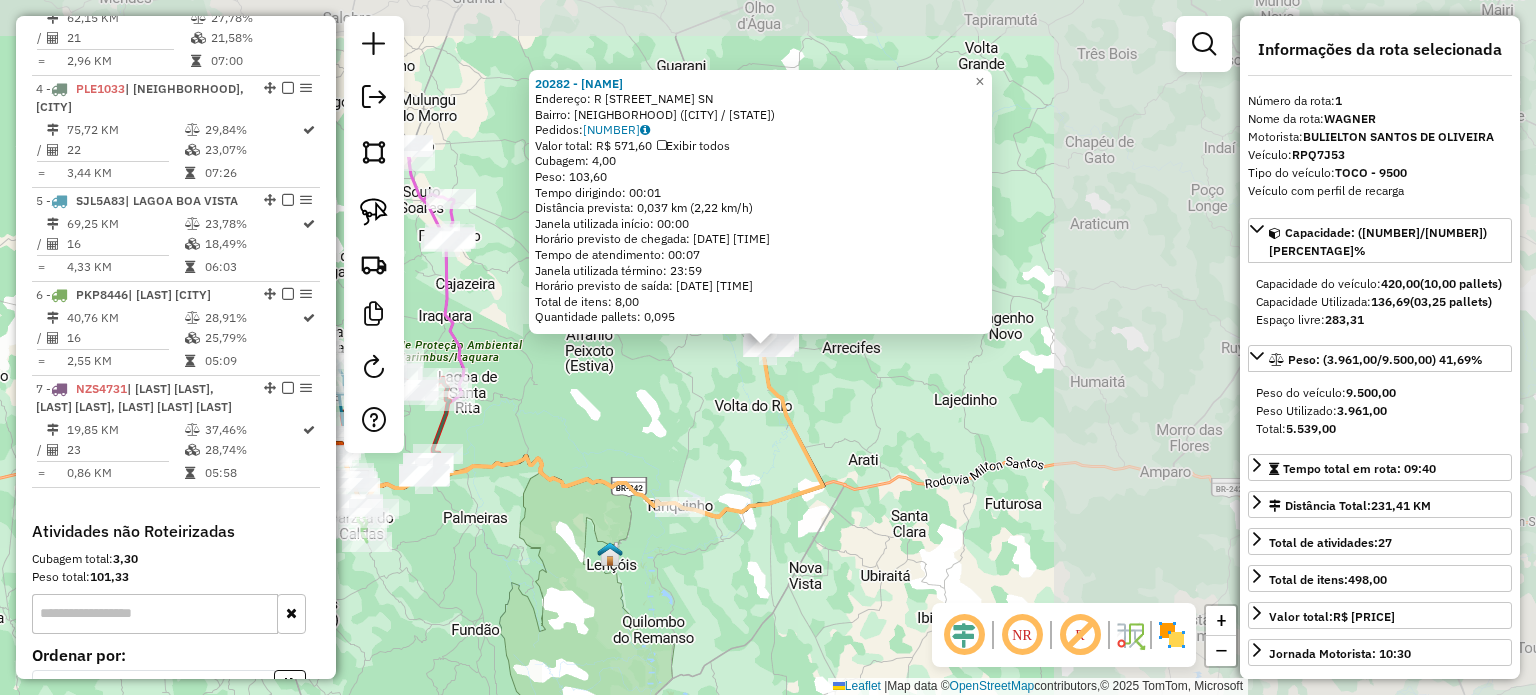 scroll, scrollTop: 774, scrollLeft: 0, axis: vertical 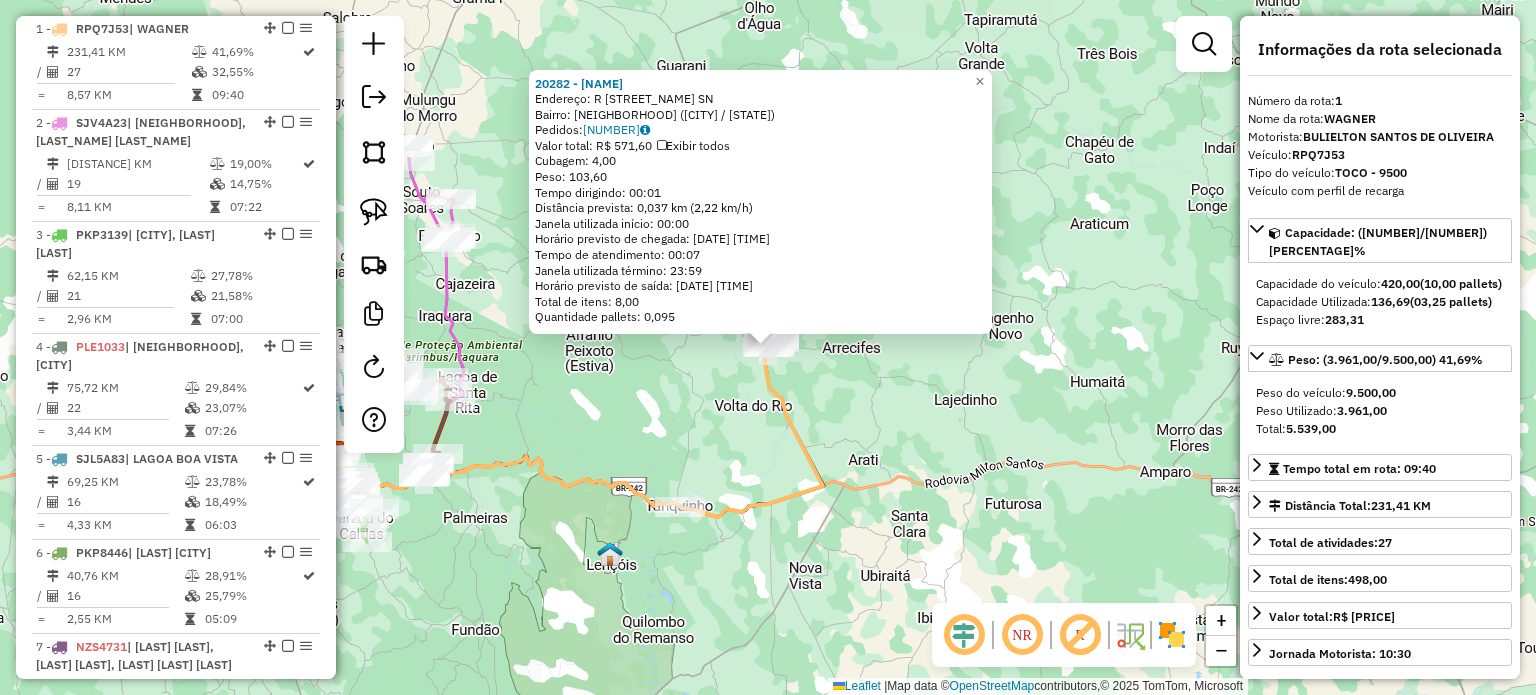 click on "20282 - [FIRST] Endereço: R DO POSTO DE GASOLINA SN Bairro: CENTRO ([CITY] / [STATE]) Pedidos: [NUMBER] Valor total: R$ [PRICE] Exibir todos Cubagem: [NUMBER] Peso: [NUMBER] Tempo dirigindo: [TIME] Distância prevista: [NUMBER] km ([NUMBER] km/h) Janela utilizada início: [TIME] Horário previsto de chegada: [DATE] [TIME] Tempo de atendimento: [TIME] Janela utilizada término: [TIME] Horário previsto de saída: [DATE] [TIME] Total de itens: [NUMBER] Quantidade pallets: [NUMBER] × Janela de atendimento Grade de atendimento Capacidade Transportadoras Veículos Cliente Pedidos Rotas Selecione os dias de semana para filtrar as janelas de atendimento Seg Ter Qua Qui Sex Sáb Dom Informe o período da janela de atendimento: De: Até: Filtrar exatamente a janela do cliente Considerar janela de atendimento padrão Selecione os dias de semana para filtrar as grades de atendimento Seg Ter Qua Qui Sex Sáb Dom Peso mínimo: Peso máximo: De: Até: +" 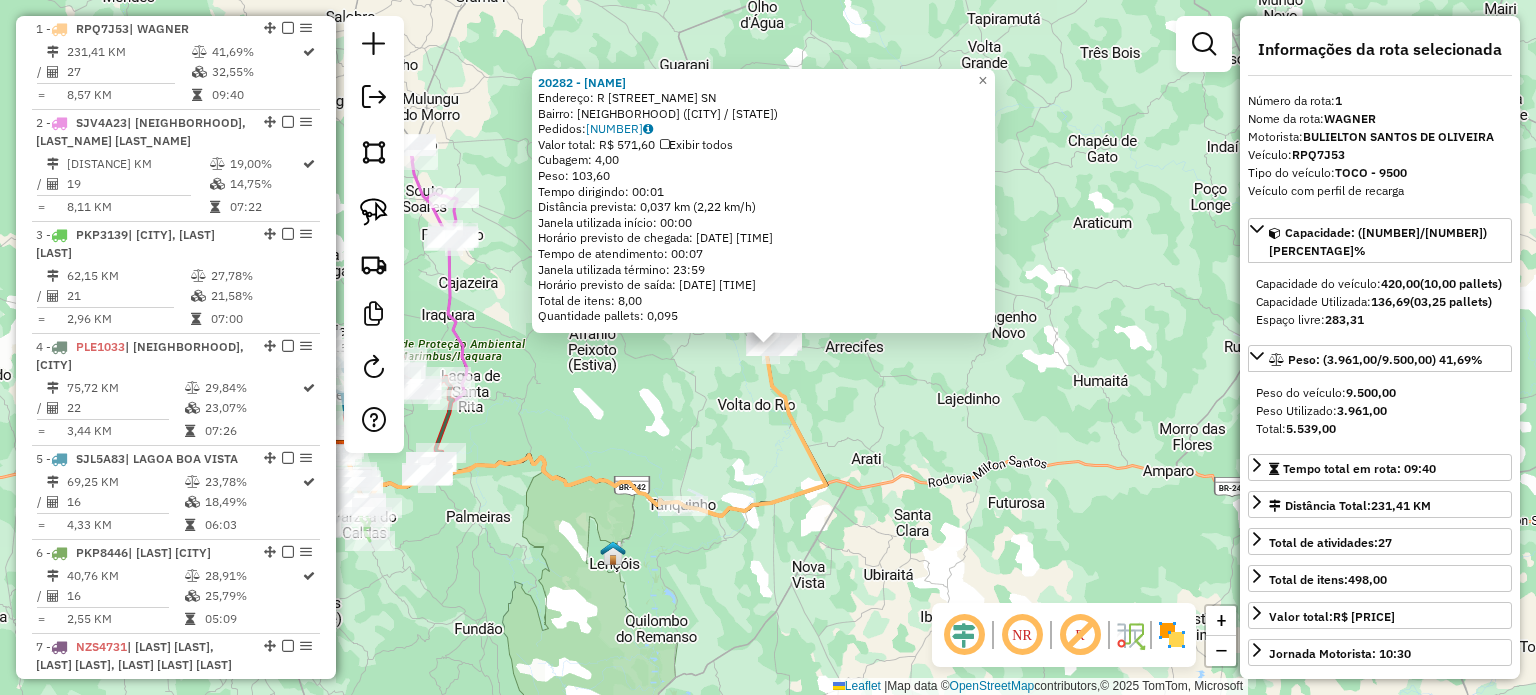 click on "20282 - [FIRST] Endereço: R DO POSTO DE GASOLINA SN Bairro: CENTRO ([CITY] / [STATE]) Pedidos: [NUMBER] Valor total: R$ [PRICE] Exibir todos Cubagem: [NUMBER] Peso: [NUMBER] Tempo dirigindo: [TIME] Distância prevista: [NUMBER] km ([NUMBER] km/h) Janela utilizada início: [TIME] Horário previsto de chegada: [DATE] [TIME] Tempo de atendimento: [TIME] Janela utilizada término: [TIME] Horário previsto de saída: [DATE] [TIME] Total de itens: [NUMBER] Quantidade pallets: [NUMBER] × Janela de atendimento Grade de atendimento Capacidade Transportadoras Veículos Cliente Pedidos Rotas Selecione os dias de semana para filtrar as janelas de atendimento Seg Ter Qua Qui Sex Sáb Dom Informe o período da janela de atendimento: De: Até: Filtrar exatamente a janela do cliente Considerar janela de atendimento padrão Selecione os dias de semana para filtrar as grades de atendimento Seg Ter Qua Qui Sex Sáb Dom Peso mínimo: Peso máximo: De: Até: +" 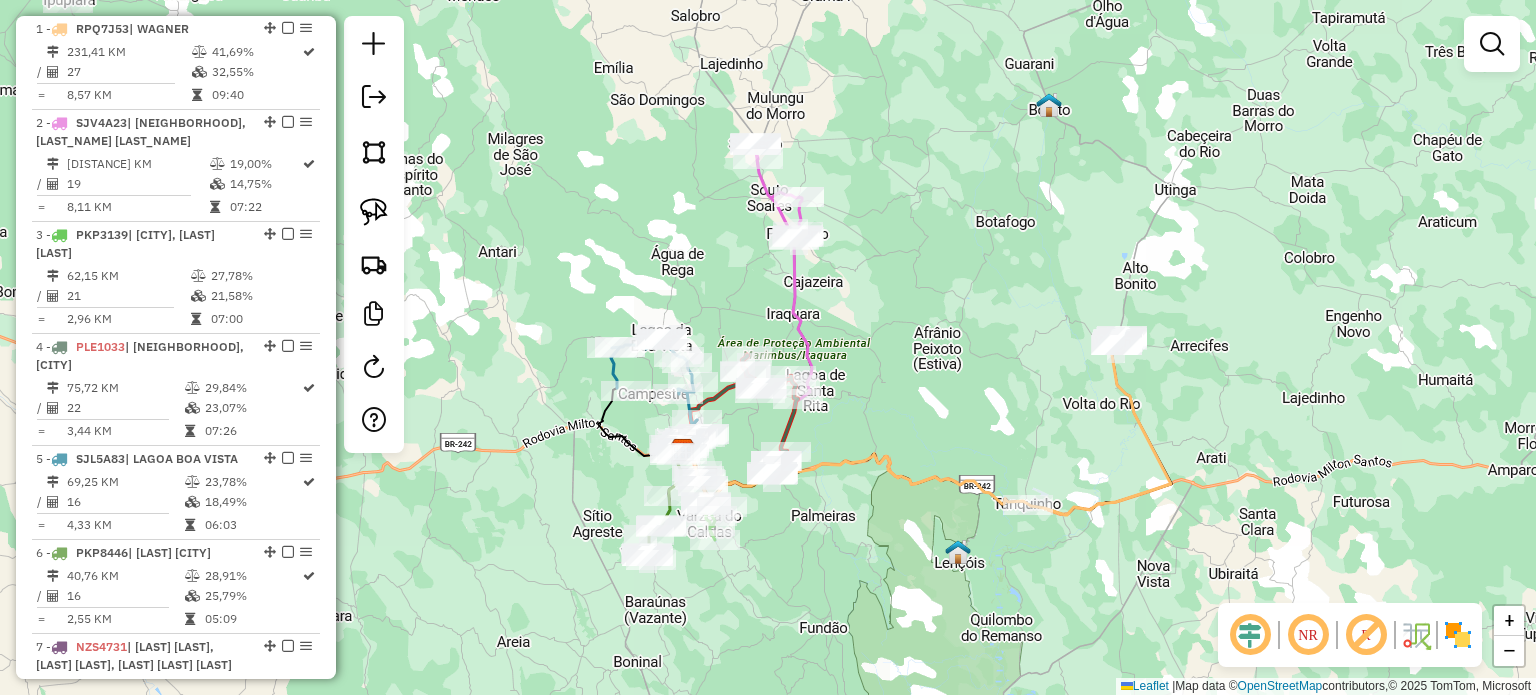 drag, startPoint x: 604, startPoint y: 392, endPoint x: 949, endPoint y: 391, distance: 345.00143 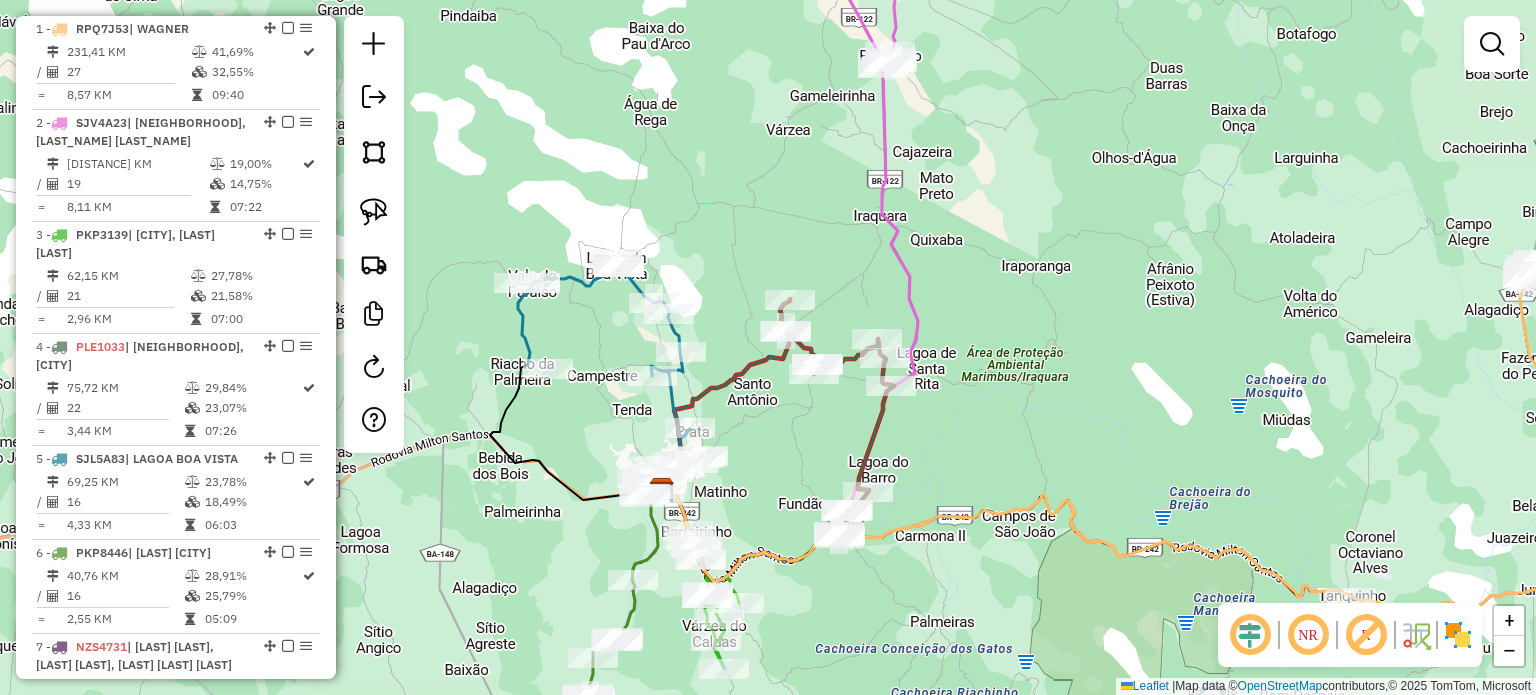drag, startPoint x: 802, startPoint y: 411, endPoint x: 996, endPoint y: 456, distance: 199.1507 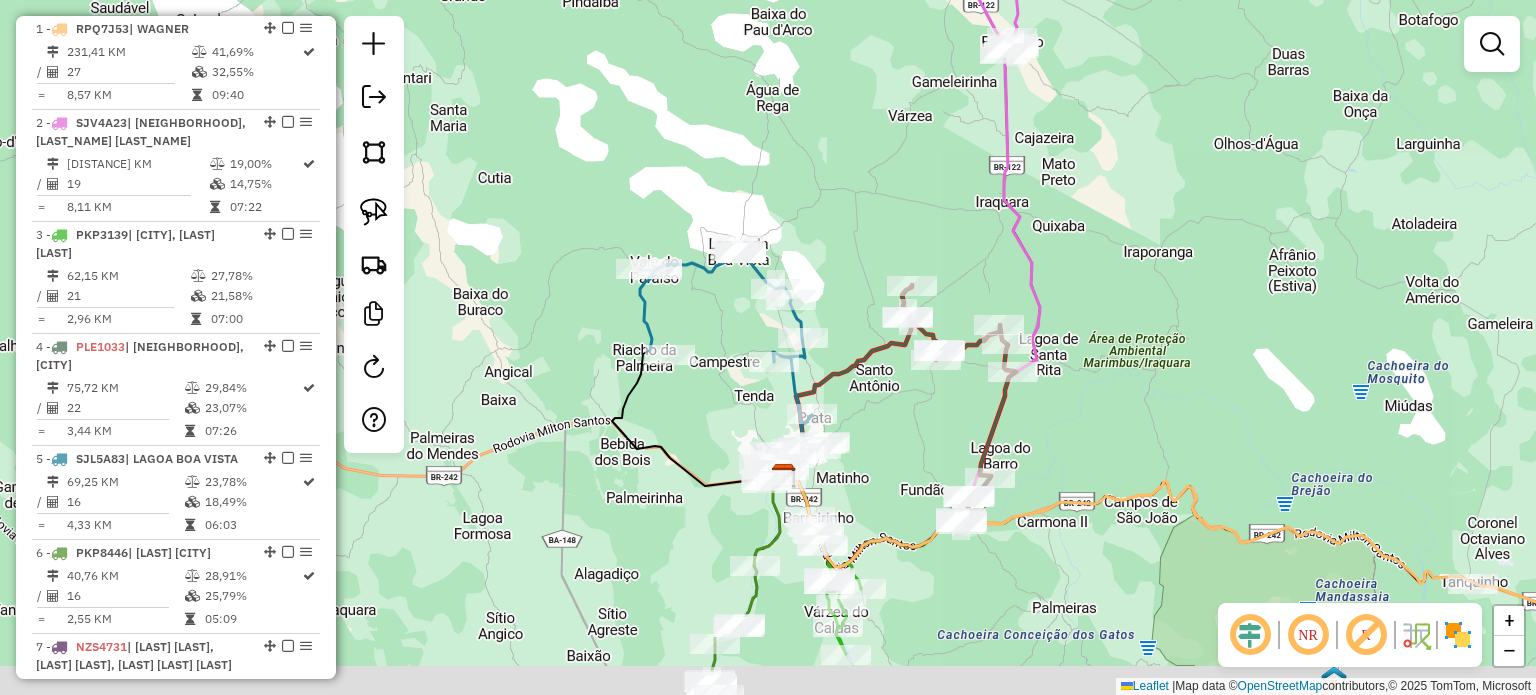 drag, startPoint x: 860, startPoint y: 466, endPoint x: 915, endPoint y: 406, distance: 81.394104 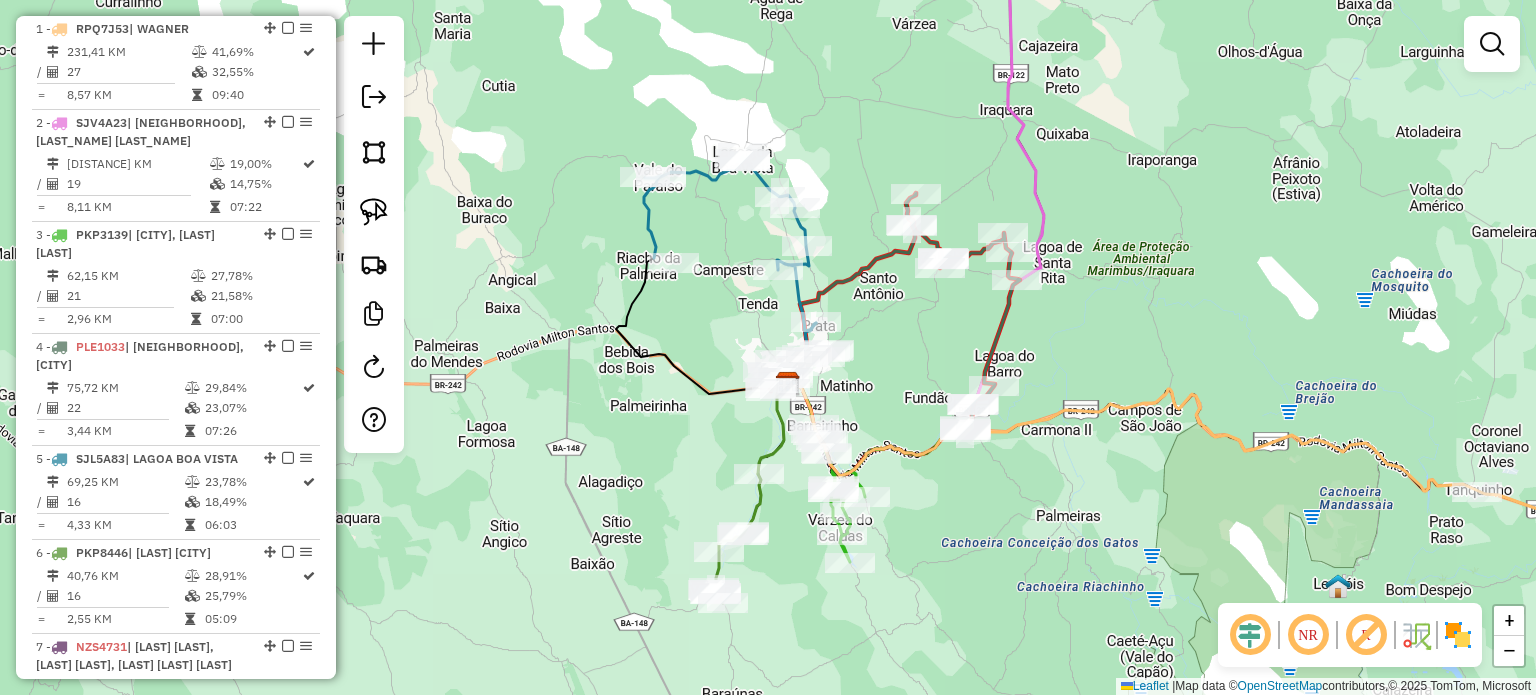 drag, startPoint x: 797, startPoint y: 543, endPoint x: 785, endPoint y: 445, distance: 98.731964 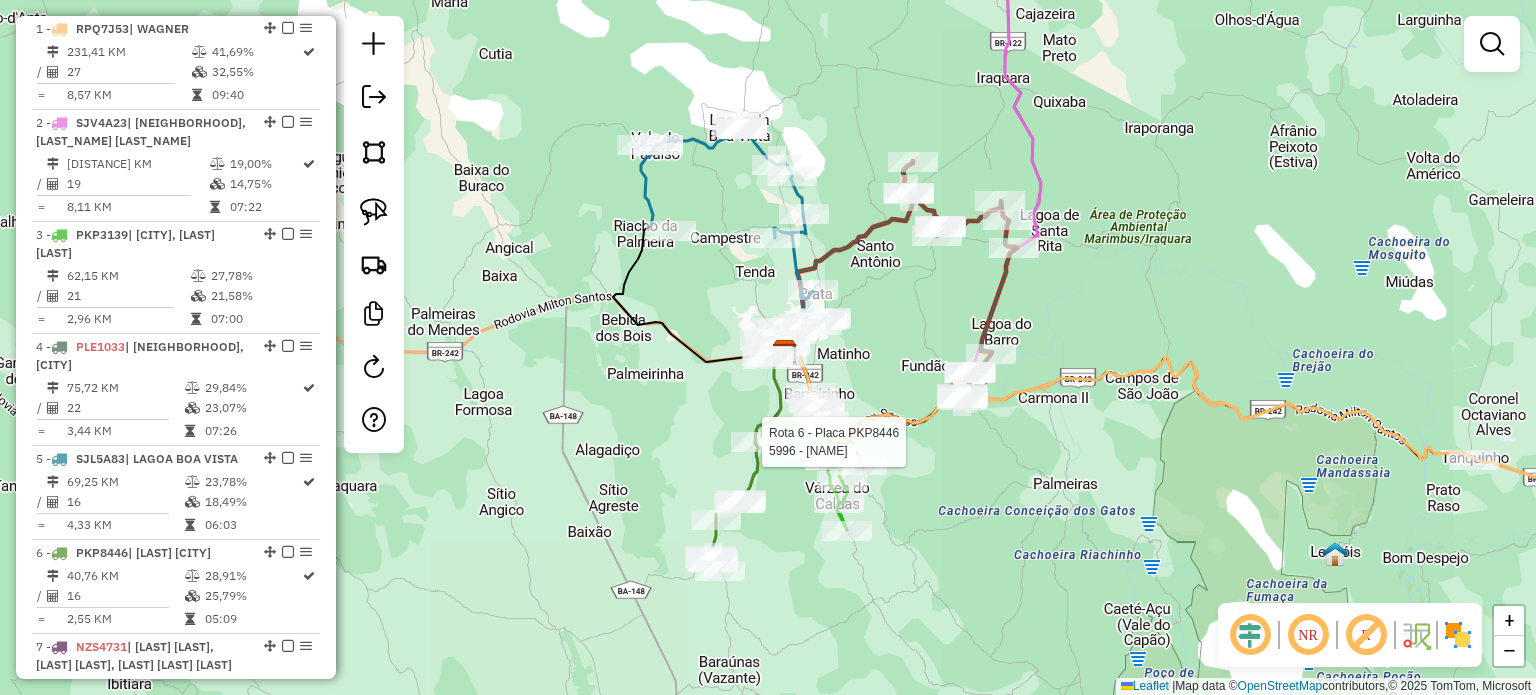 select on "**********" 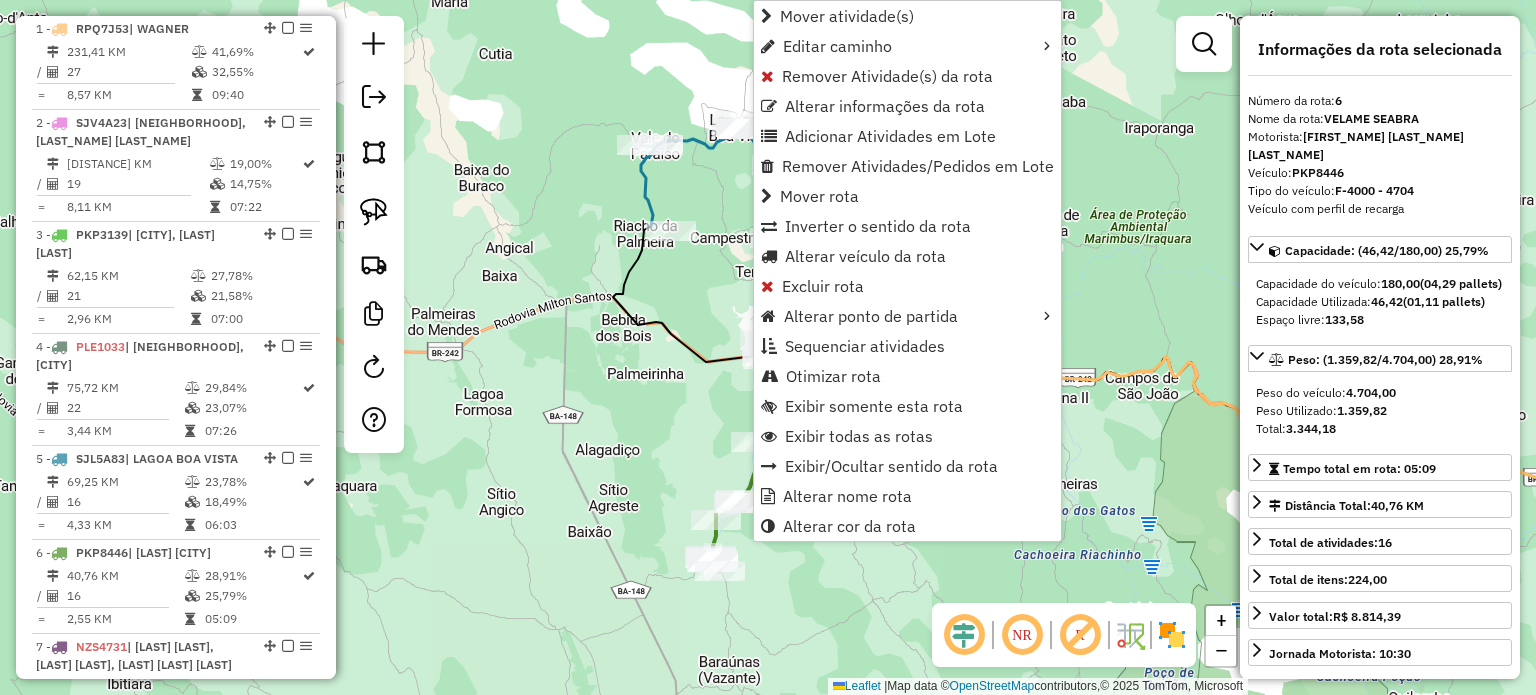 scroll, scrollTop: 1232, scrollLeft: 0, axis: vertical 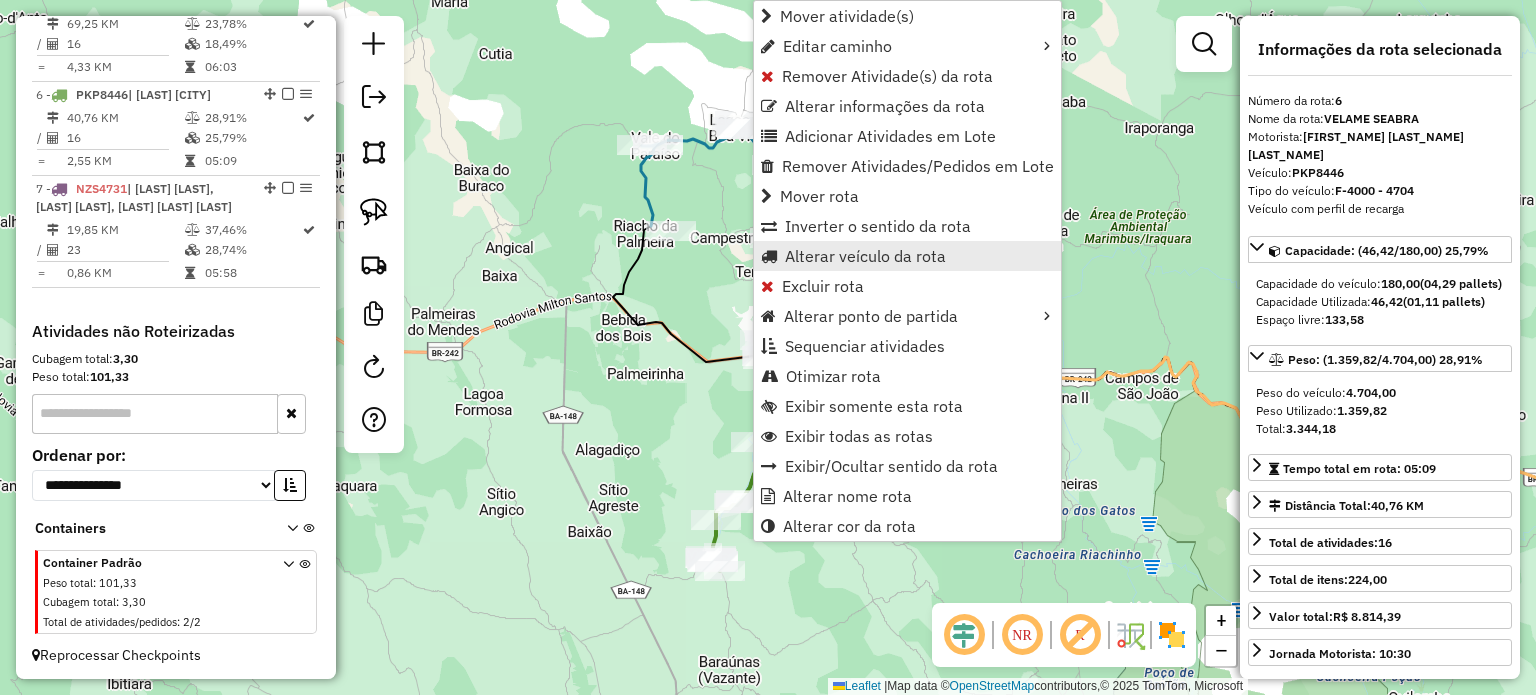 click on "Alterar veículo da rota" at bounding box center (865, 256) 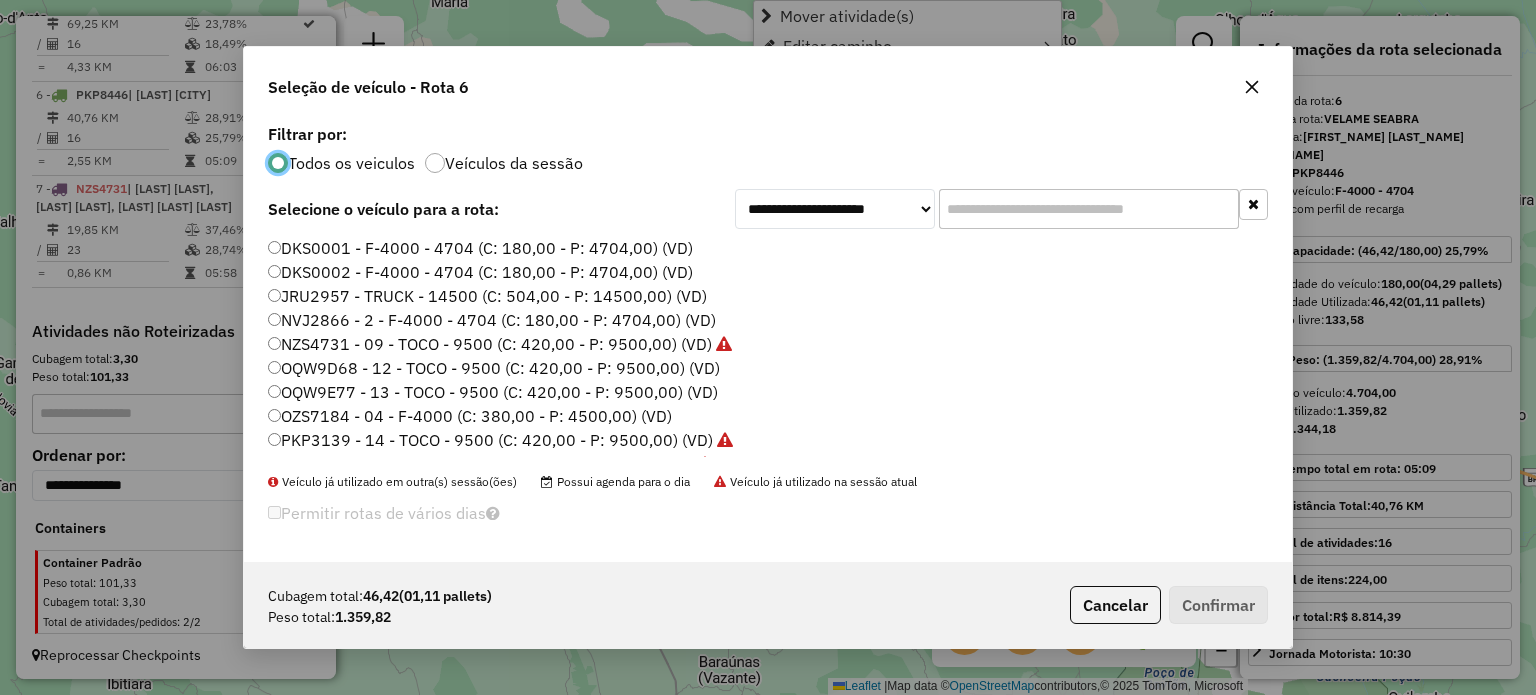 scroll, scrollTop: 10, scrollLeft: 6, axis: both 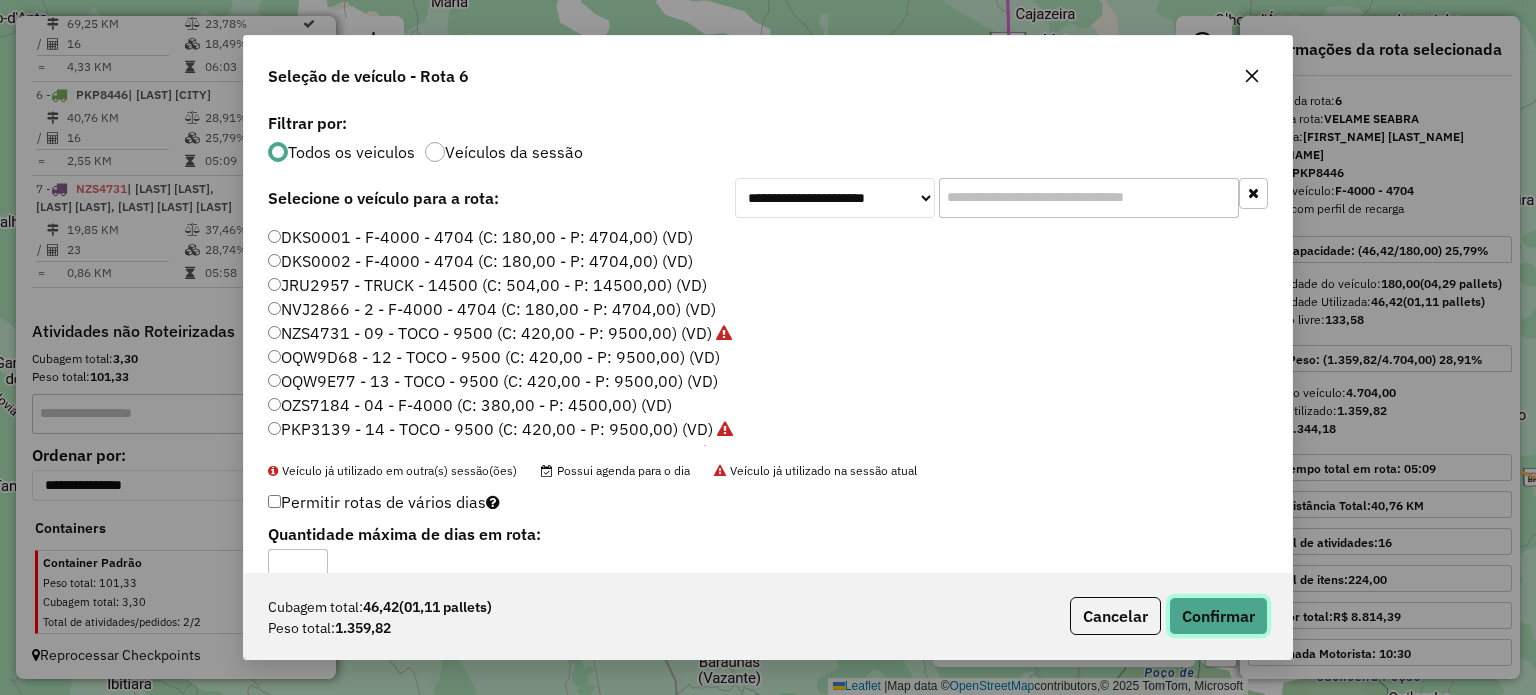 click on "Confirmar" 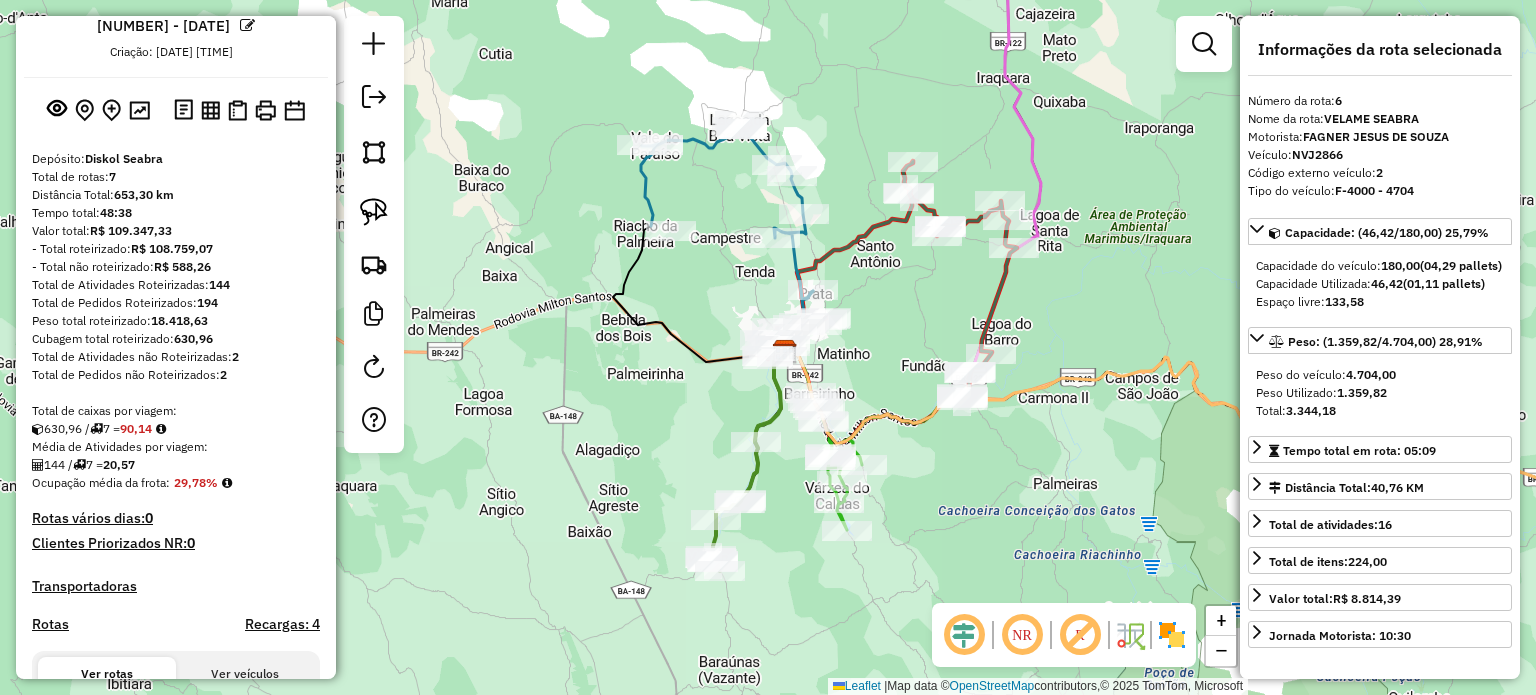 scroll, scrollTop: 100, scrollLeft: 0, axis: vertical 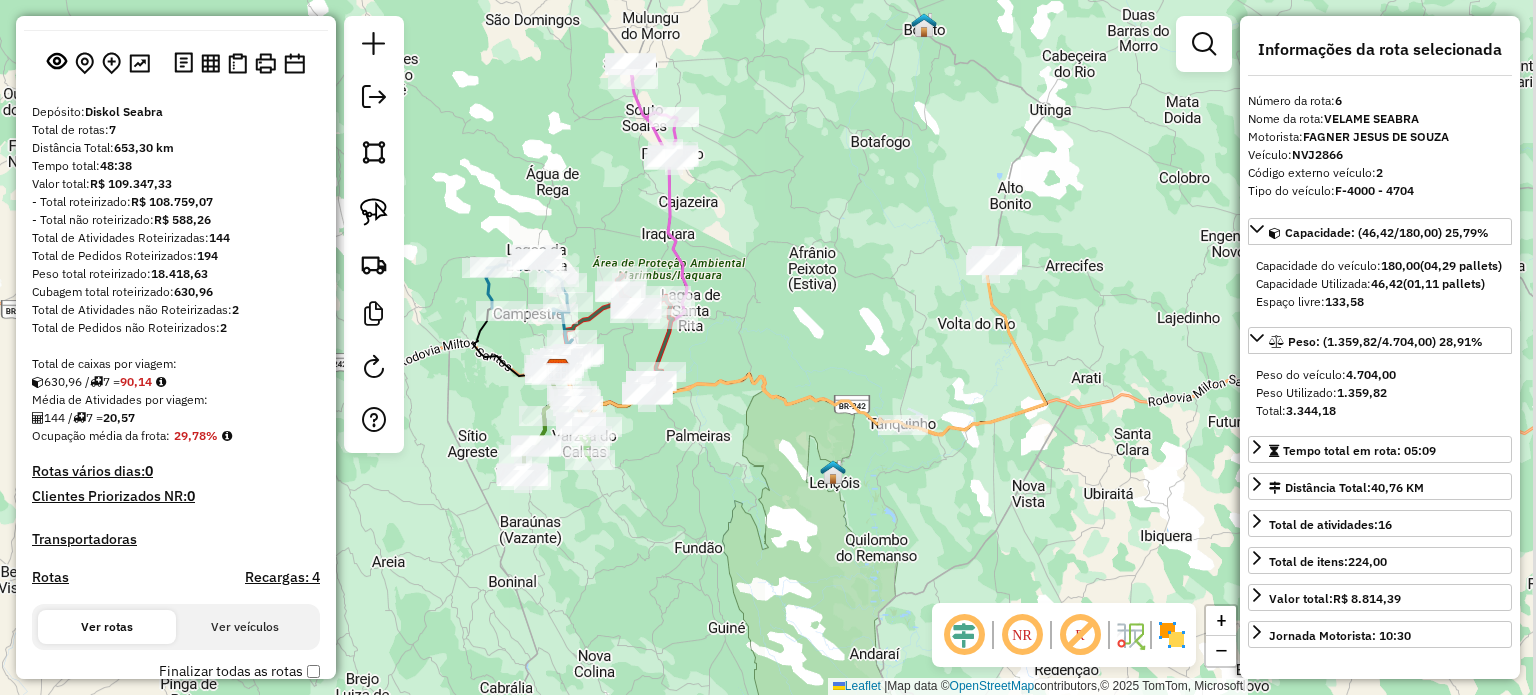 drag, startPoint x: 1118, startPoint y: 362, endPoint x: 856, endPoint y: 351, distance: 262.2308 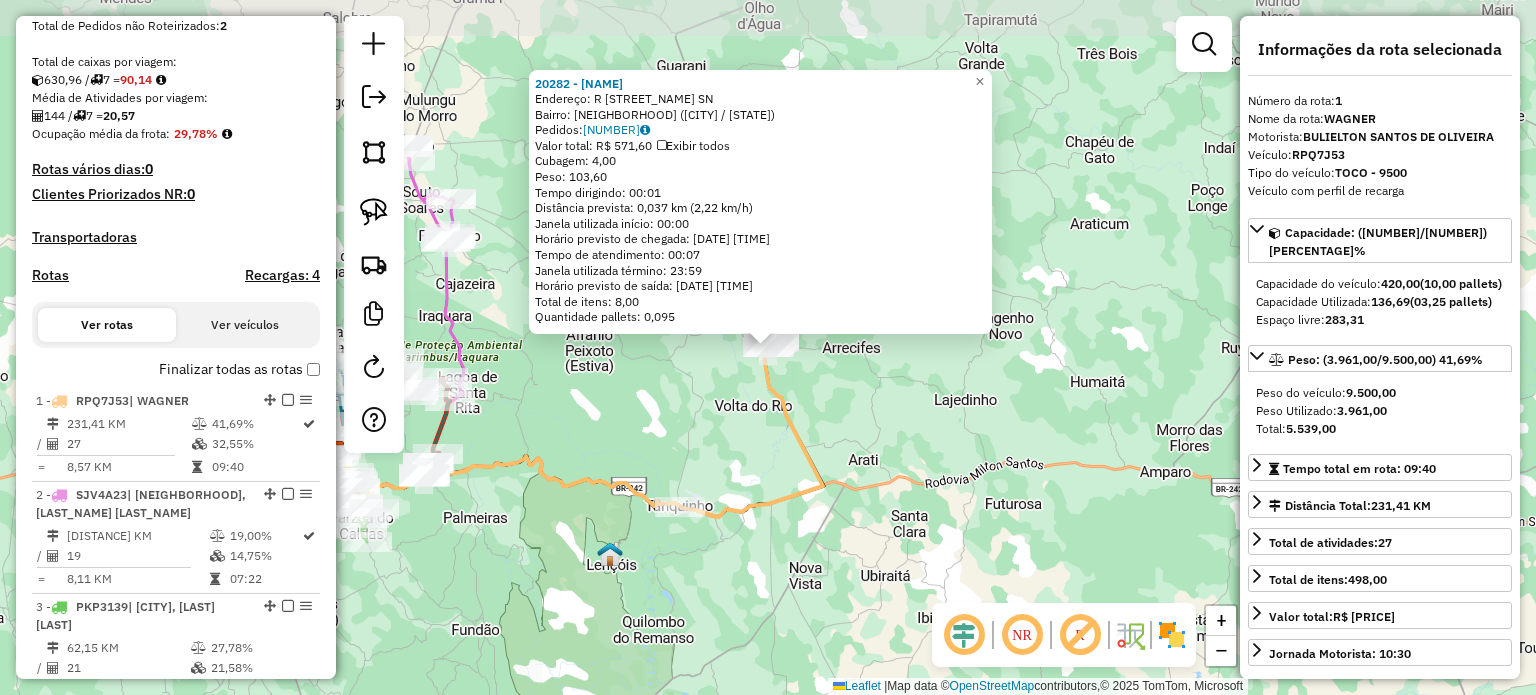 scroll, scrollTop: 774, scrollLeft: 0, axis: vertical 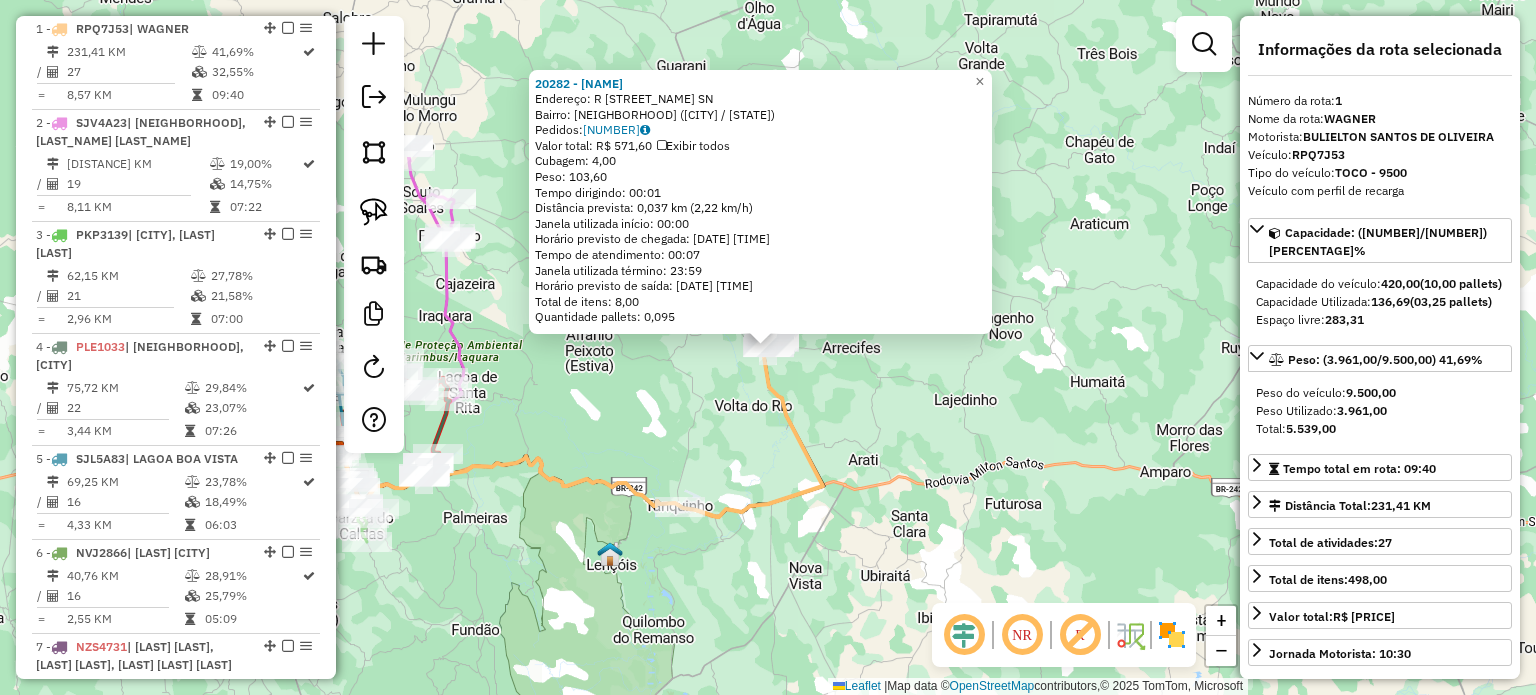 click on "20282 - [FIRST] Endereço: R DO POSTO DE GASOLINA SN Bairro: CENTRO ([CITY] / [STATE]) Pedidos: [NUMBER] Valor total: R$ [PRICE] Exibir todos Cubagem: [NUMBER] Peso: [NUMBER] Tempo dirigindo: [TIME] Distância prevista: [NUMBER] km ([NUMBER] km/h) Janela utilizada início: [TIME] Horário previsto de chegada: [DATE] [TIME] Tempo de atendimento: [TIME] Janela utilizada término: [TIME] Horário previsto de saída: [DATE] [TIME] Total de itens: [NUMBER] Quantidade pallets: [NUMBER] × Janela de atendimento Grade de atendimento Capacidade Transportadoras Veículos Cliente Pedidos Rotas Selecione os dias de semana para filtrar as janelas de atendimento Seg Ter Qua Qui Sex Sáb Dom Informe o período da janela de atendimento: De: Até: Filtrar exatamente a janela do cliente Considerar janela de atendimento padrão Selecione os dias de semana para filtrar as grades de atendimento Seg Ter Qua Qui Sex Sáb Dom Peso mínimo: Peso máximo: De: Até: +" 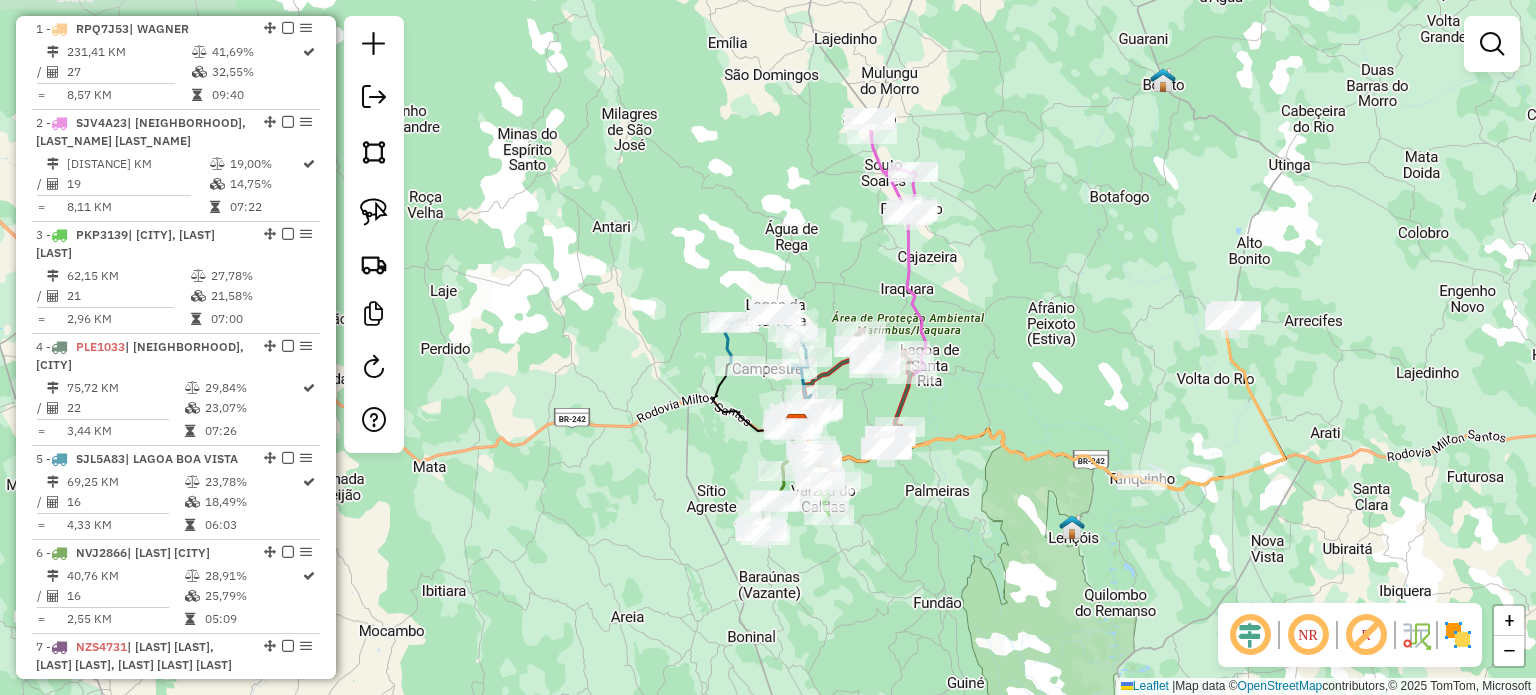 drag, startPoint x: 660, startPoint y: 407, endPoint x: 1119, endPoint y: 377, distance: 459.97934 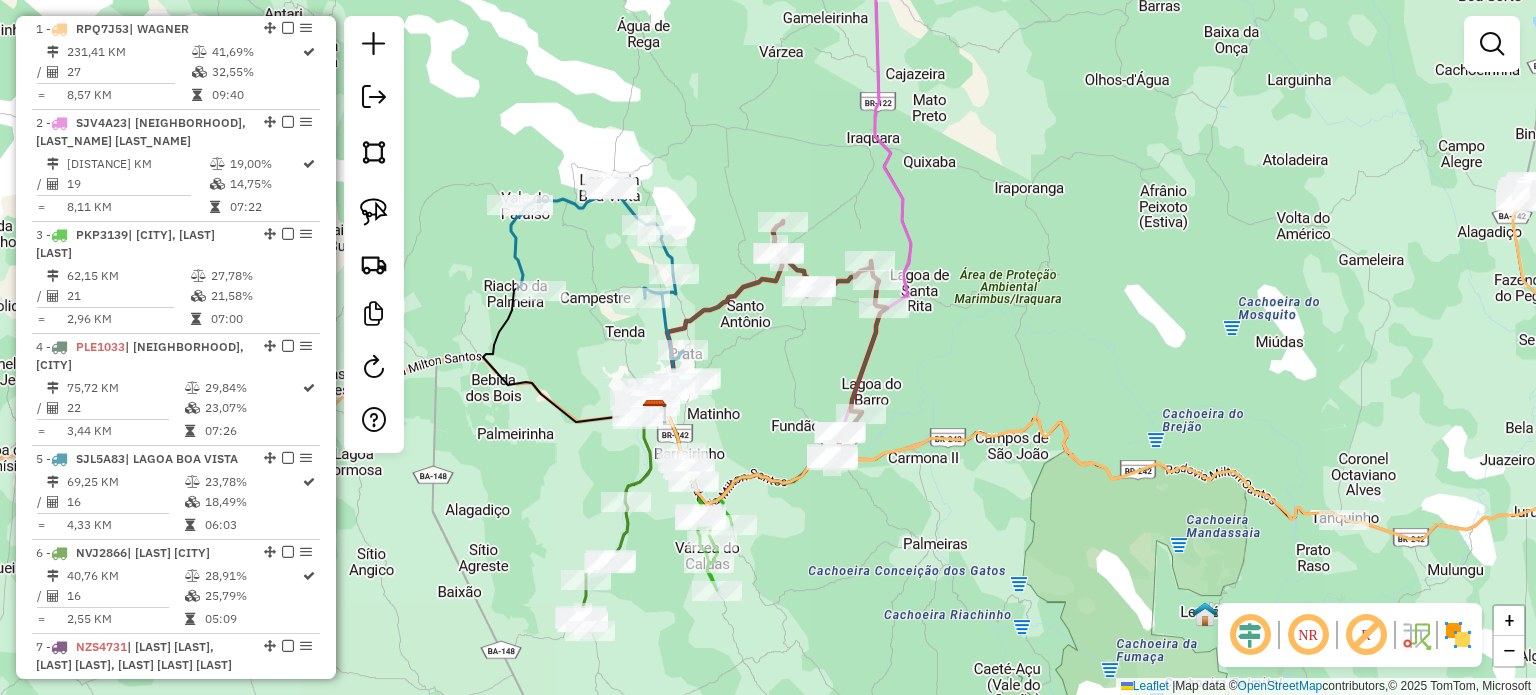 drag, startPoint x: 1028, startPoint y: 315, endPoint x: 1080, endPoint y: 285, distance: 60.033325 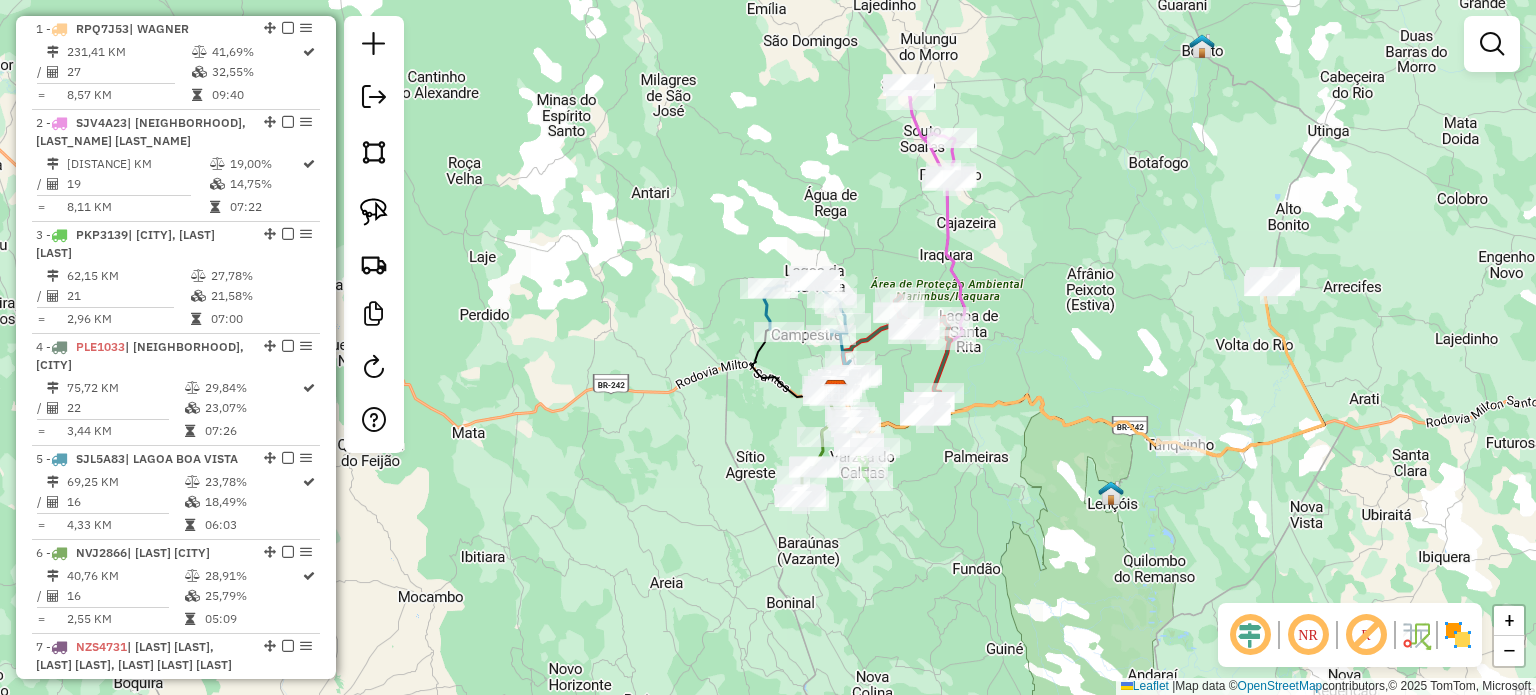drag, startPoint x: 1033, startPoint y: 334, endPoint x: 989, endPoint y: 405, distance: 83.528435 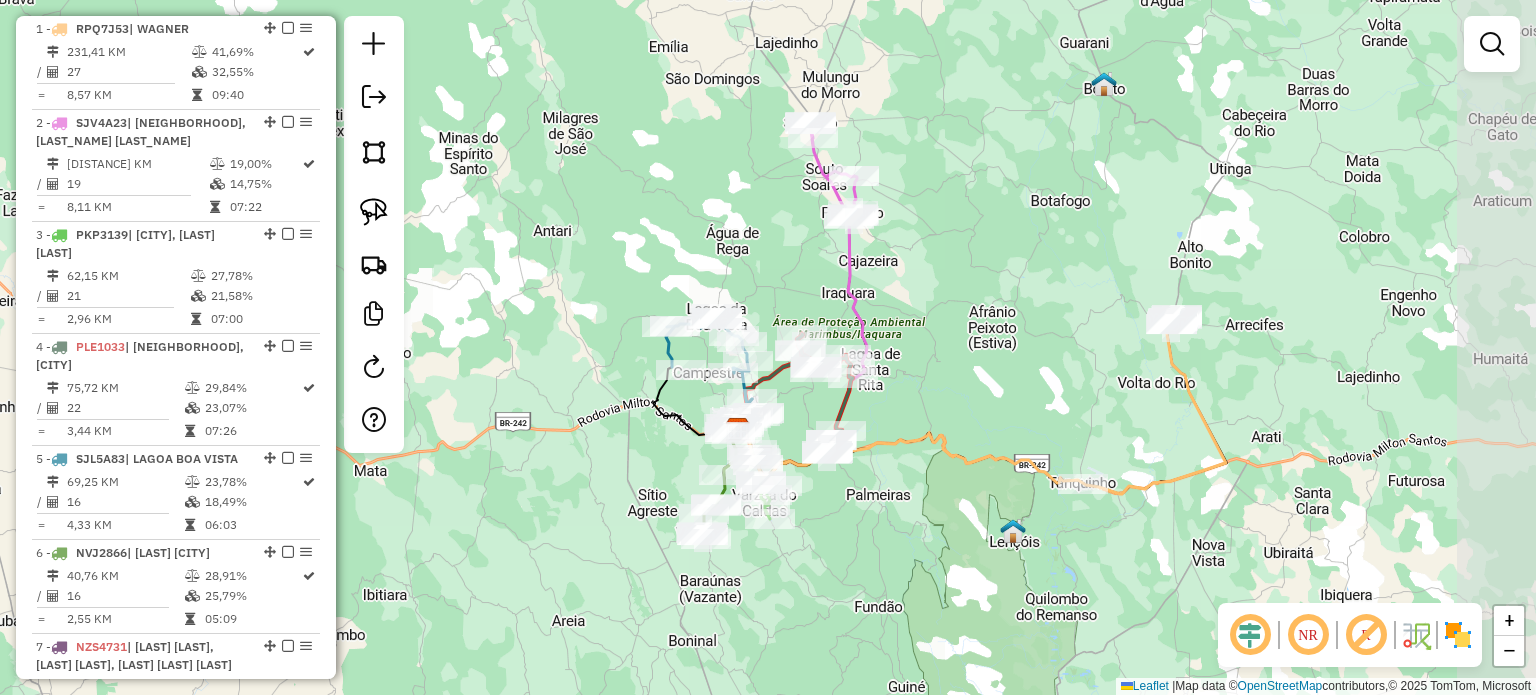 drag, startPoint x: 1049, startPoint y: 404, endPoint x: 943, endPoint y: 402, distance: 106.01887 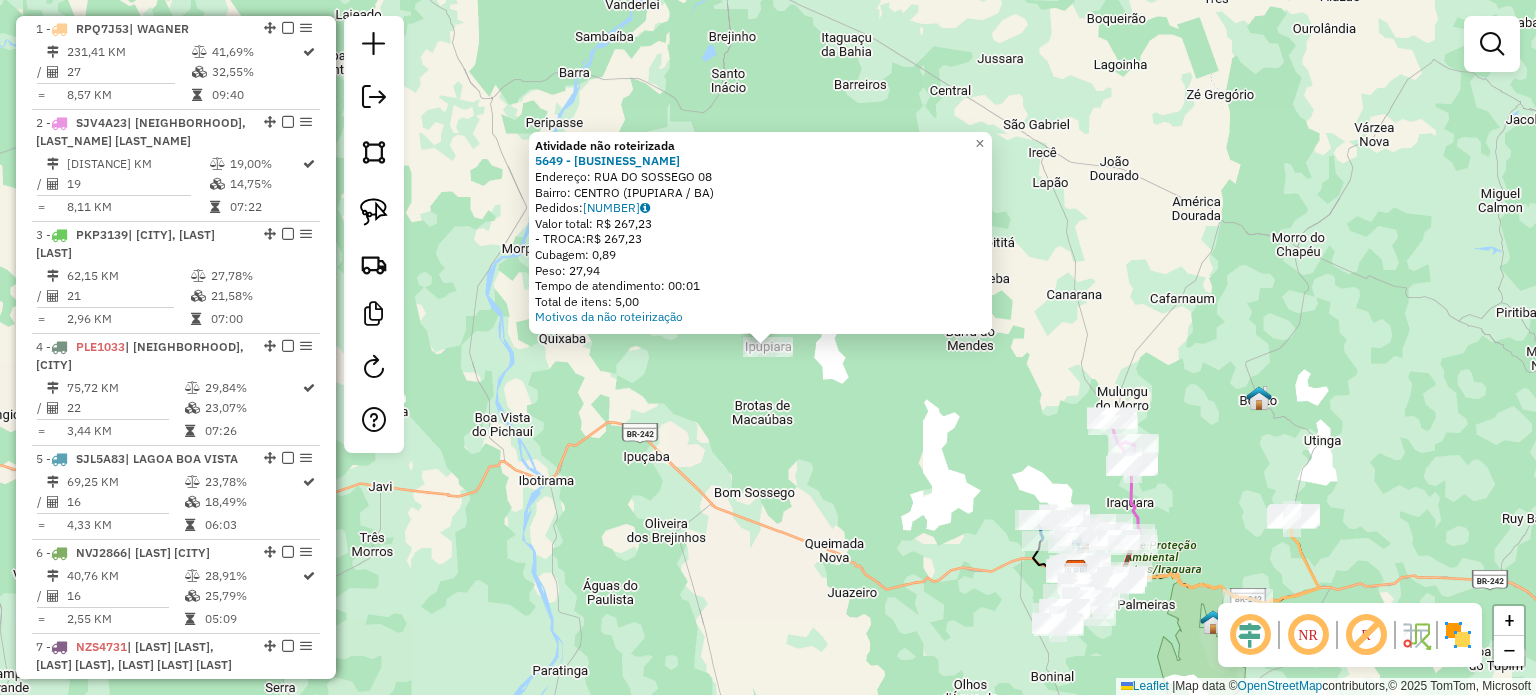 click on "Atividade não roteirizada 5649 - [BUSINESS_NAME] Endereço: [STREET_NAME] [NUMBER] Bairro: [NEIGHBORHOOD] ([CITY] / [STATE]) Pedidos: [NUMBER] Valor total: [CURRENCY] [AMOUNT] - TROCA: [CURRENCY] [AMOUNT] Cubagem: [AMOUNT] Peso: [AMOUNT] Tempo de atendimento: [TIME] Total de itens: [AMOUNT] Motivos da não roteirização × Janela de atendimento Grade de atendimento Capacidade Transportadoras Veículos Cliente Pedidos Rotas Selecione os dias de semana para filtrar as janelas de atendimento Seg Ter Qua Qui Sex Sáb Dom Informe o período da janela de atendimento: De: Até: Filtrar exatamente a janela do cliente Considerar janela de atendimento padrão Selecione os dias de semana para filtrar as grades de atendimento Seg Ter Qua Qui Sex Sáb Dom Considerar clientes sem dia de atendimento cadastrado Clientes fora do dia de atendimento selecionado Filtrar as atividades entre os valores definidos abaixo: Peso mínimo: Peso máximo: Cubagem mínima: Cubagem máxima: De: Até: De: Até: Nome:" 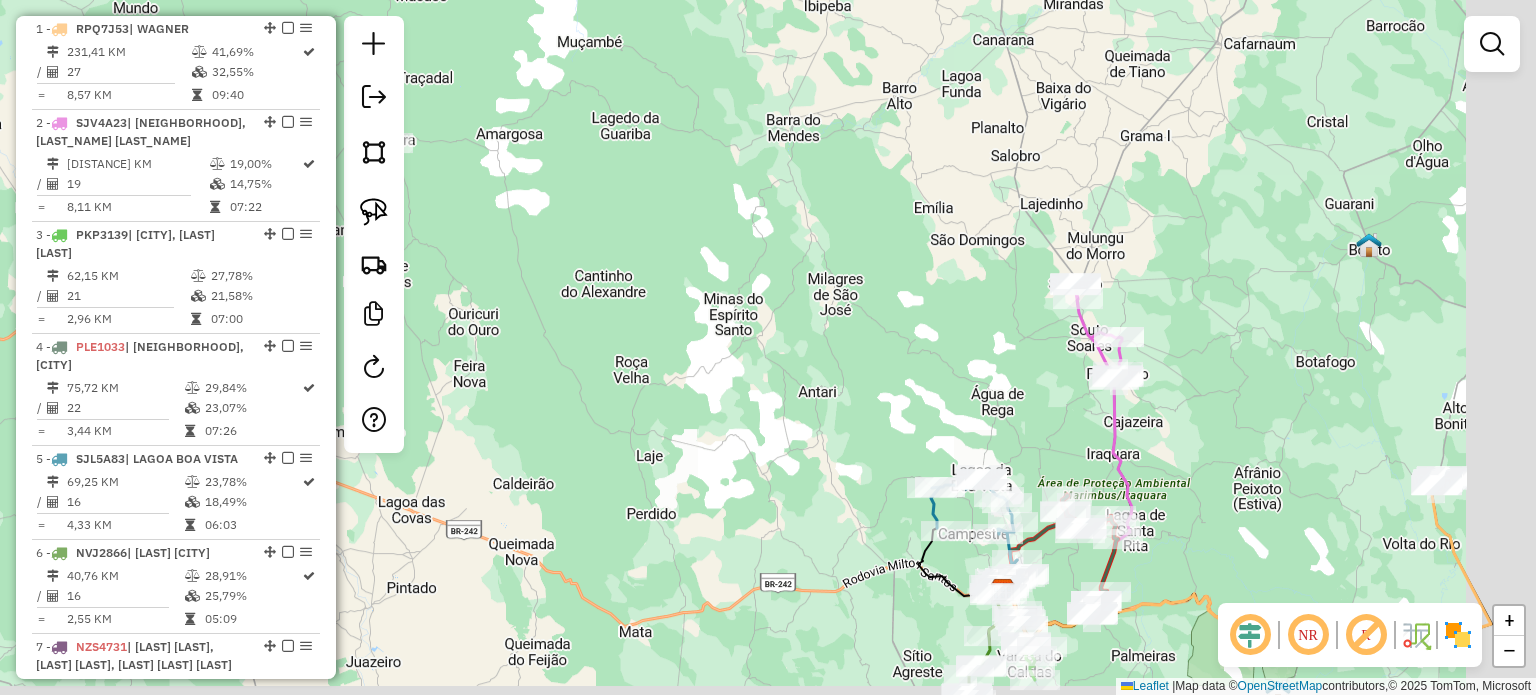 drag, startPoint x: 947, startPoint y: 413, endPoint x: 837, endPoint y: 332, distance: 136.60527 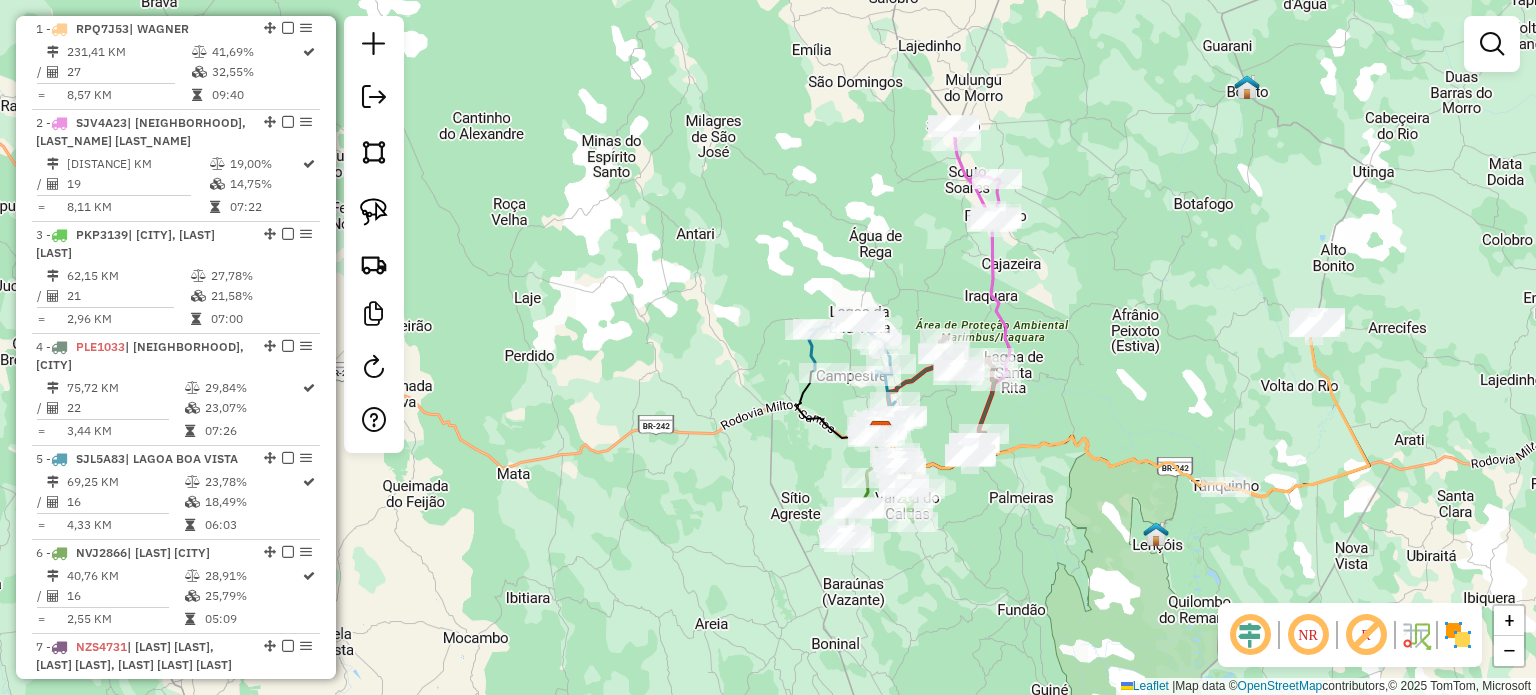 drag, startPoint x: 1152, startPoint y: 425, endPoint x: 1113, endPoint y: 343, distance: 90.80198 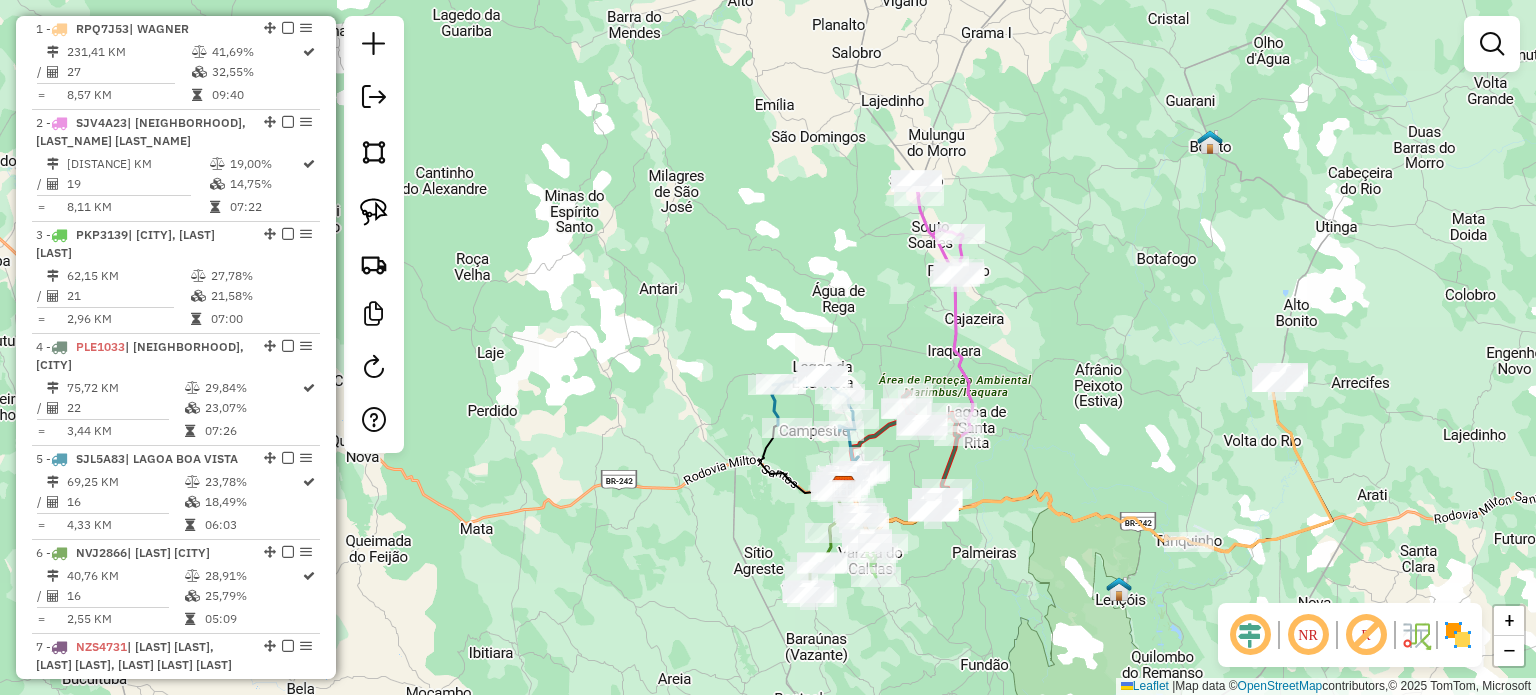 drag, startPoint x: 1132, startPoint y: 313, endPoint x: 1101, endPoint y: 376, distance: 70.21396 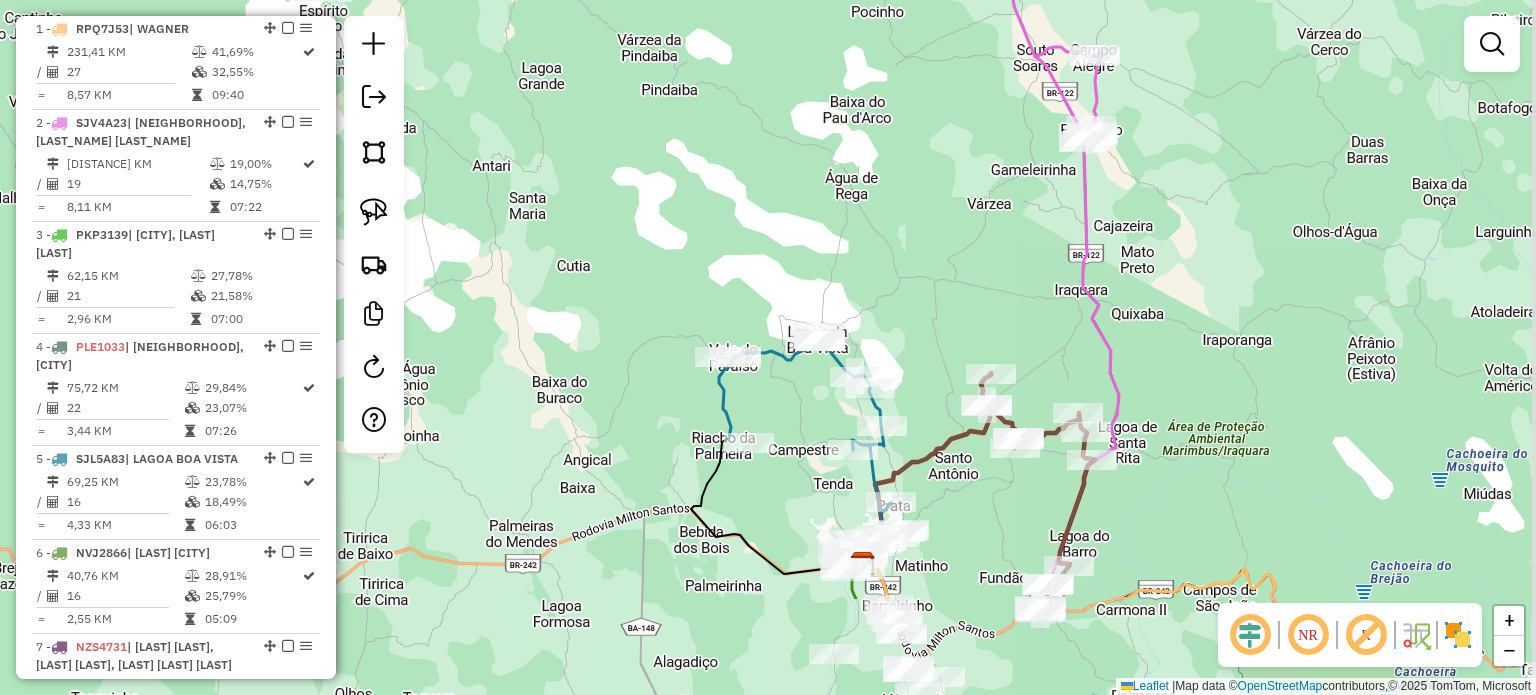 drag, startPoint x: 808, startPoint y: 315, endPoint x: 661, endPoint y: 138, distance: 230.0826 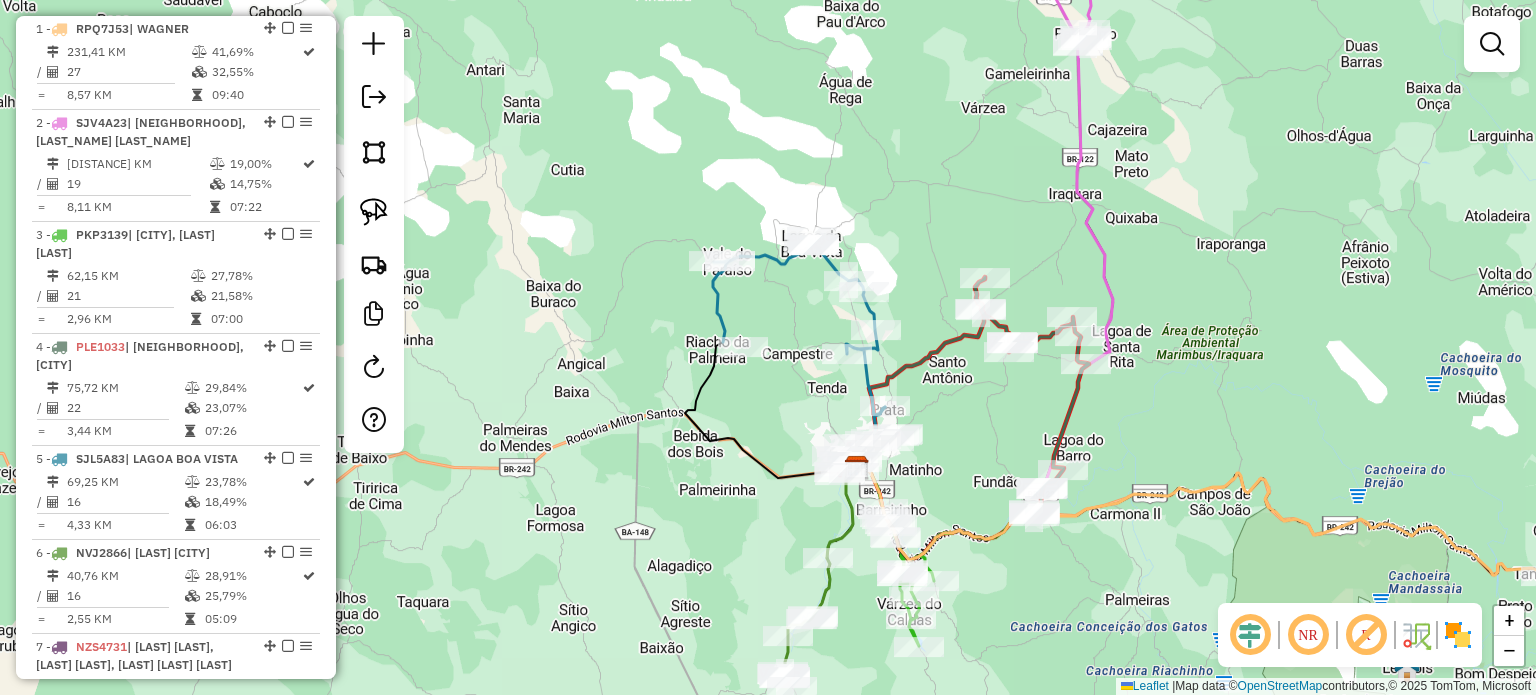 drag, startPoint x: 688, startPoint y: 255, endPoint x: 684, endPoint y: 194, distance: 61.13101 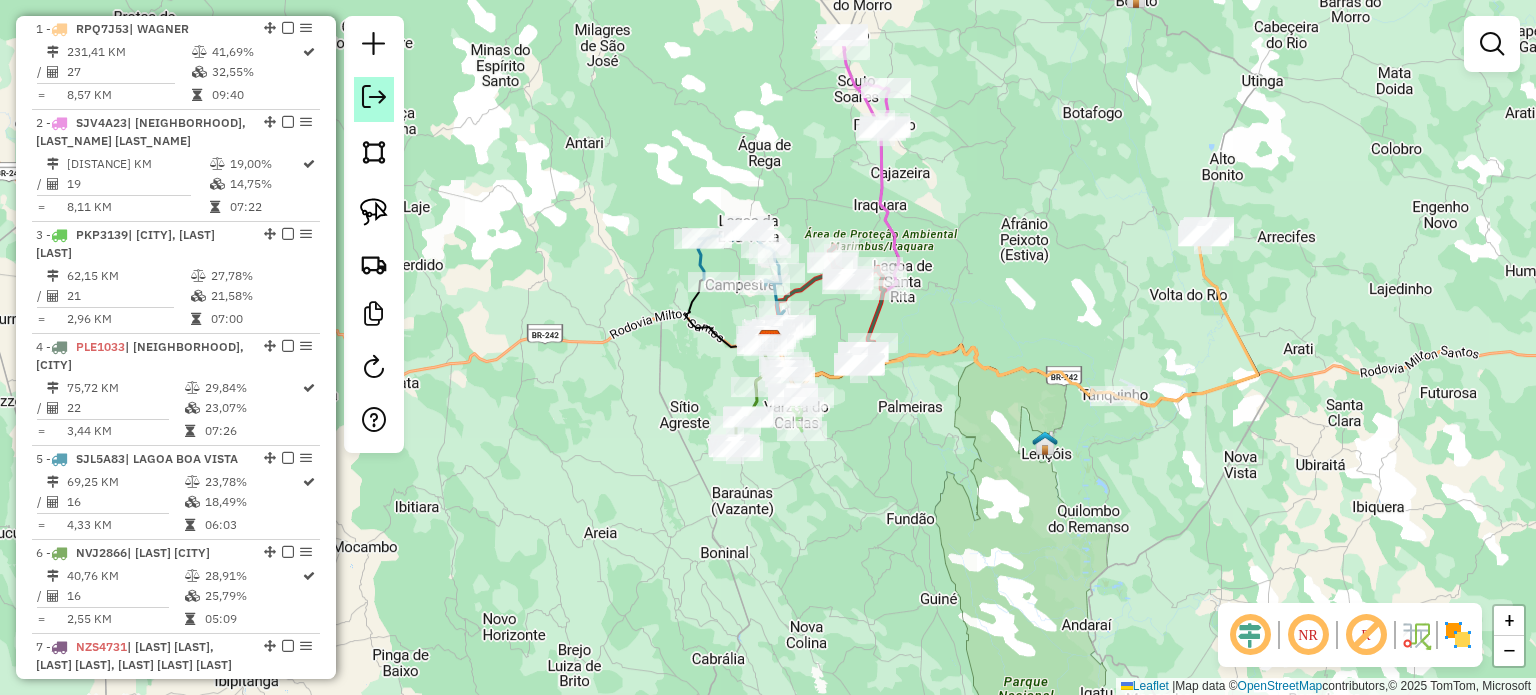 click 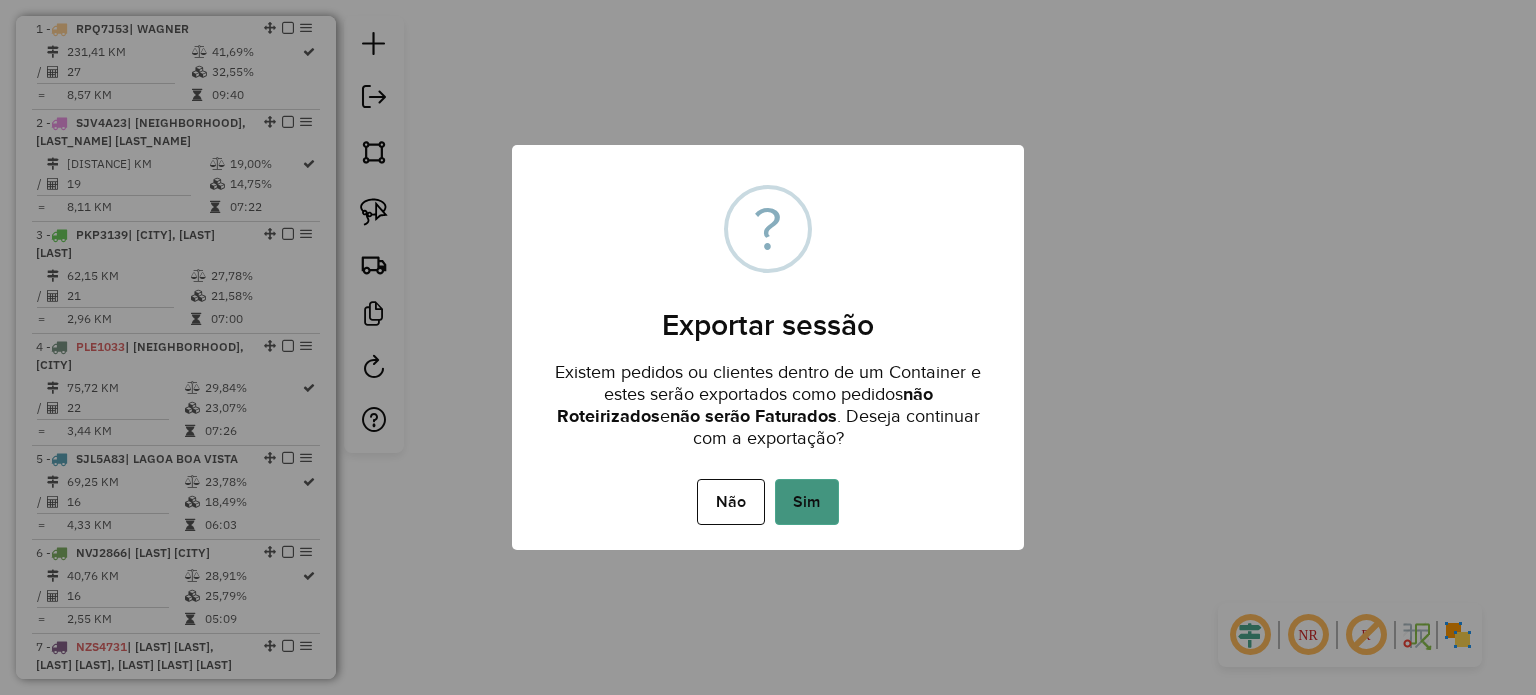 click on "Sim" at bounding box center [807, 502] 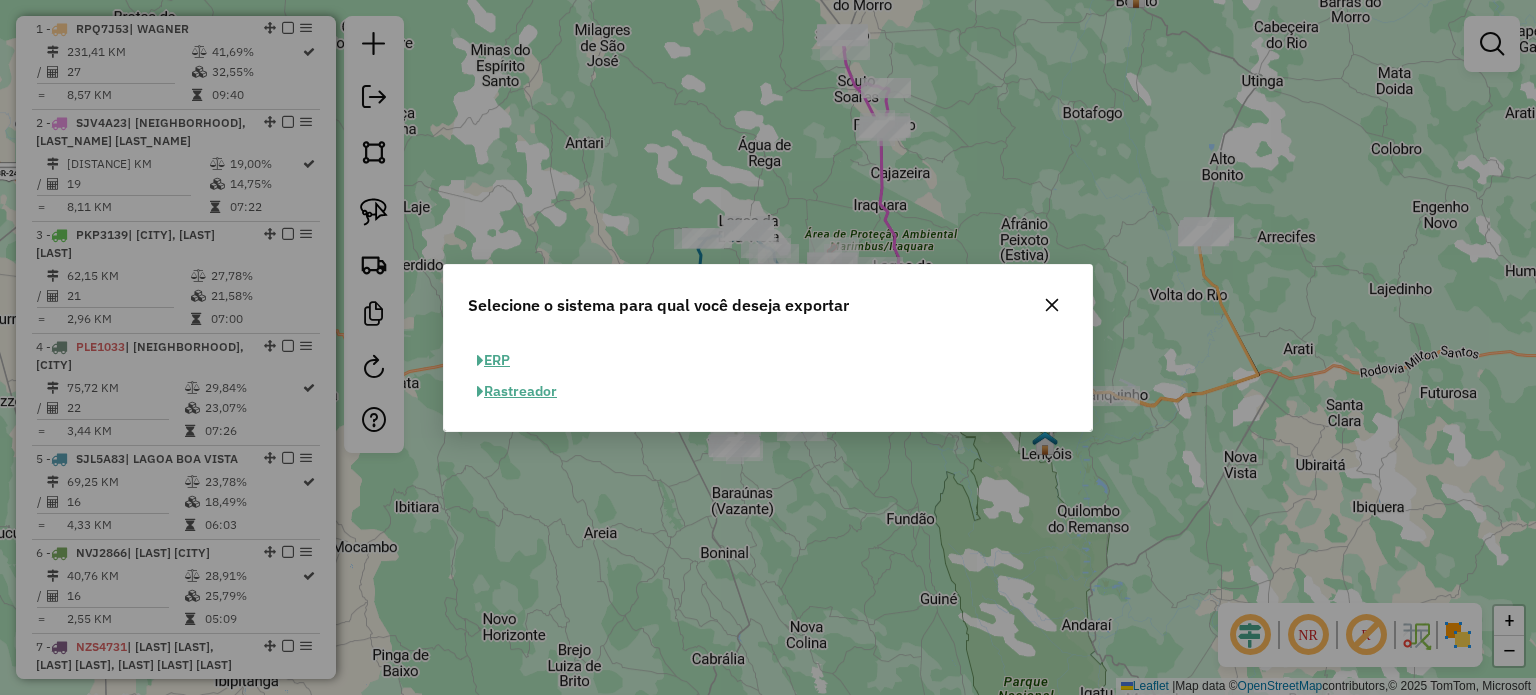 click on "ERP" 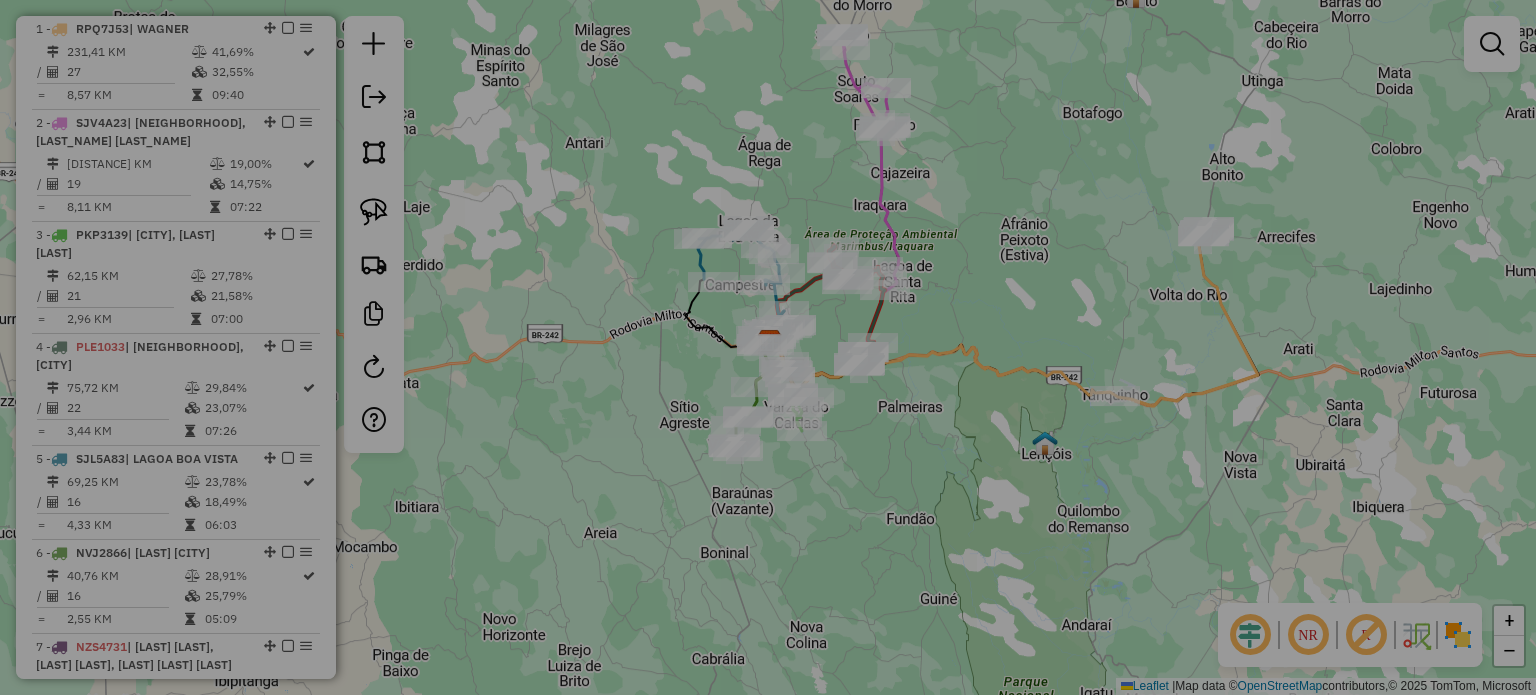 select on "**" 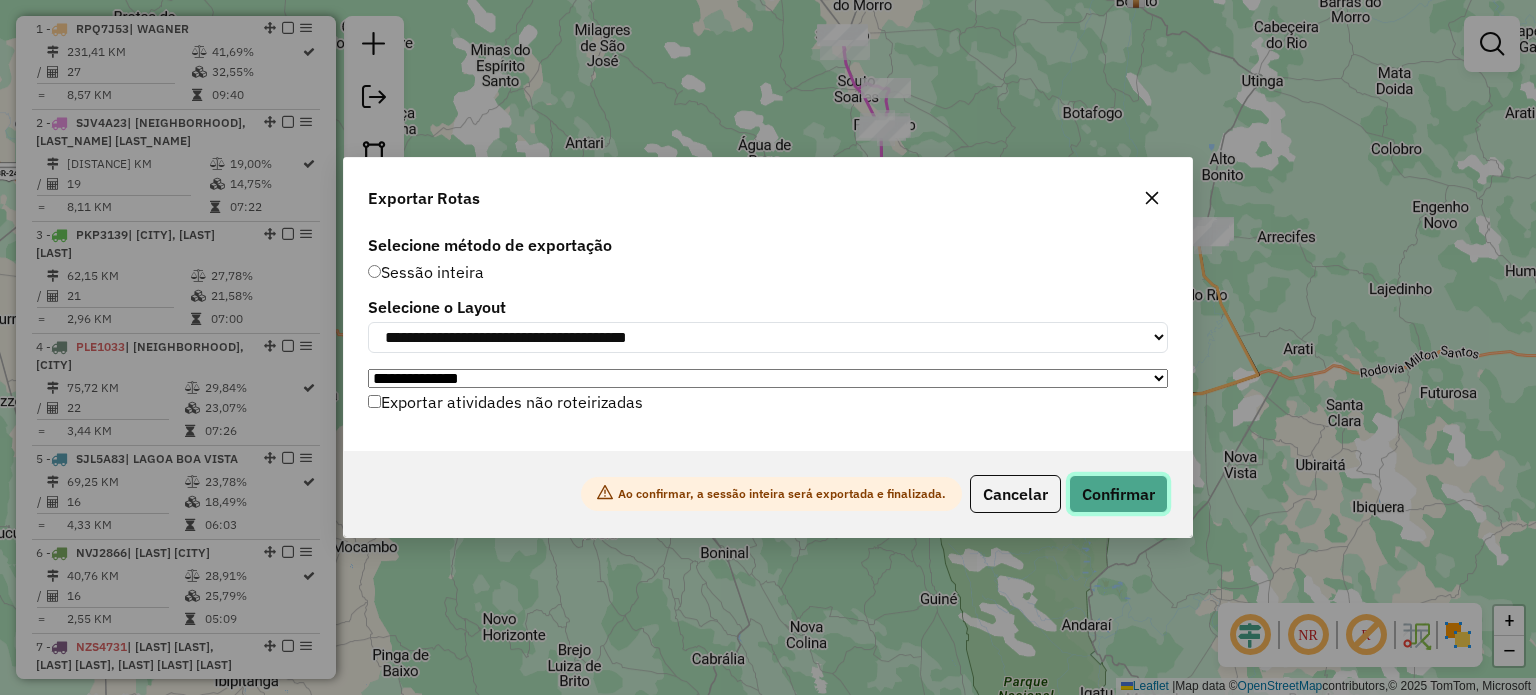click on "Confirmar" 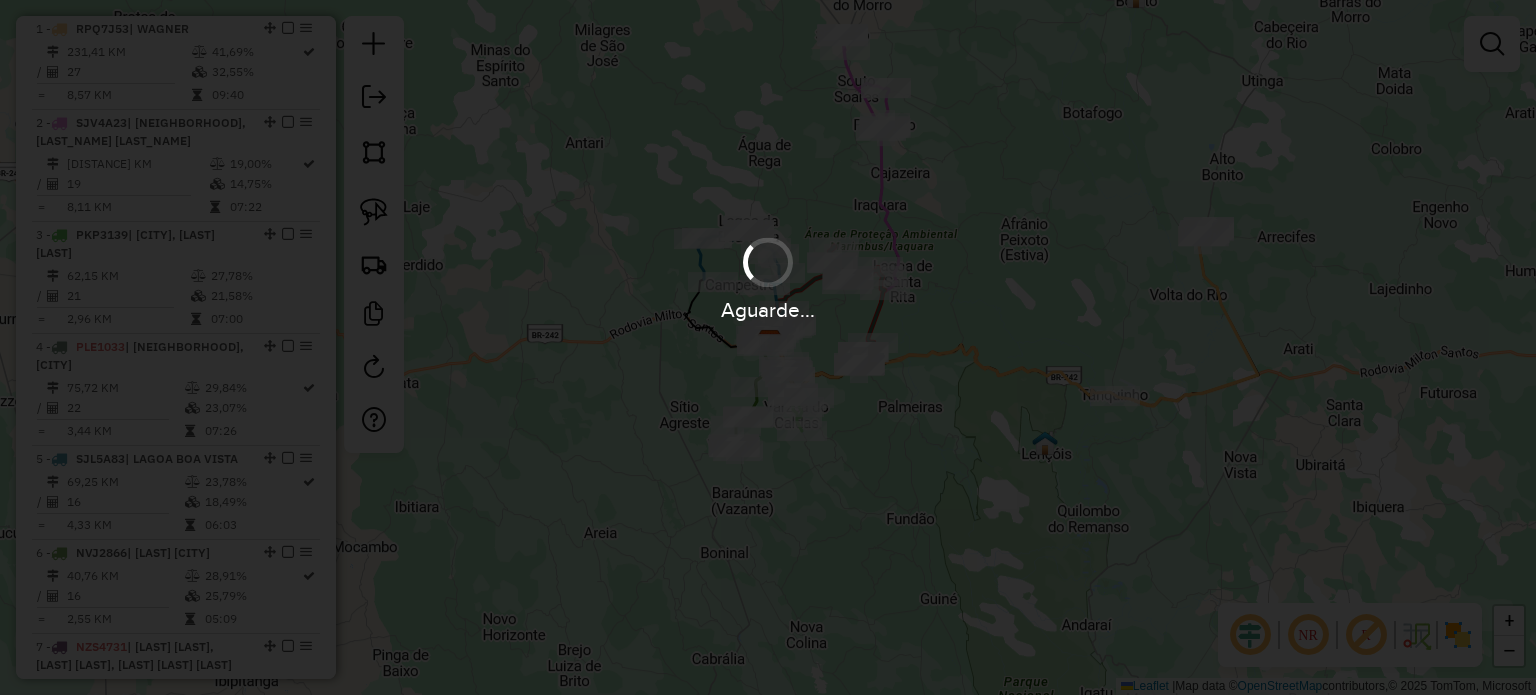 scroll, scrollTop: 788, scrollLeft: 0, axis: vertical 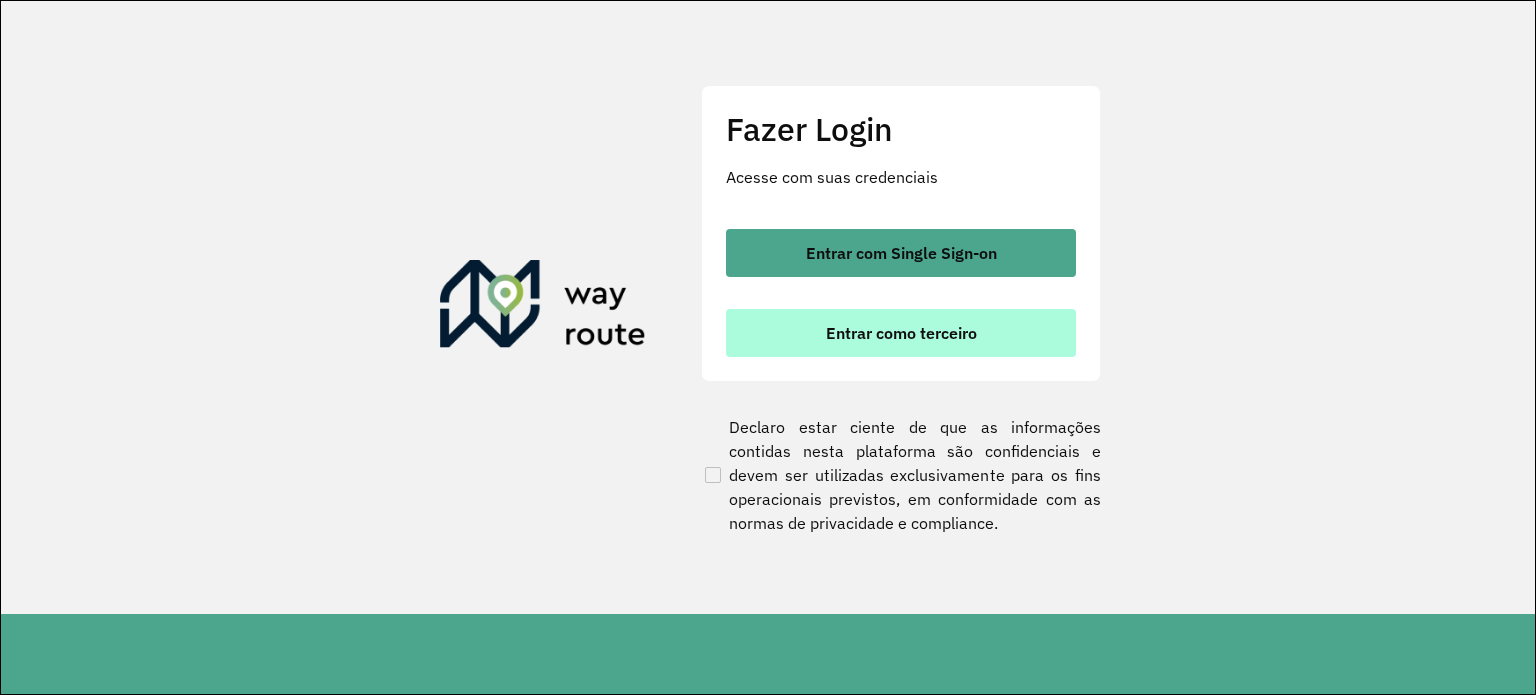 click on "Entrar como terceiro" at bounding box center (901, 333) 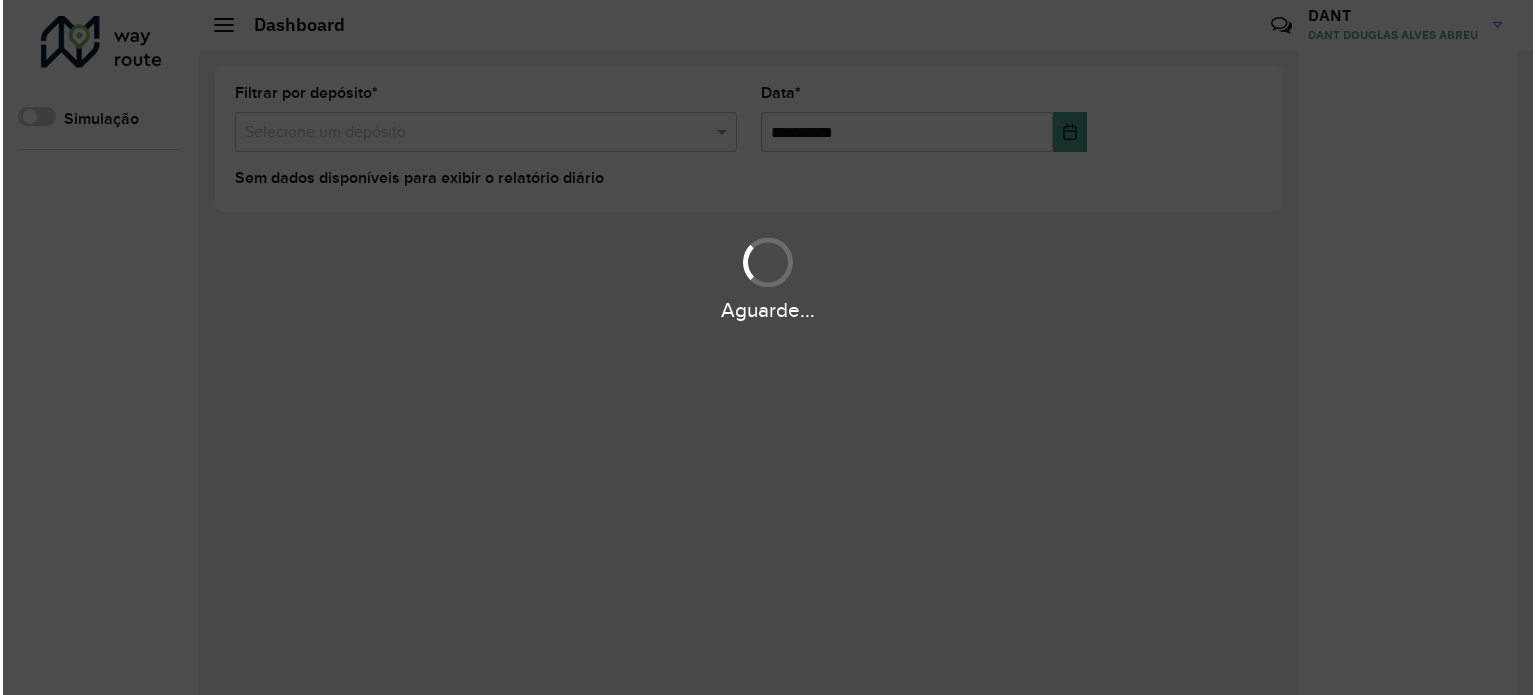 scroll, scrollTop: 0, scrollLeft: 0, axis: both 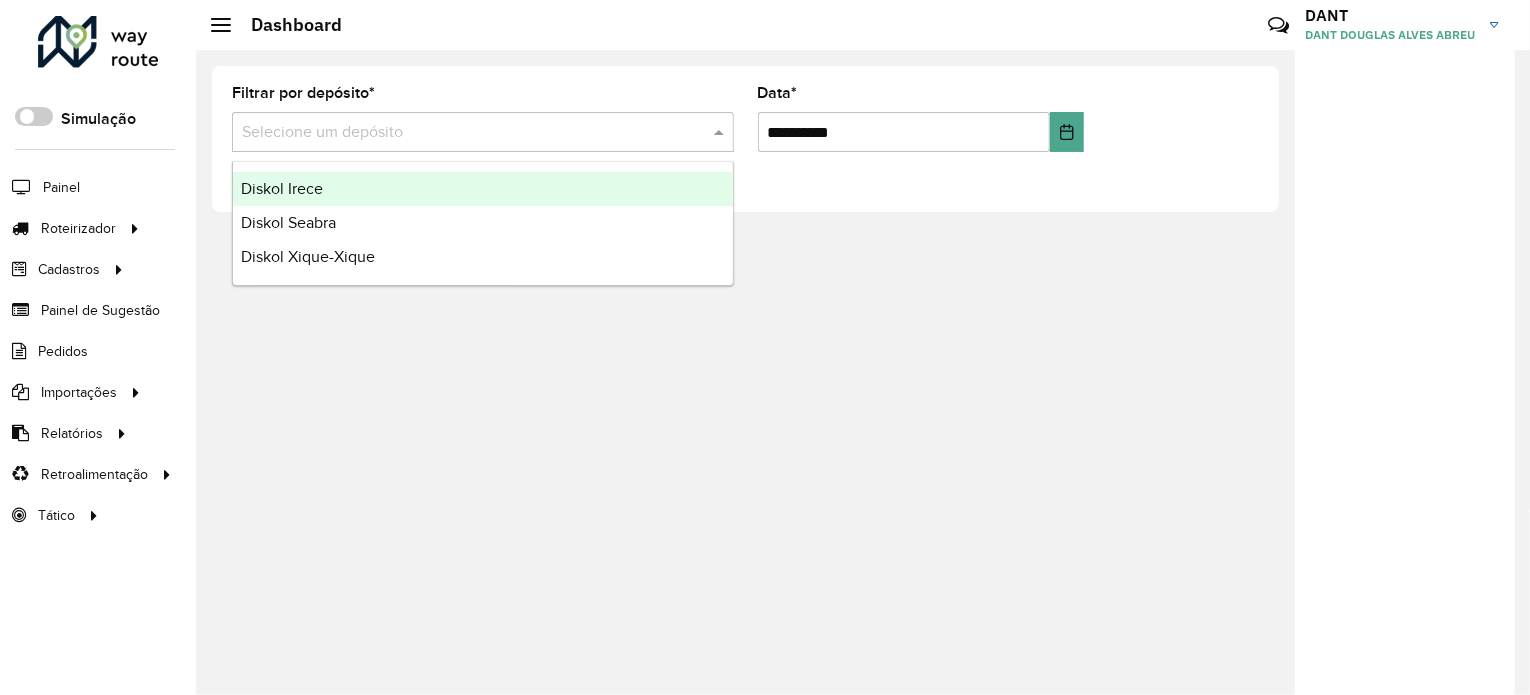click at bounding box center [721, 132] 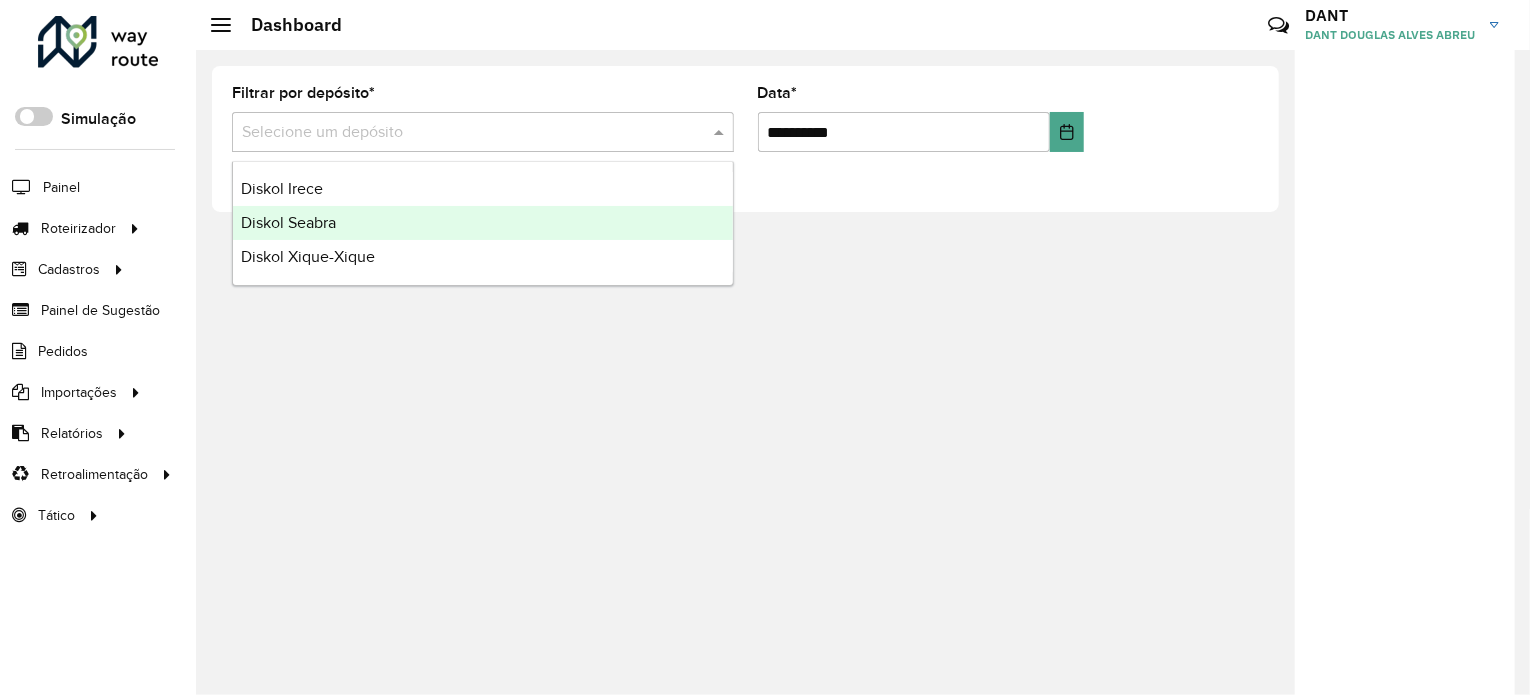 click on "Diskol Seabra" at bounding box center (483, 223) 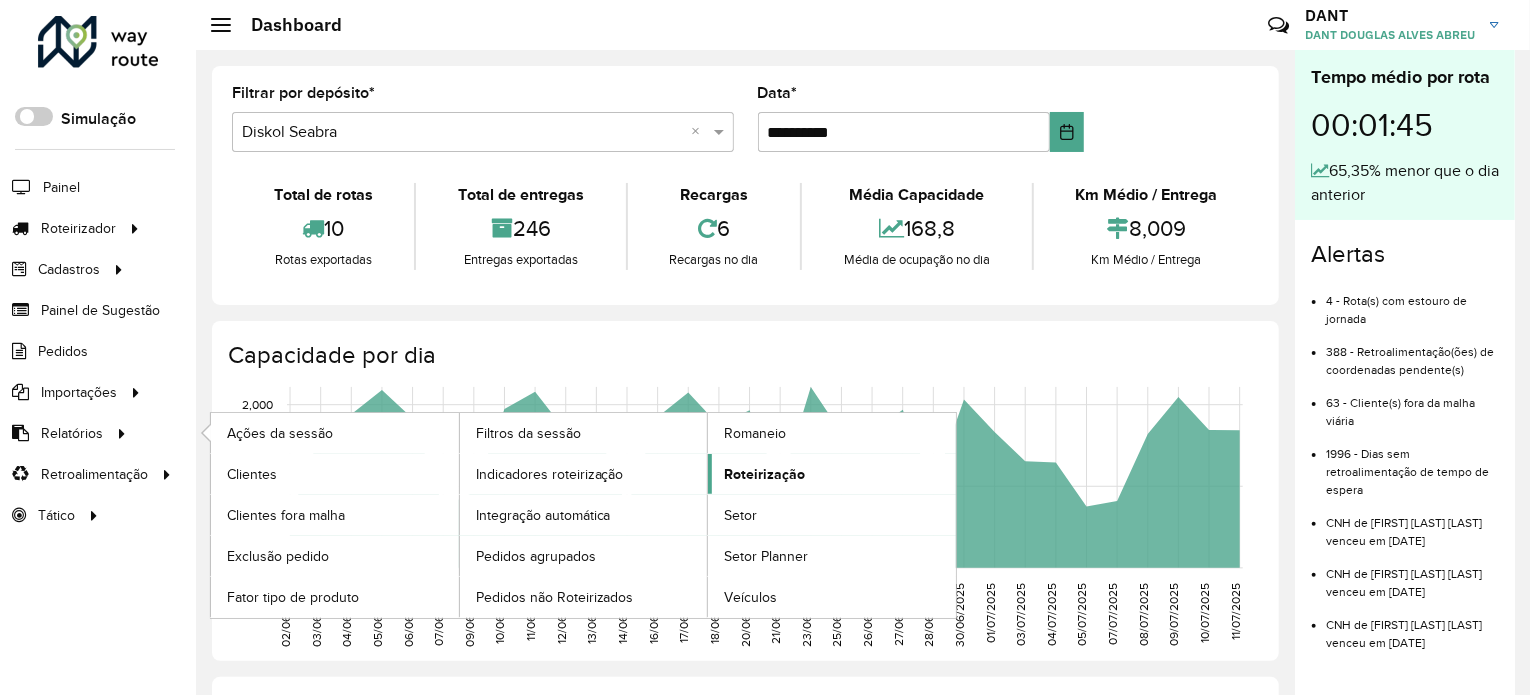 click on "Roteirização" 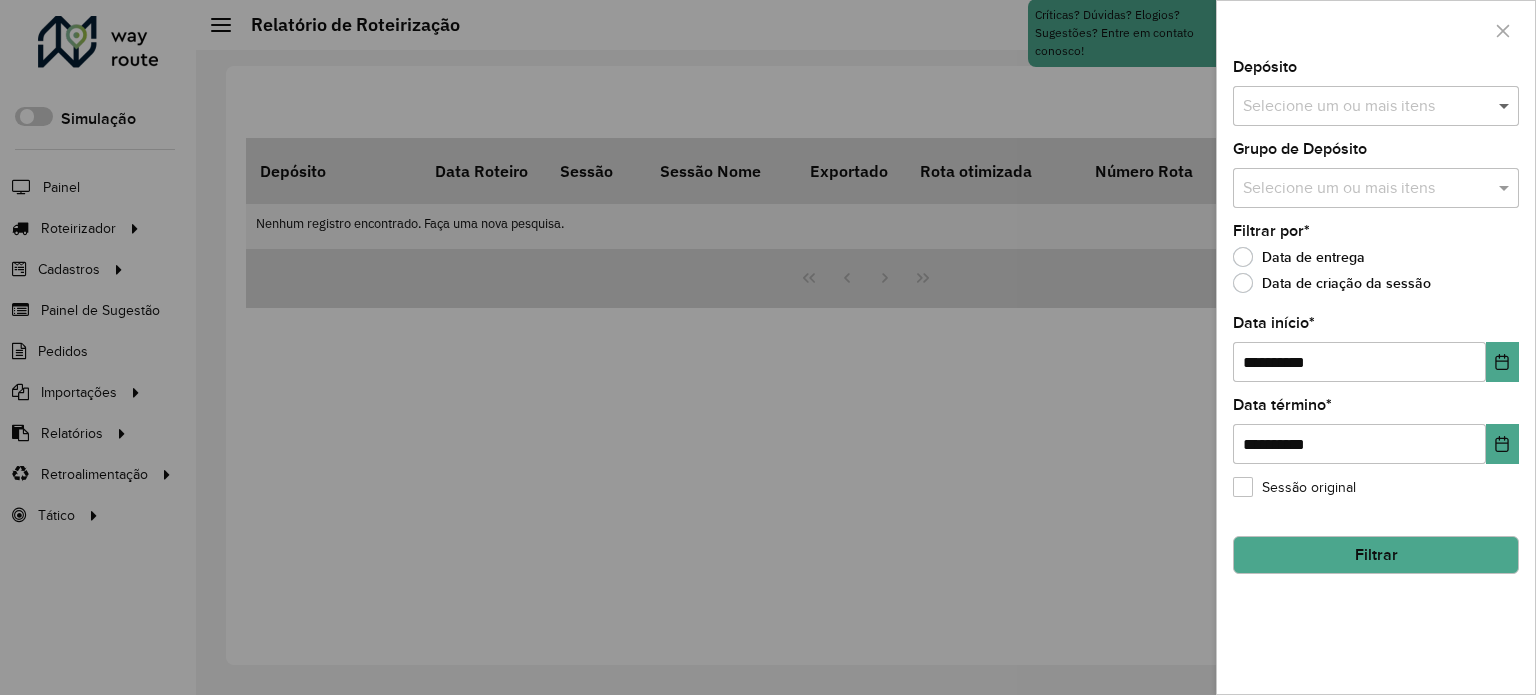 click at bounding box center (1506, 106) 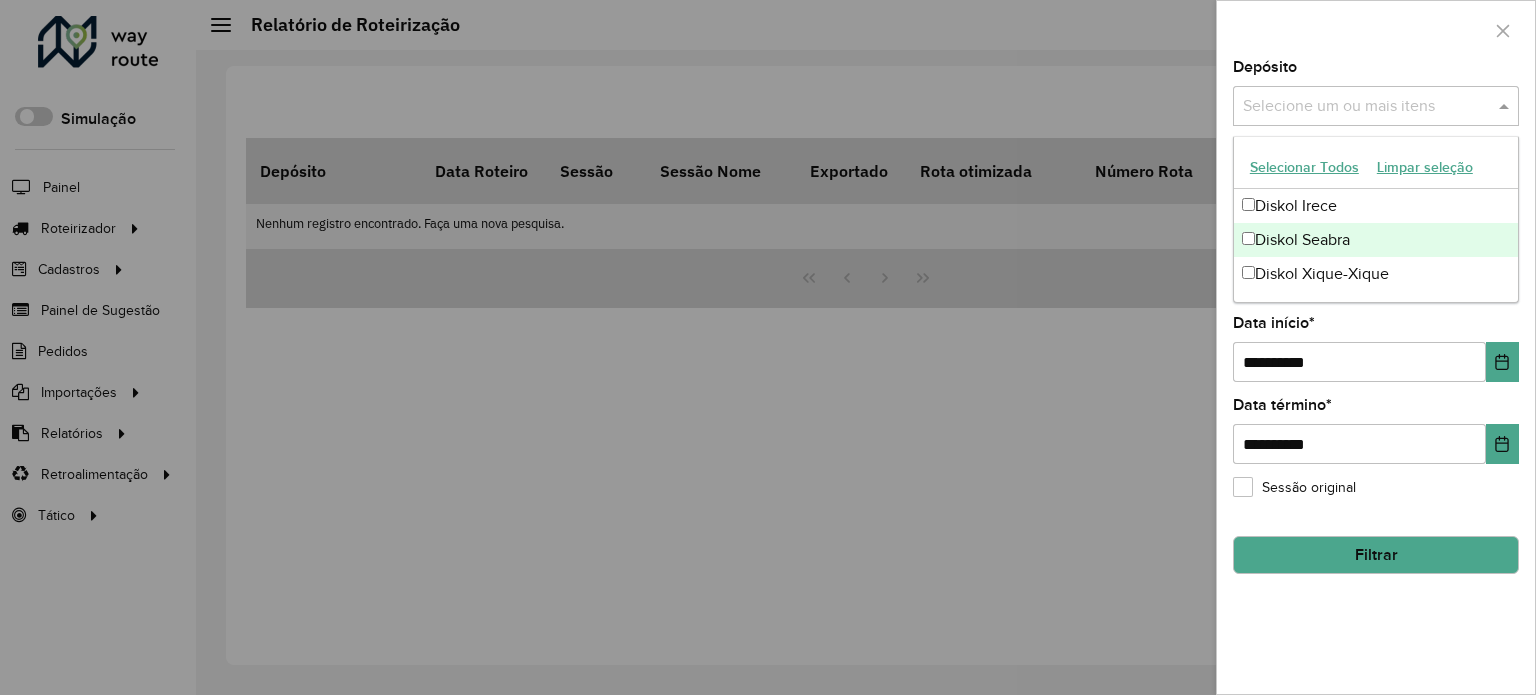 click on "Diskol Seabra" at bounding box center (1376, 240) 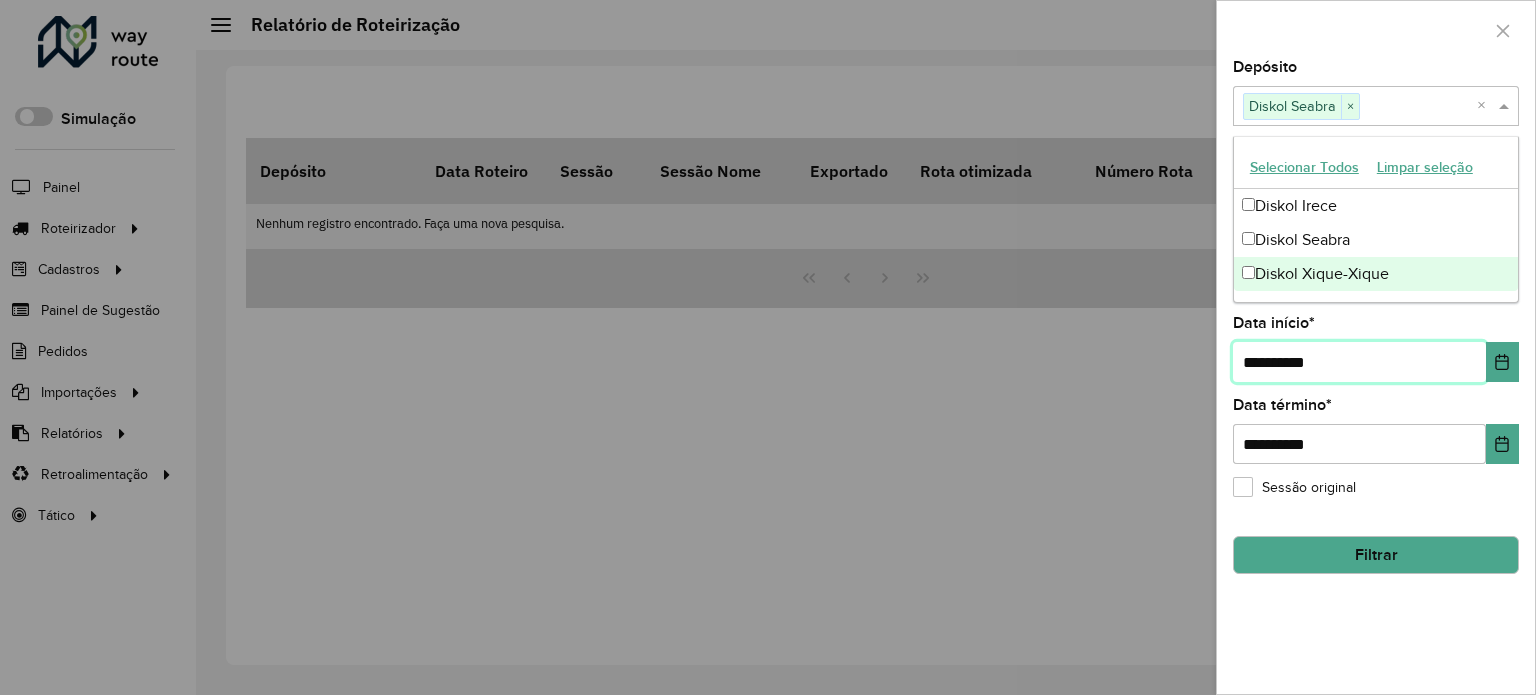 click on "**********" at bounding box center (1359, 362) 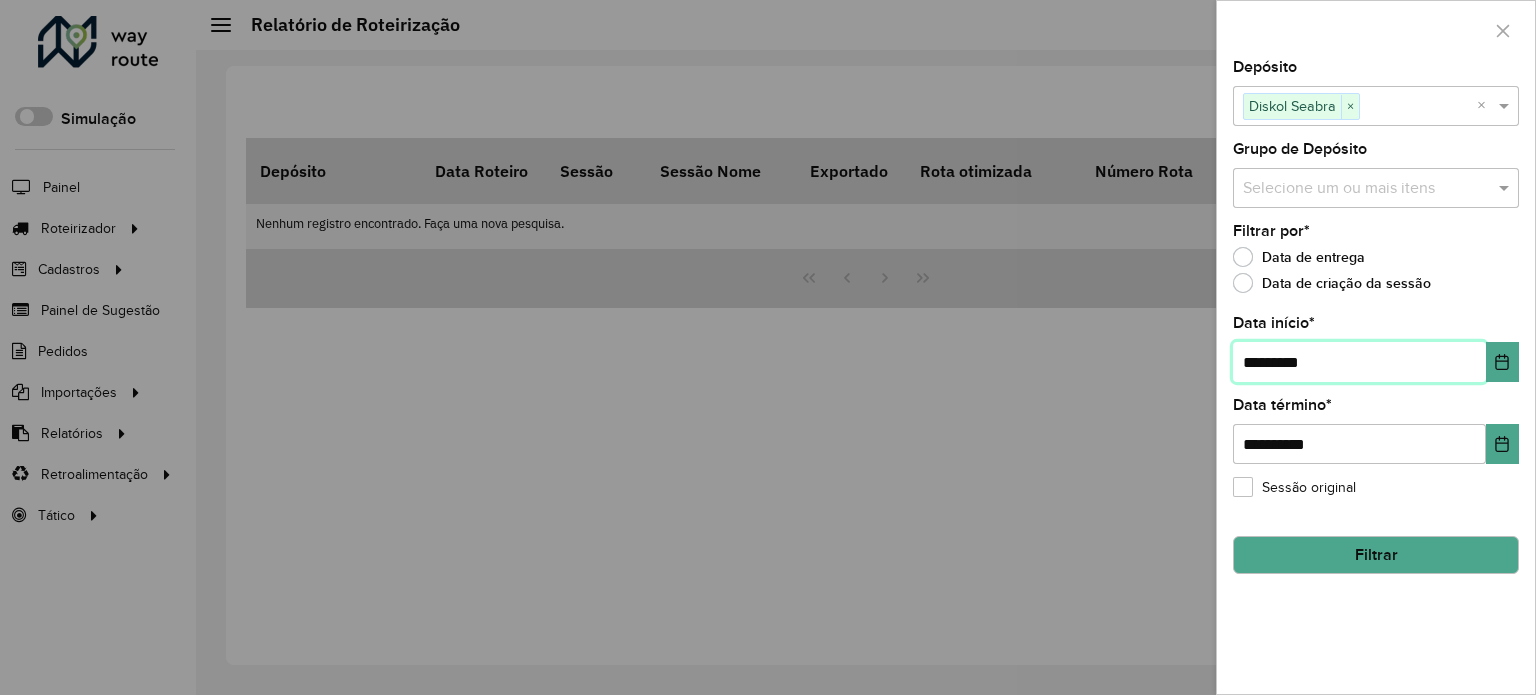 type on "**********" 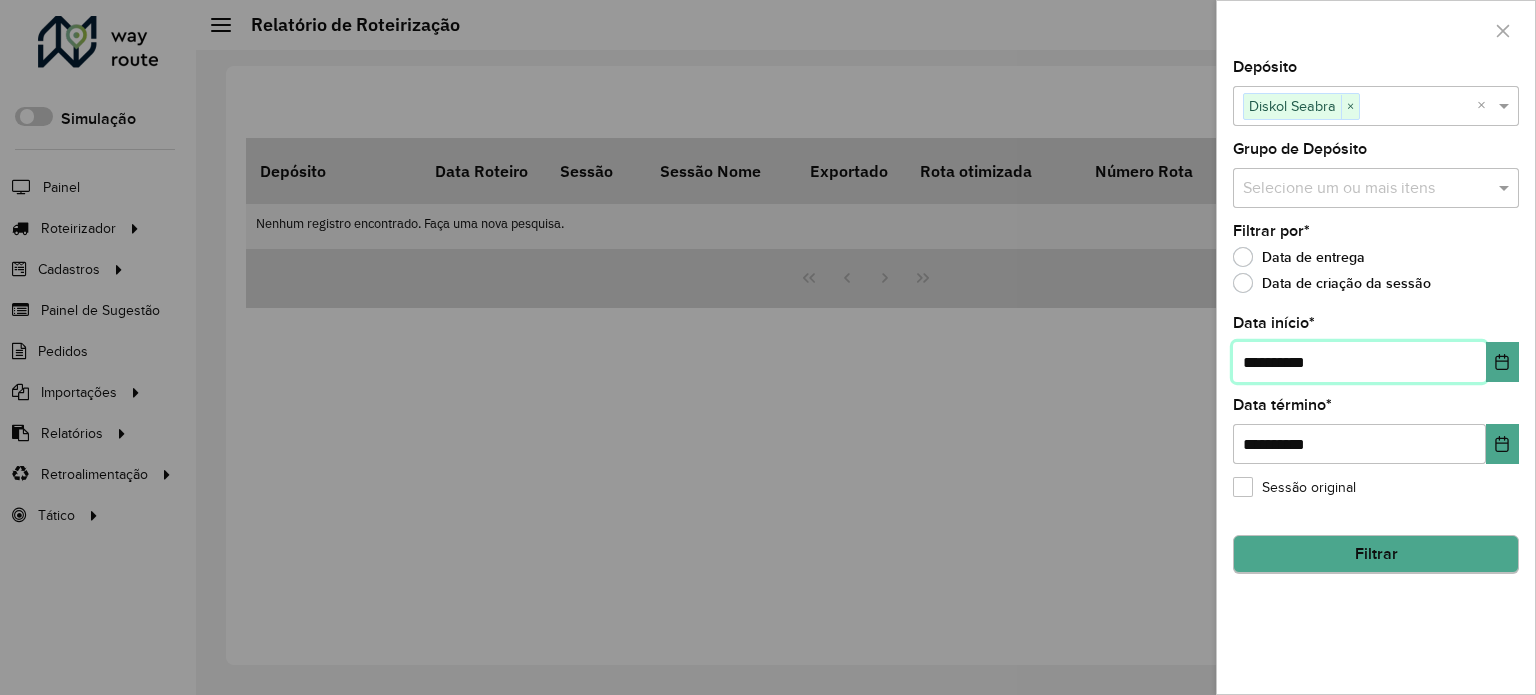 type on "**********" 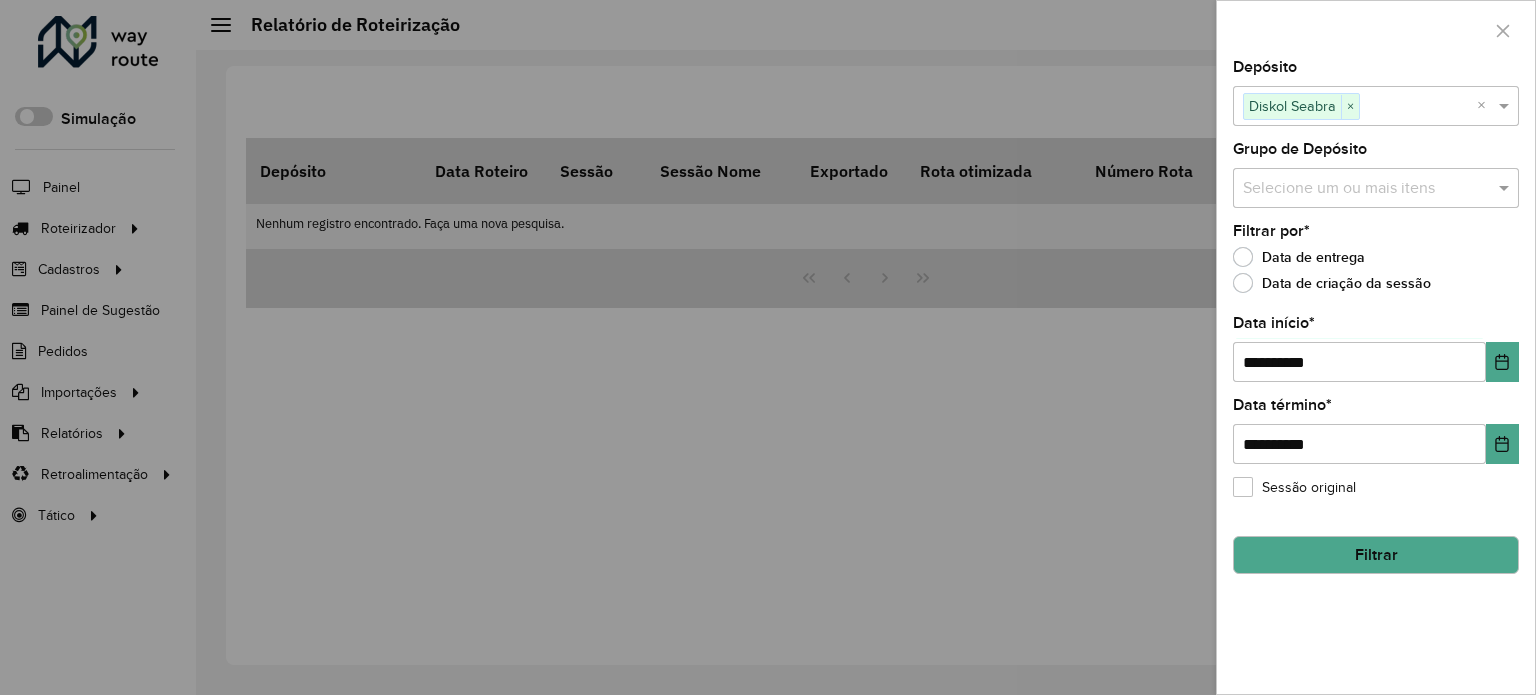 click on "Filtrar" 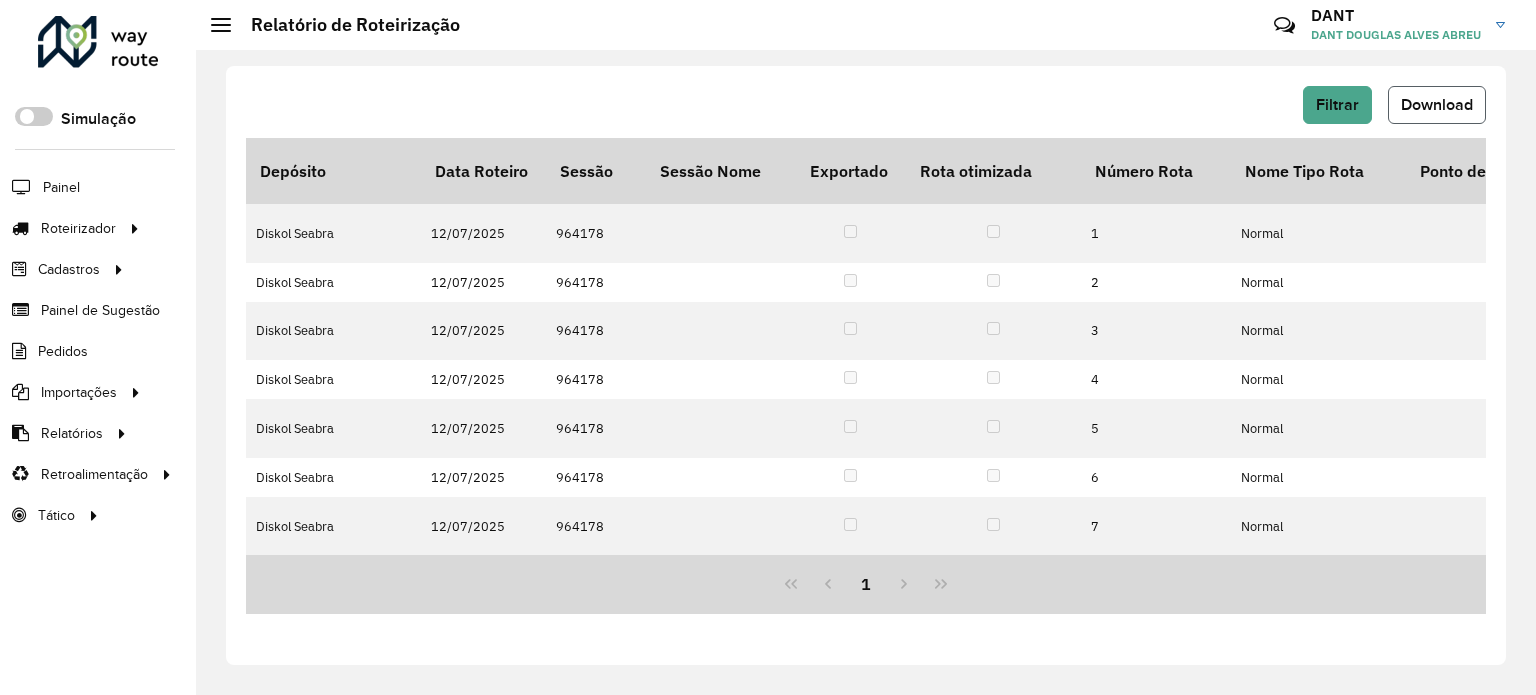 click on "Download" 